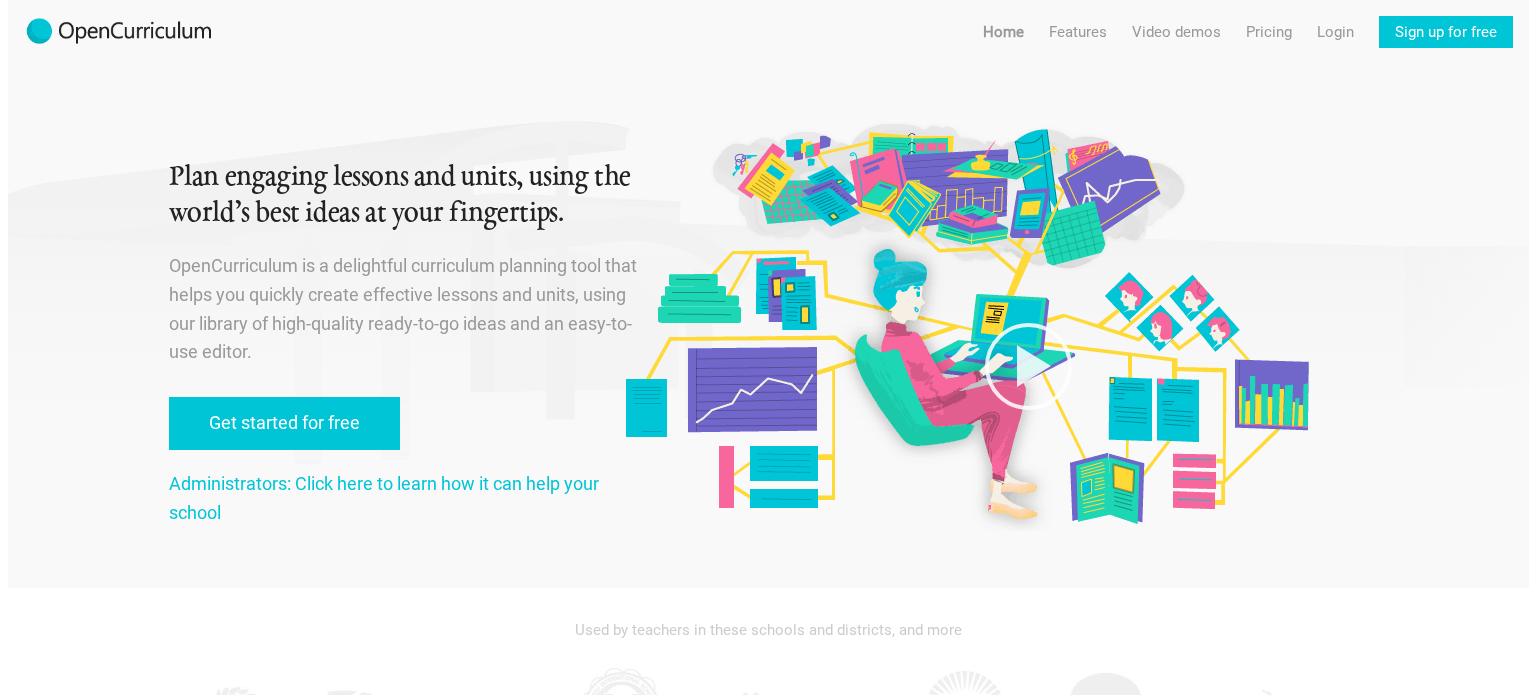 scroll, scrollTop: 0, scrollLeft: 0, axis: both 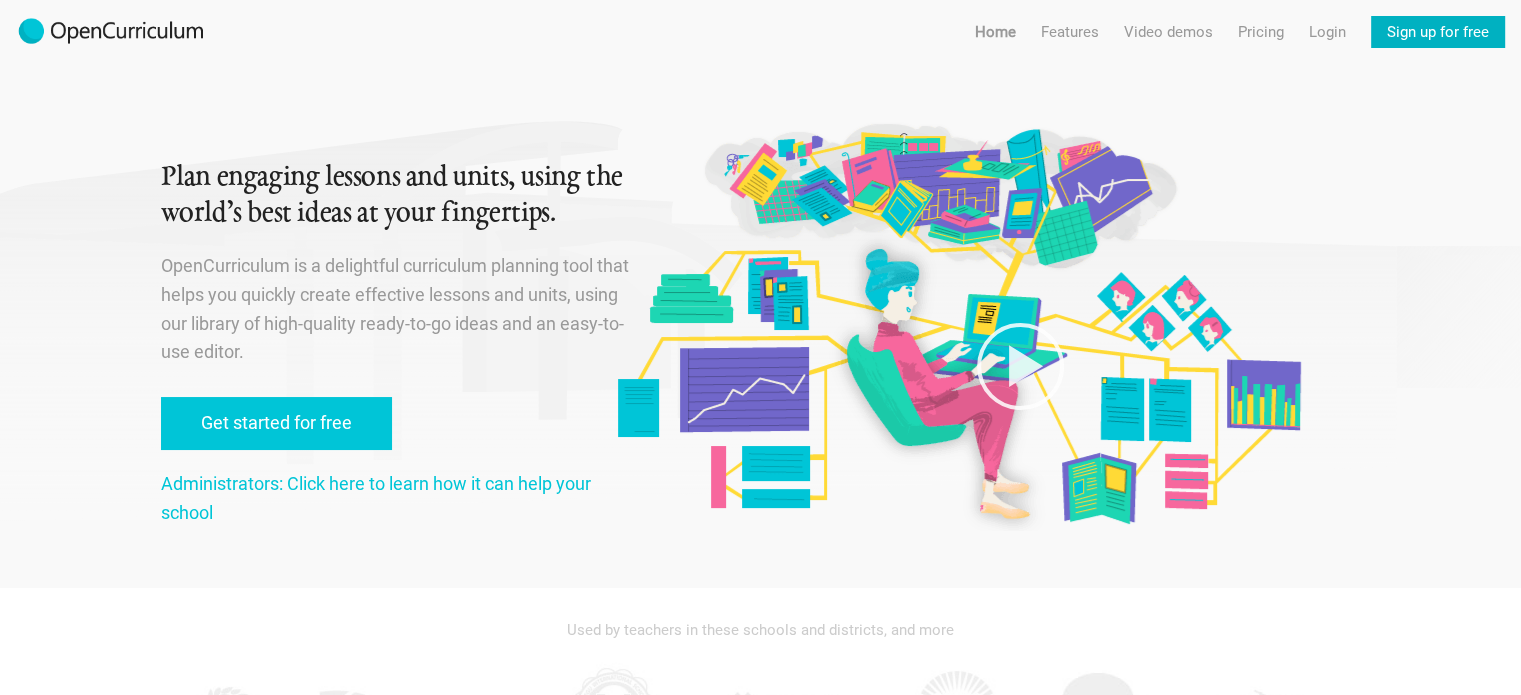 click on "Sign up for free" at bounding box center [1438, 32] 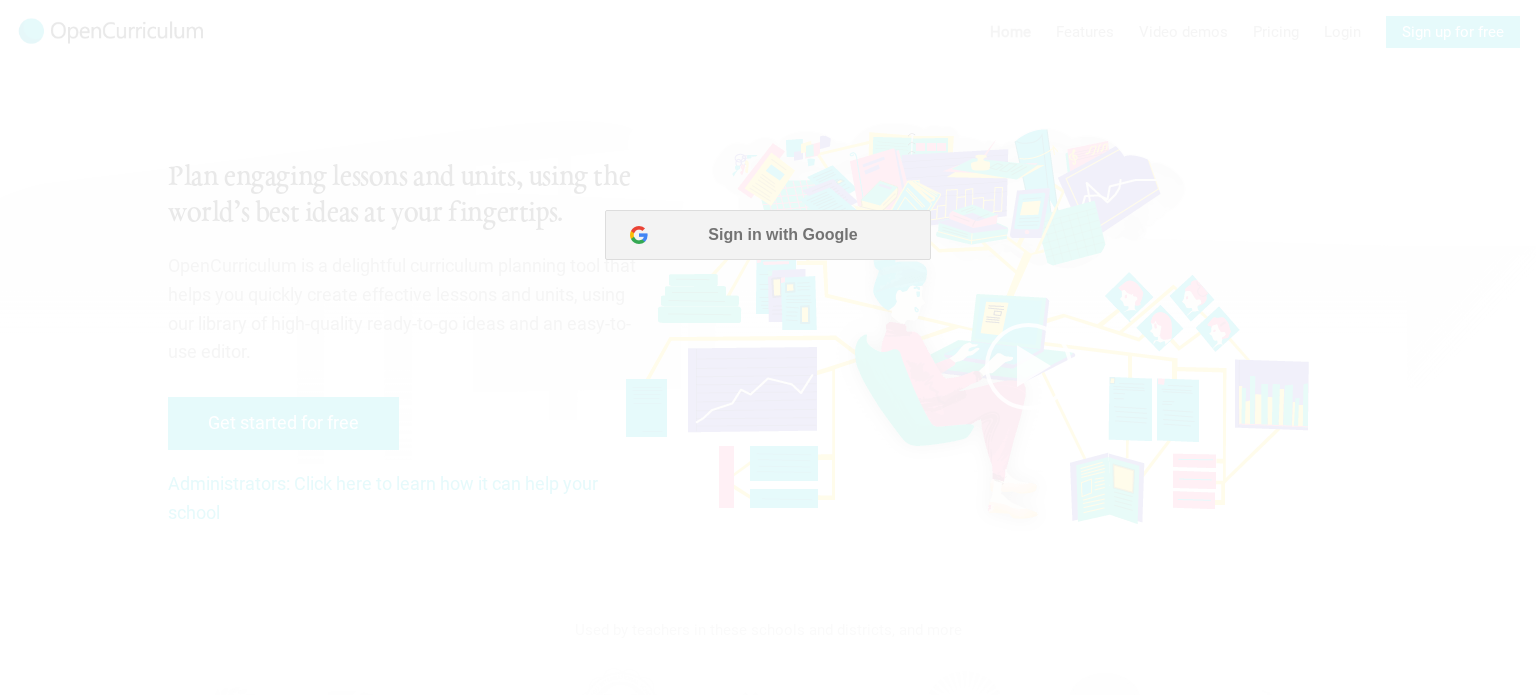 scroll, scrollTop: 0, scrollLeft: 0, axis: both 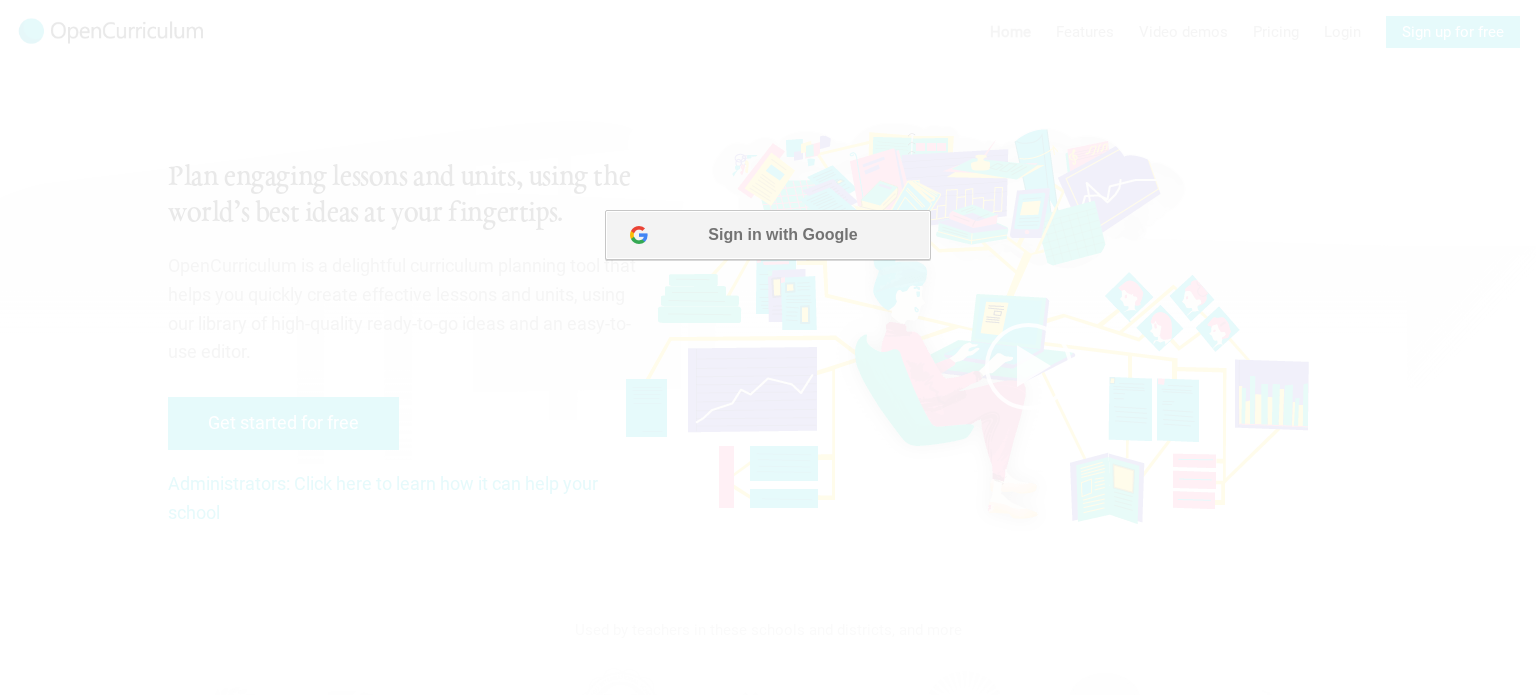 click on "Sign in with Google" at bounding box center [767, 235] 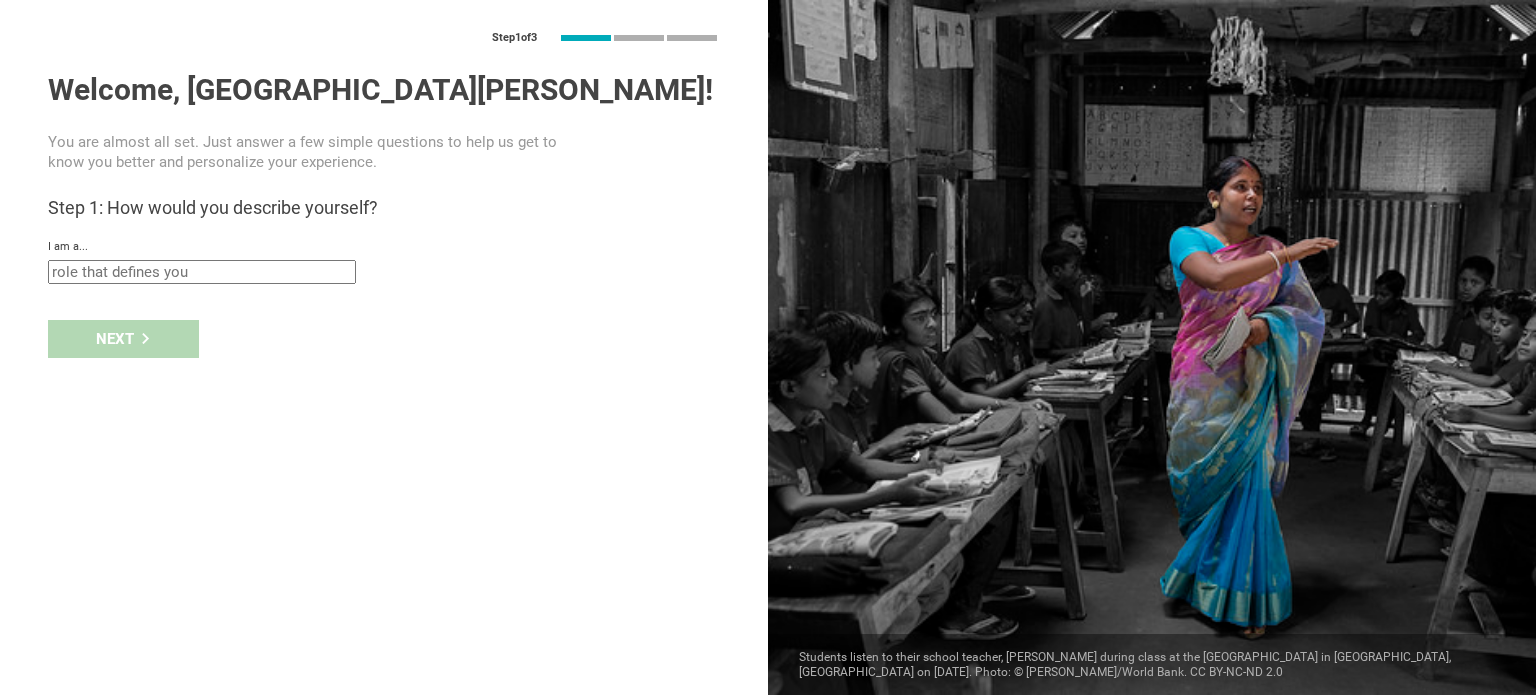 click at bounding box center (202, 272) 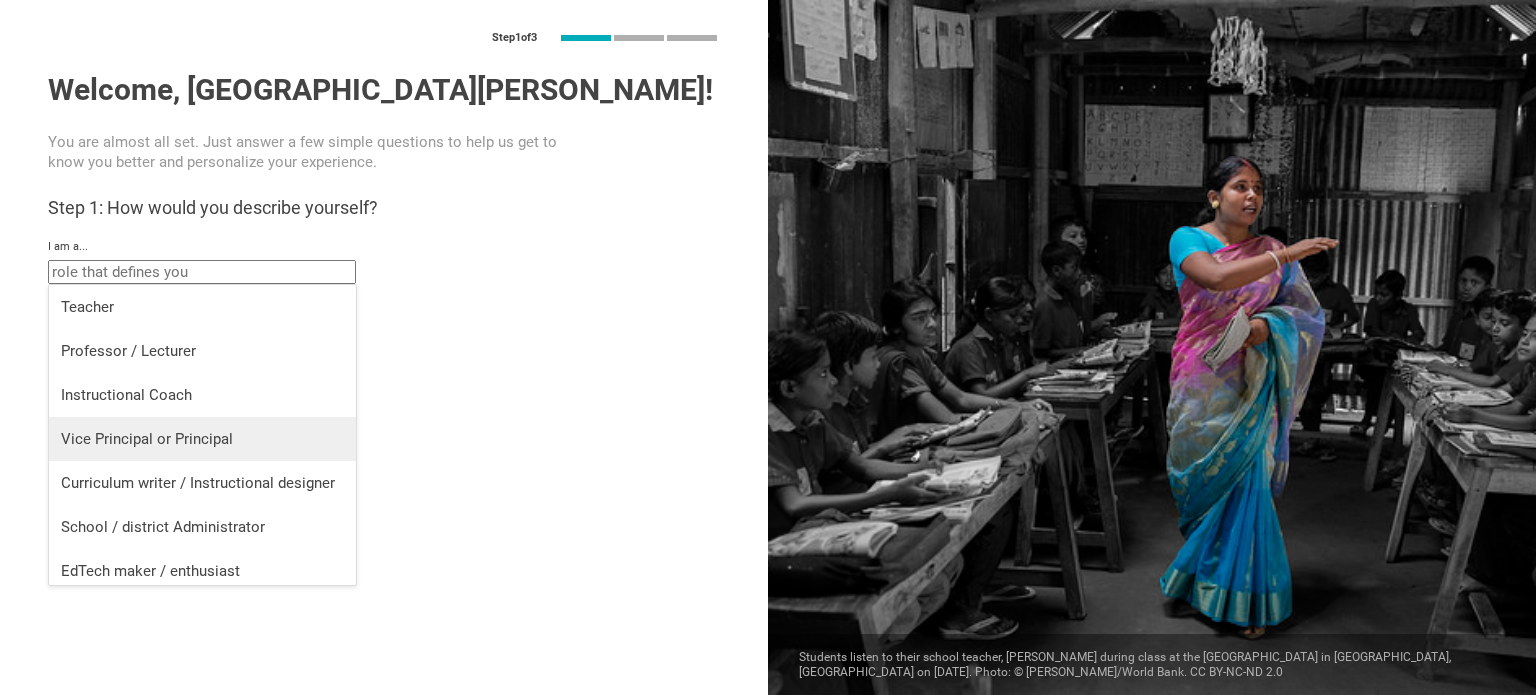 click on "Vice Principal or Principal" at bounding box center (202, 439) 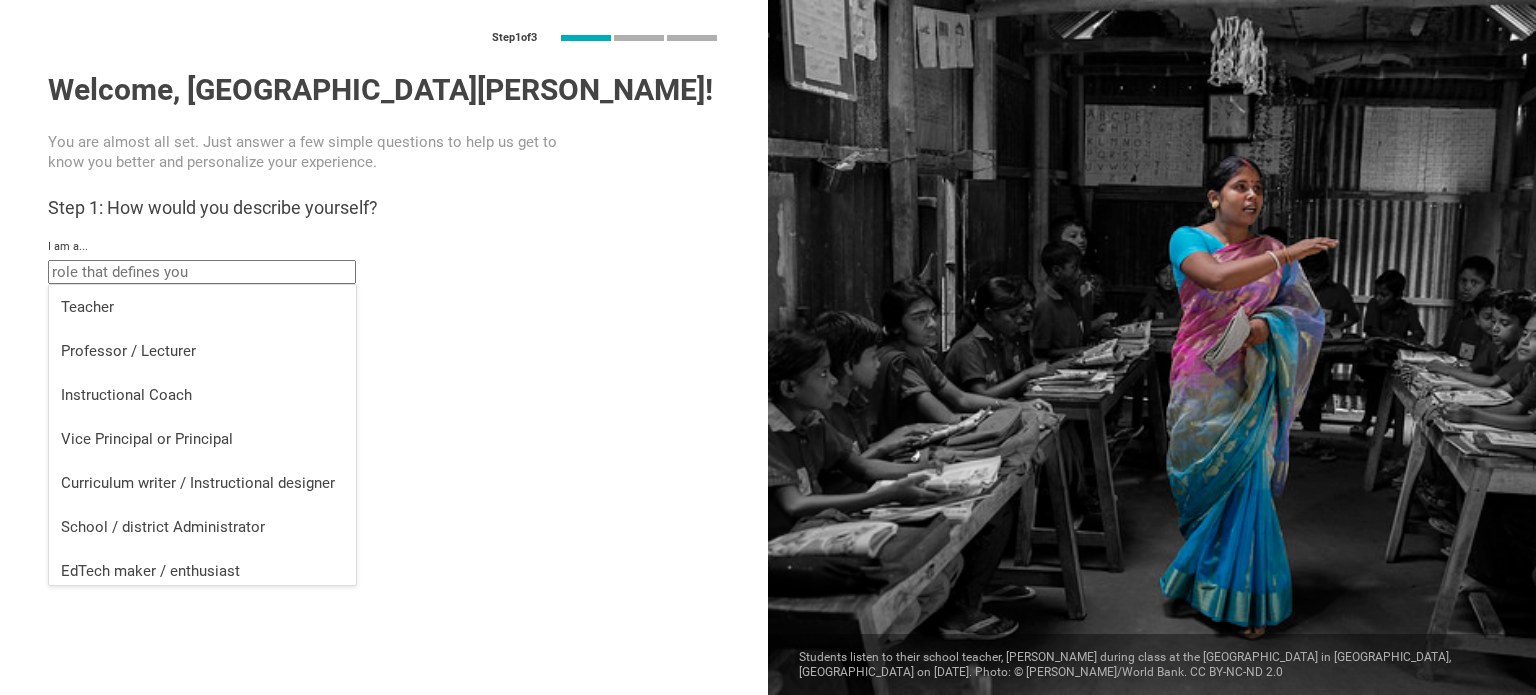 type on "Vice Principal or Principal" 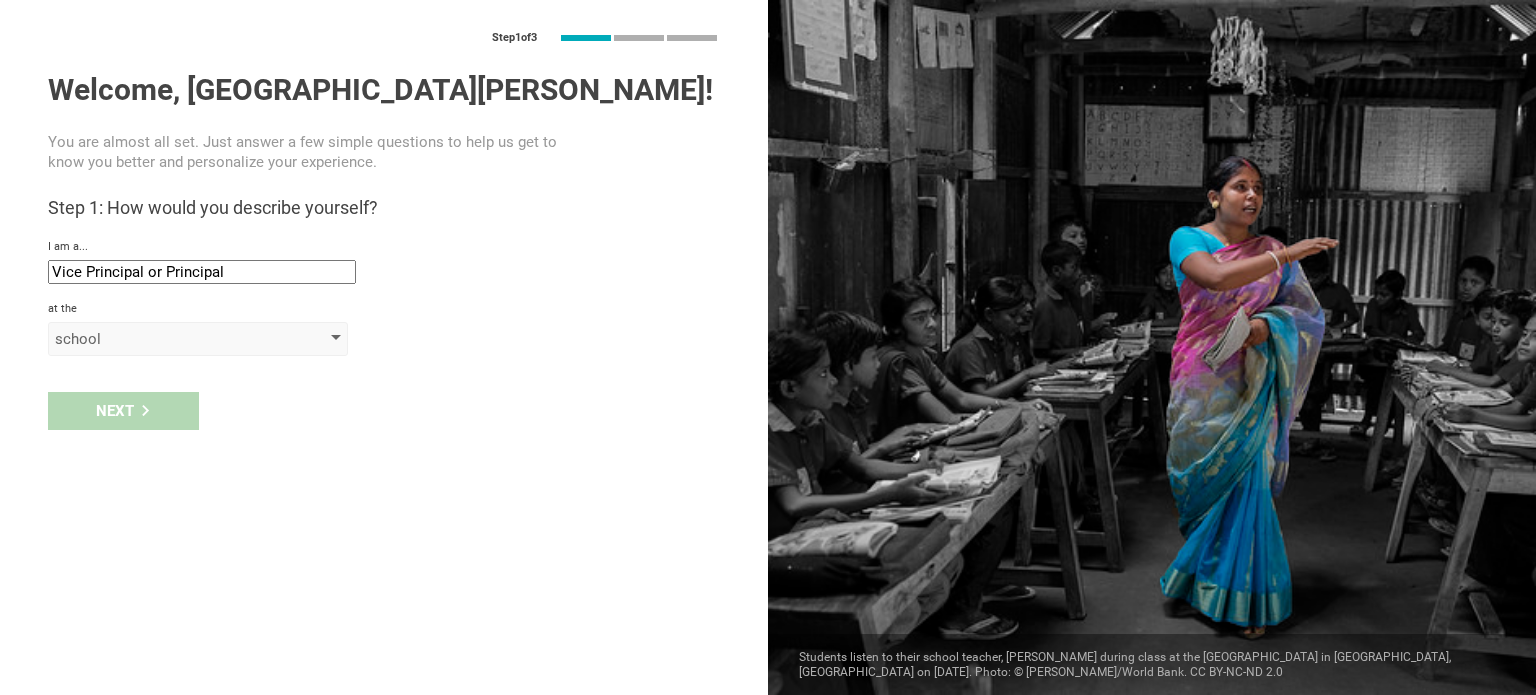 click on "school" at bounding box center (198, 339) 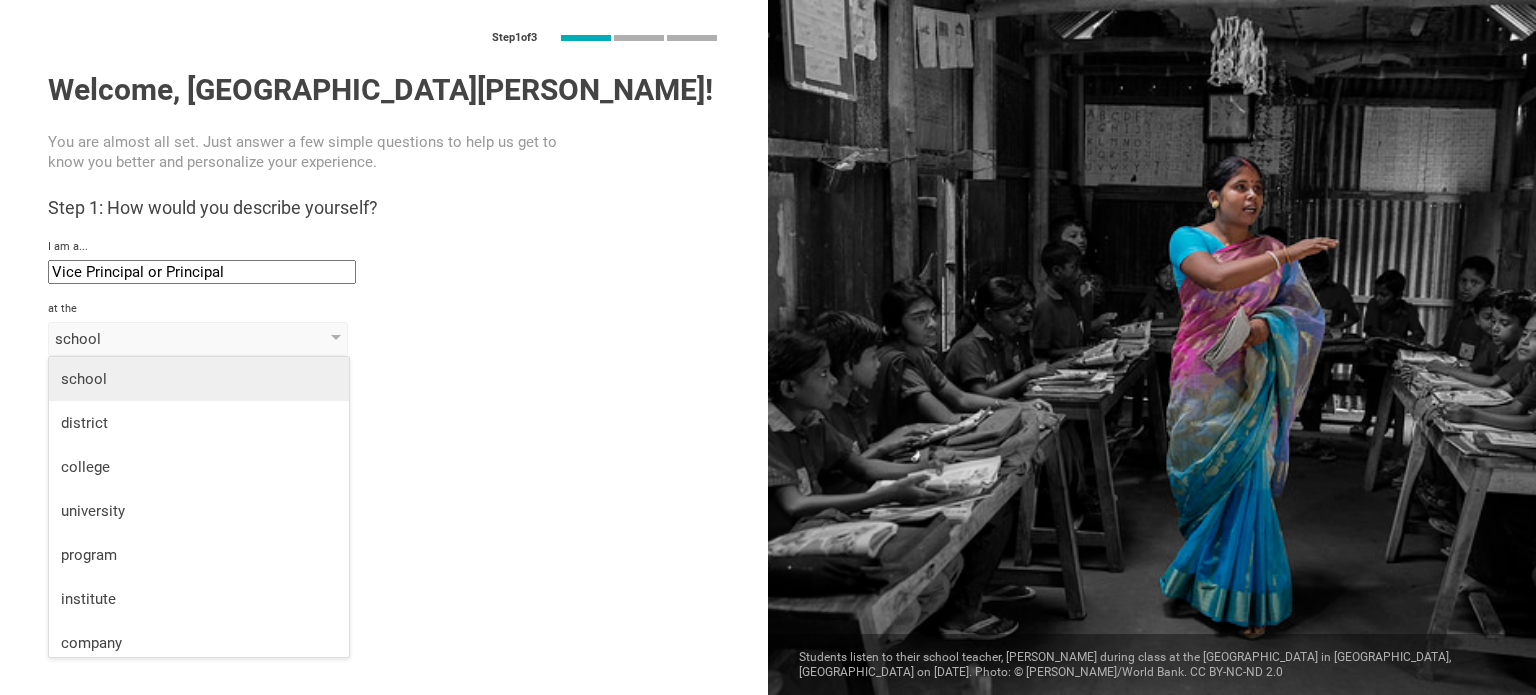 click on "school" at bounding box center (199, 379) 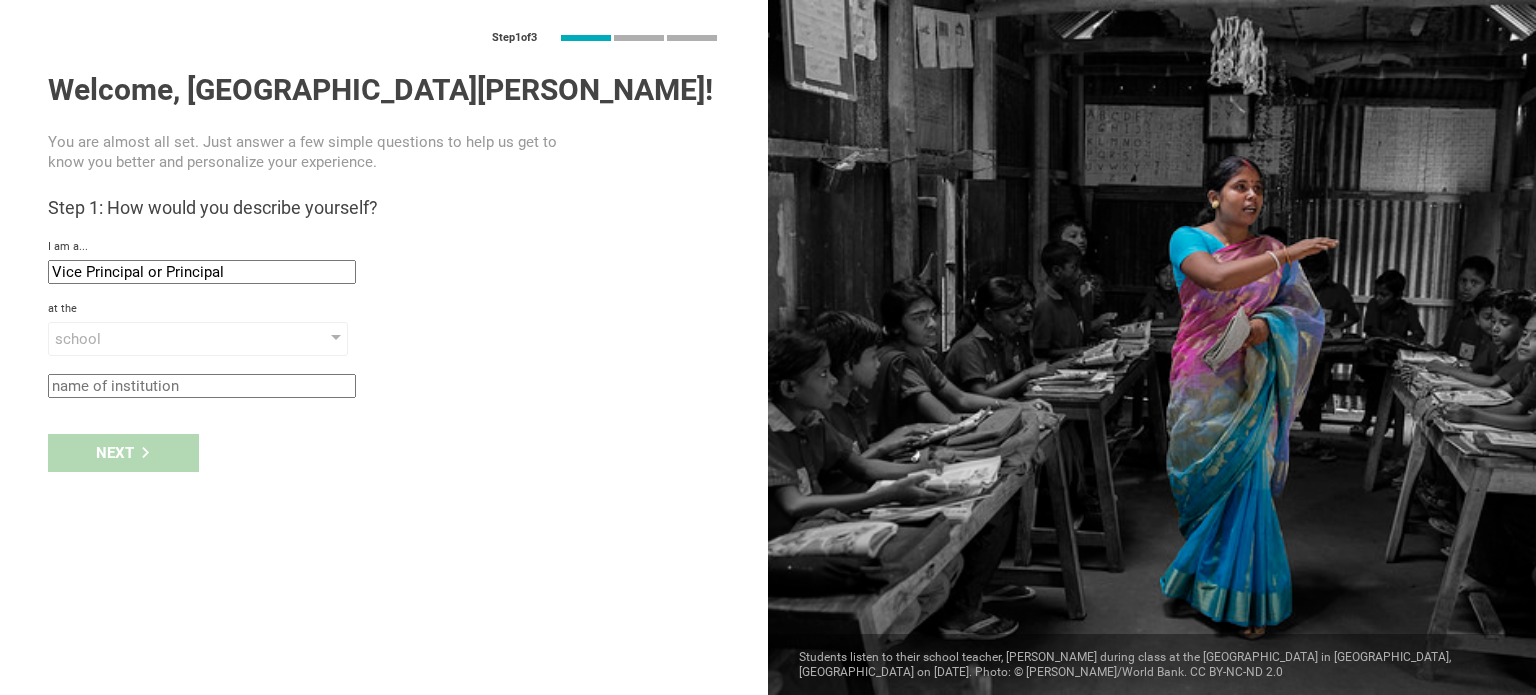 click 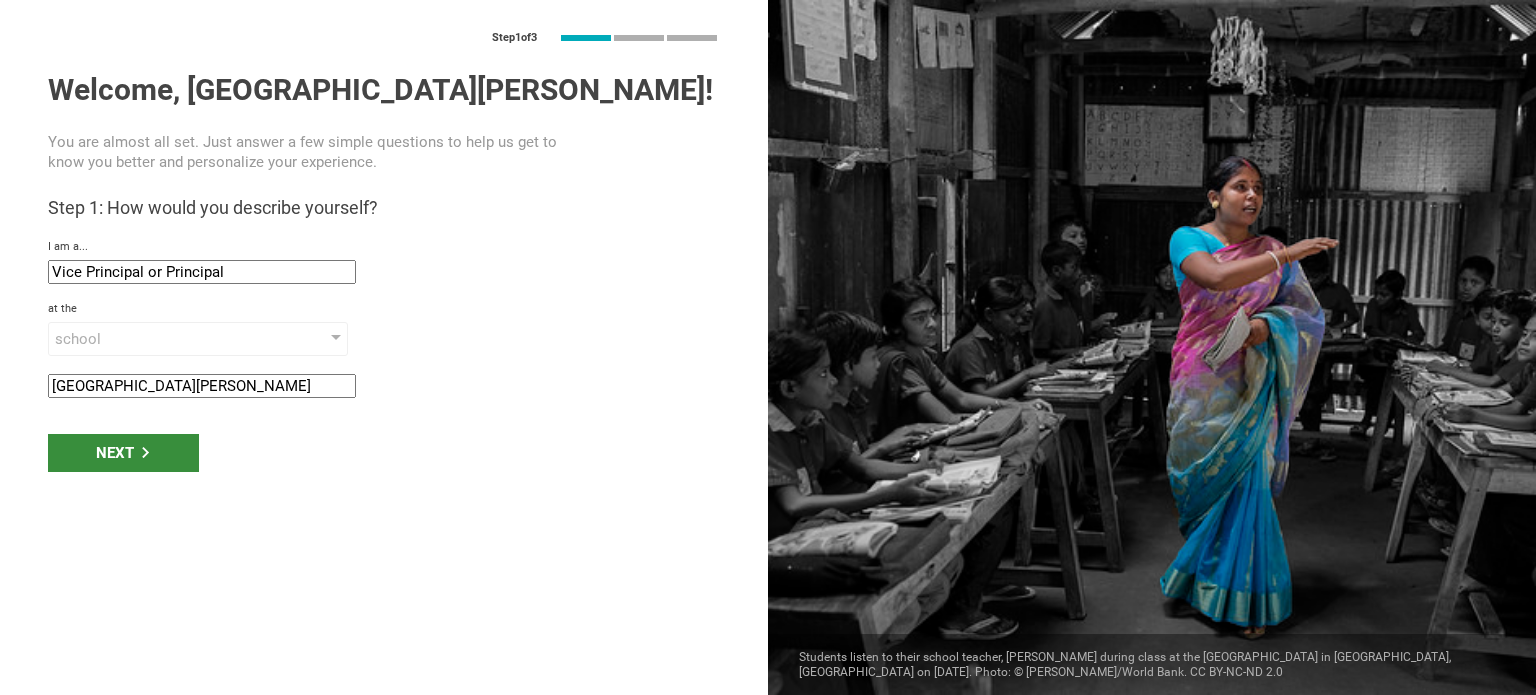 type on "[GEOGRAPHIC_DATA][PERSON_NAME]" 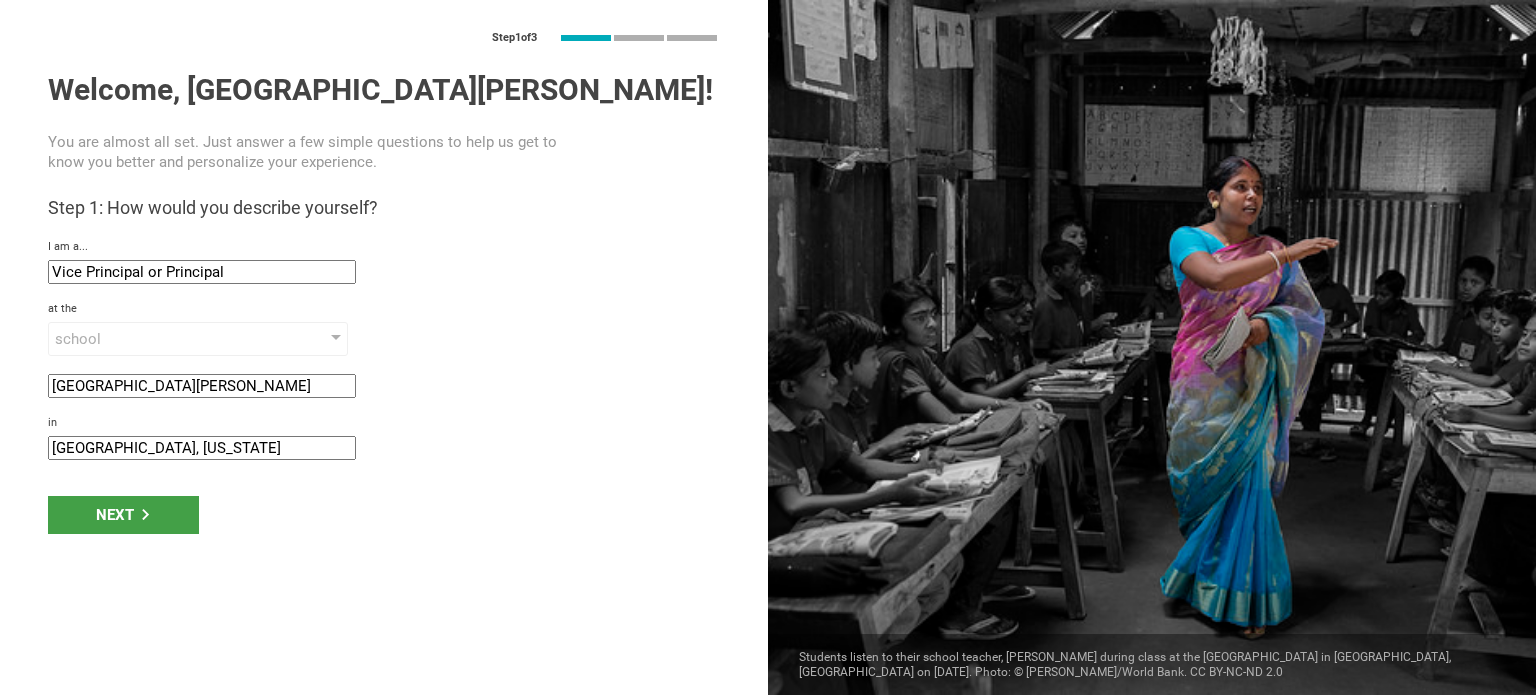 drag, startPoint x: 204, startPoint y: 451, endPoint x: 0, endPoint y: 423, distance: 205.9126 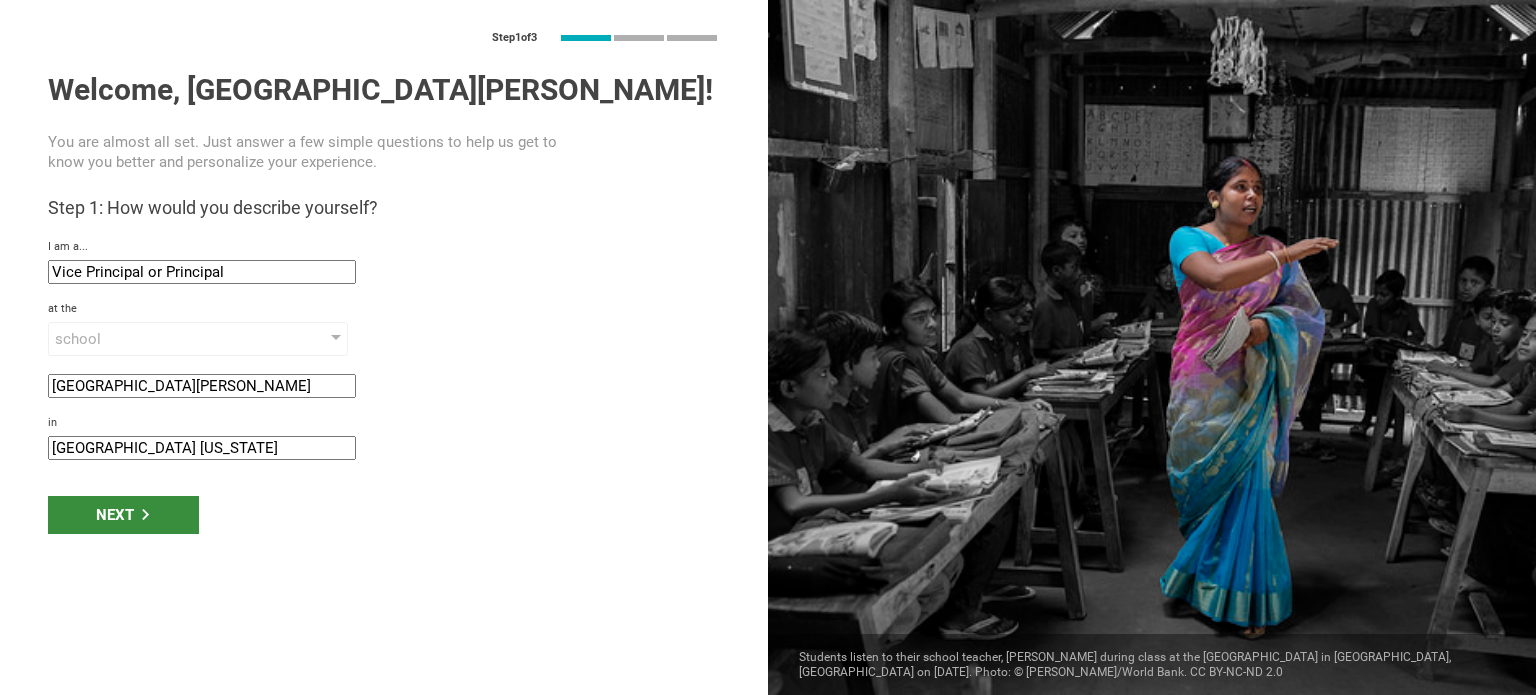 type on "Milwaukee Wisconsin" 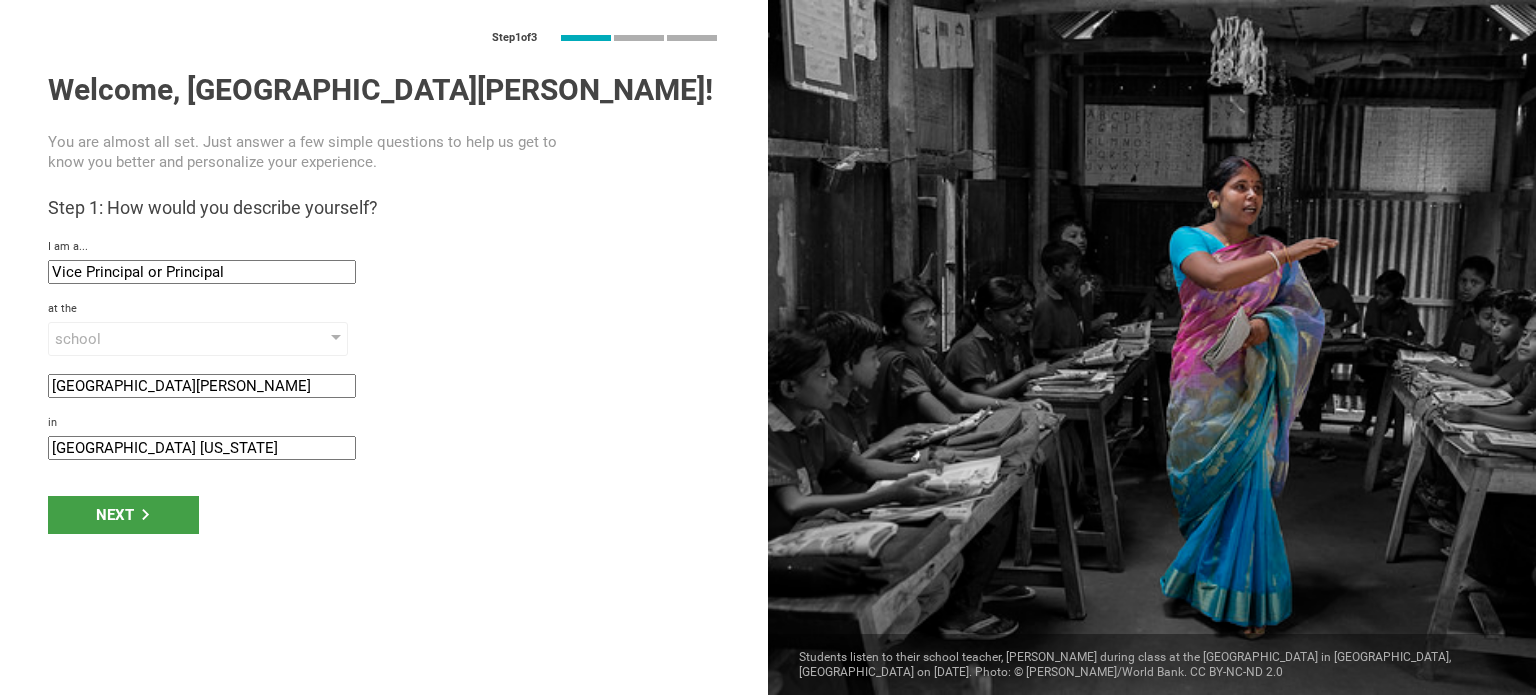 click on "Next" at bounding box center [123, 515] 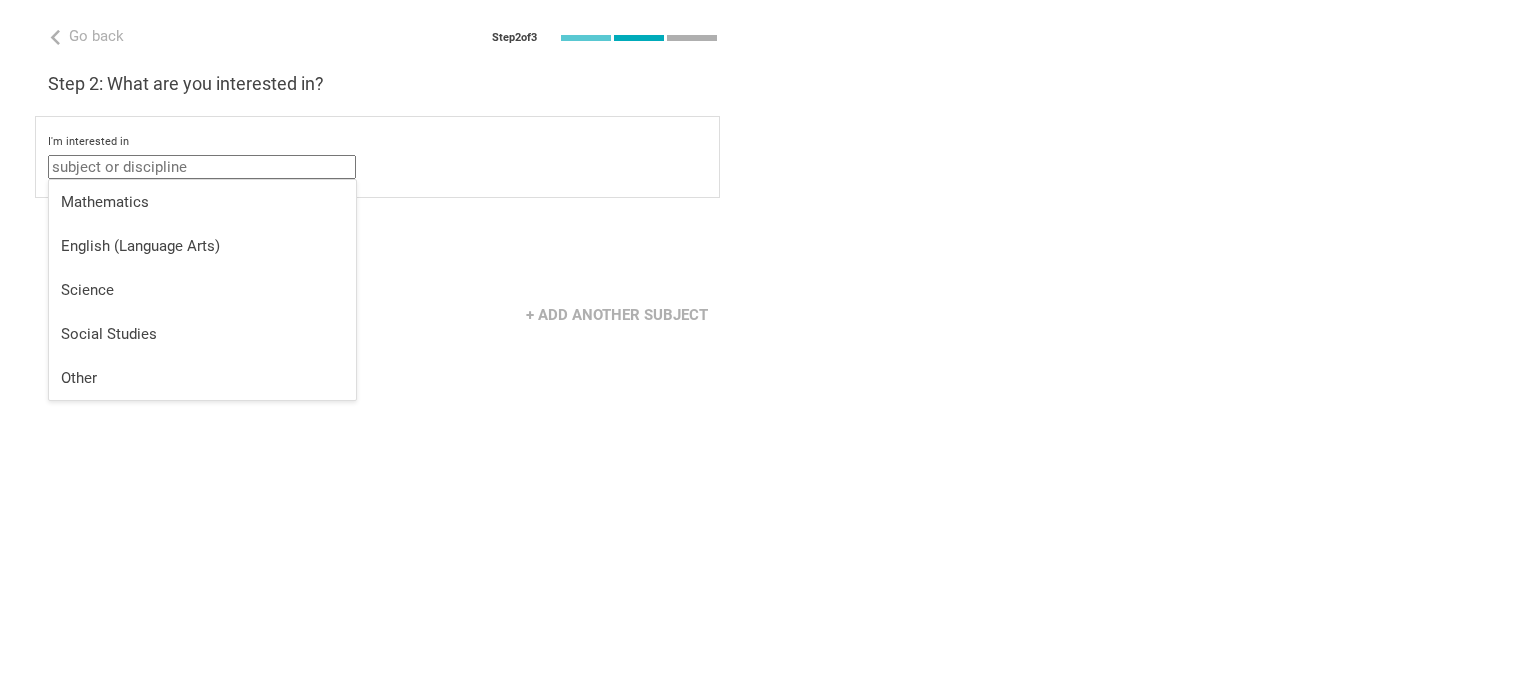 click at bounding box center (202, 167) 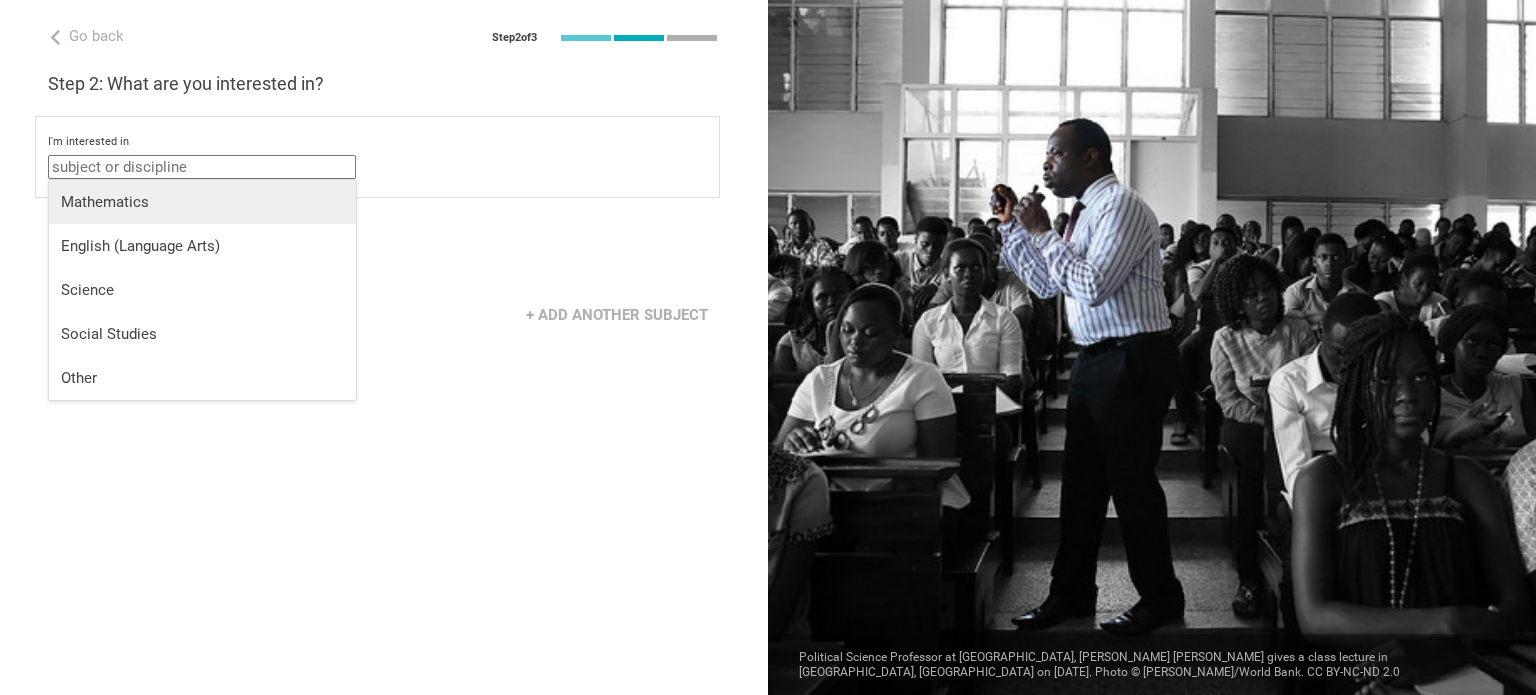 click on "Mathematics" at bounding box center [202, 202] 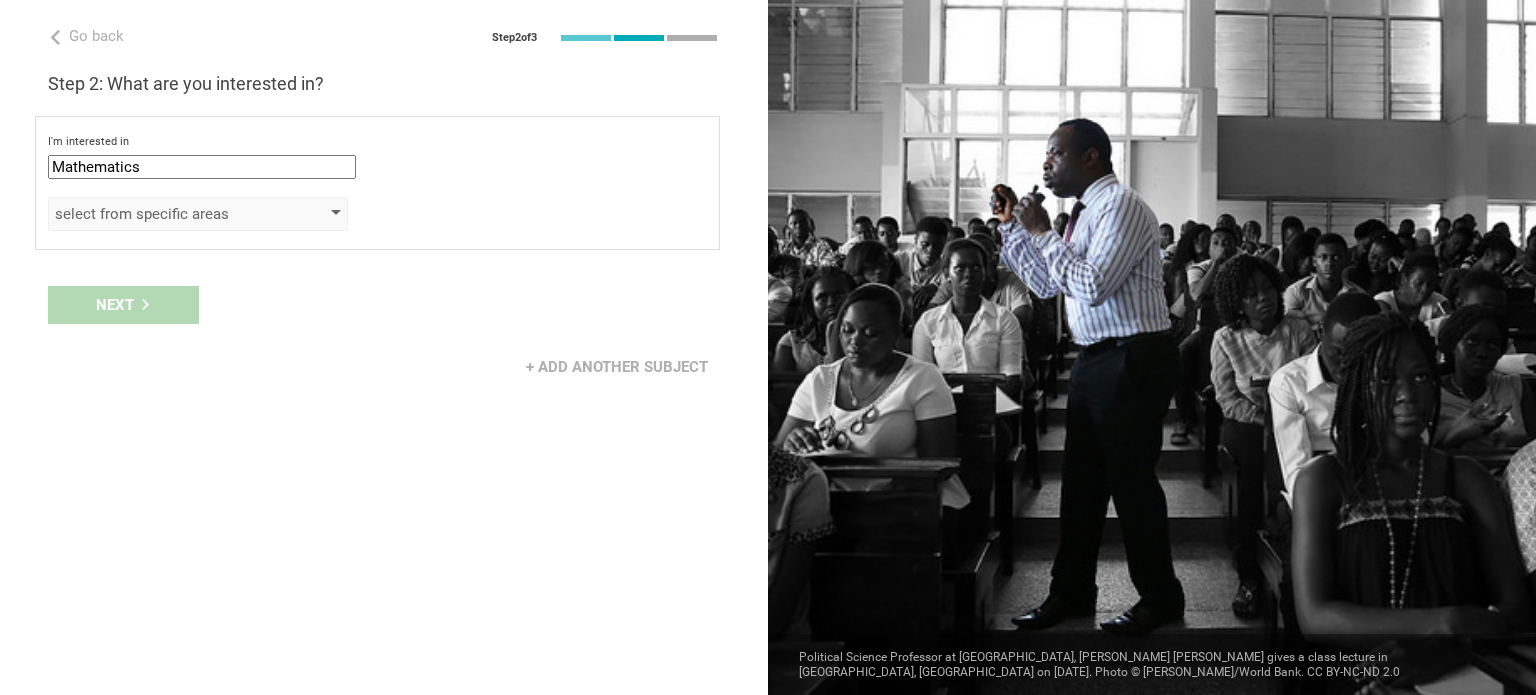 click on "select from specific areas" at bounding box center (198, 214) 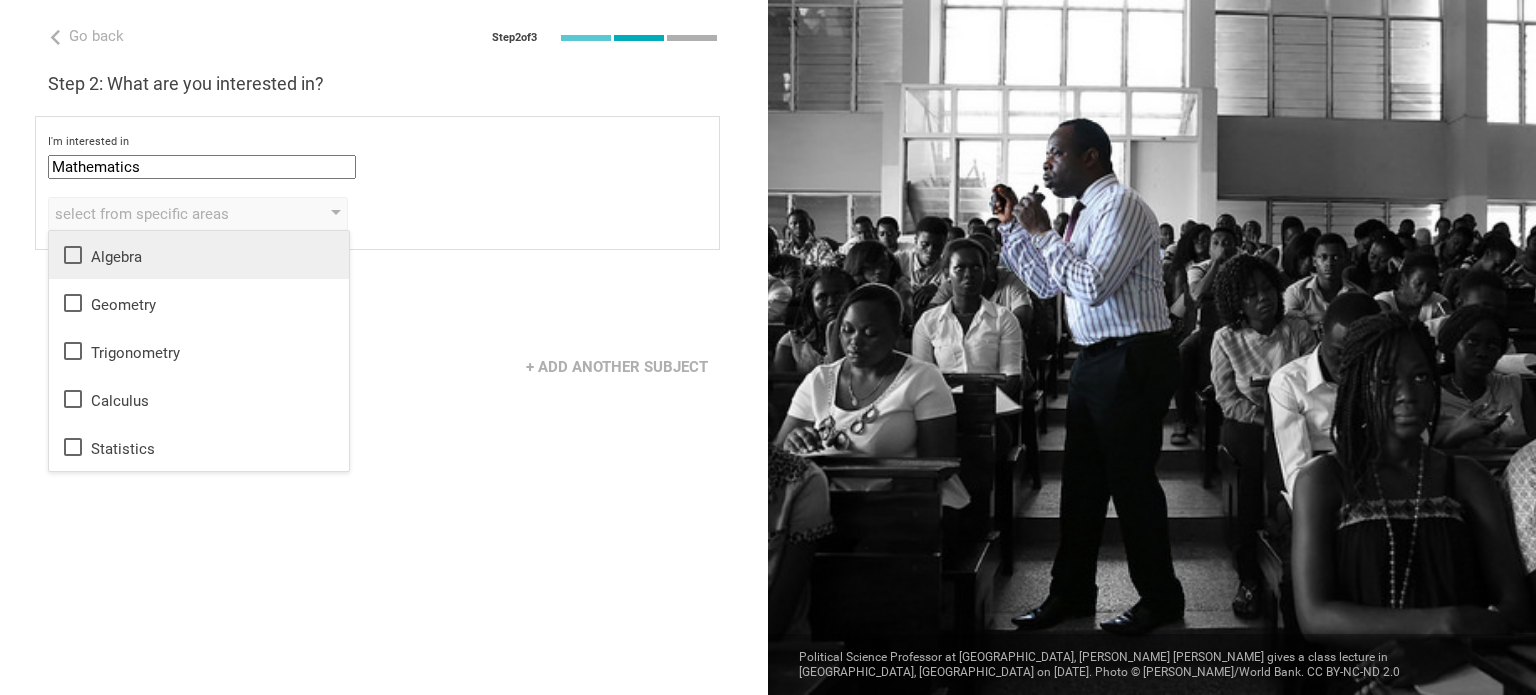 click 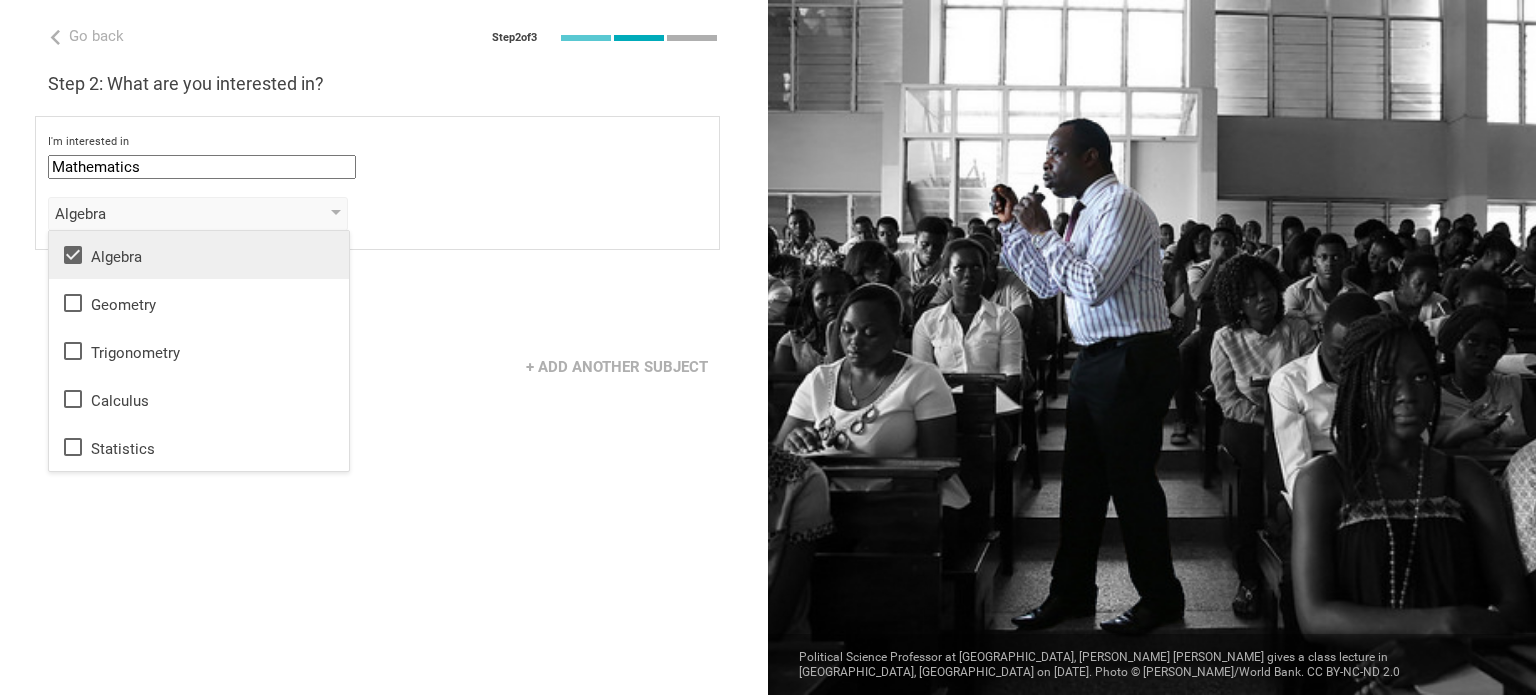 click on "Next" at bounding box center (384, 305) 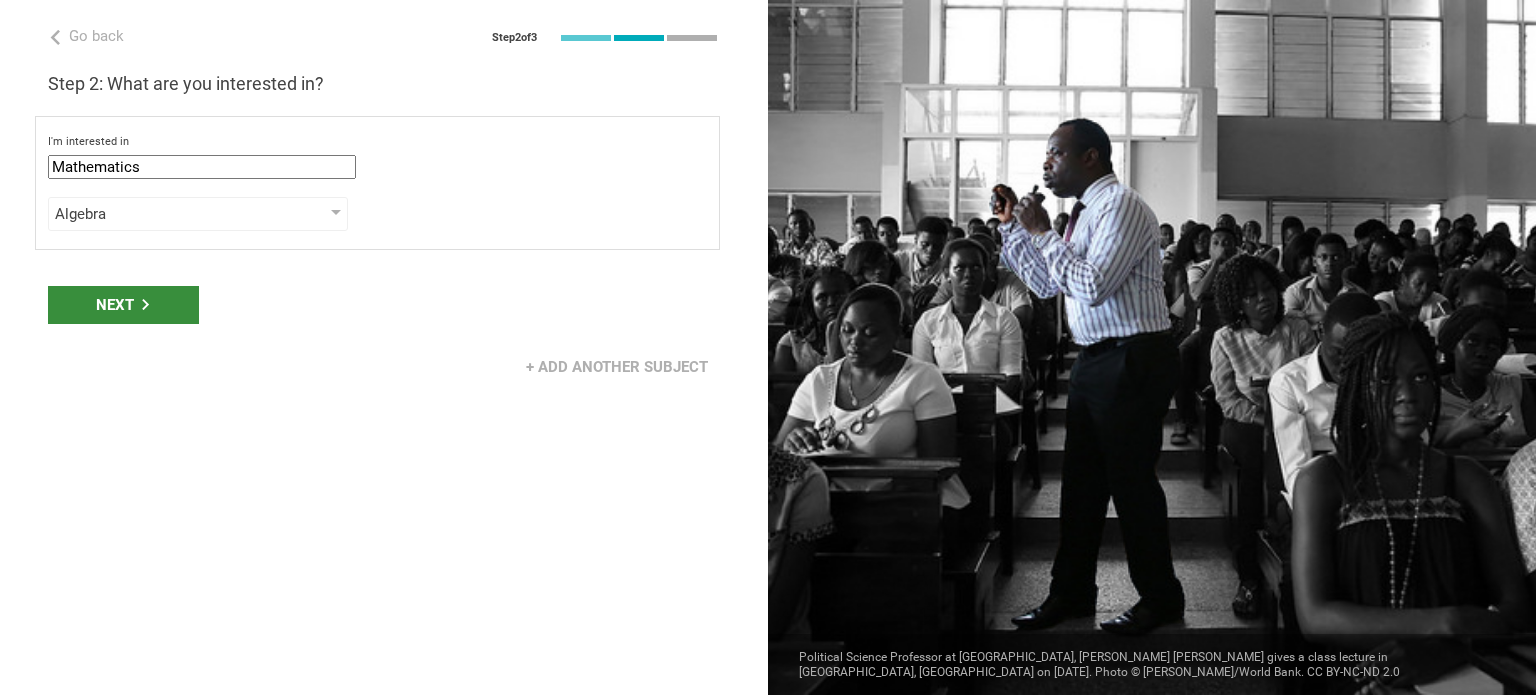 click on "Next" at bounding box center [123, 305] 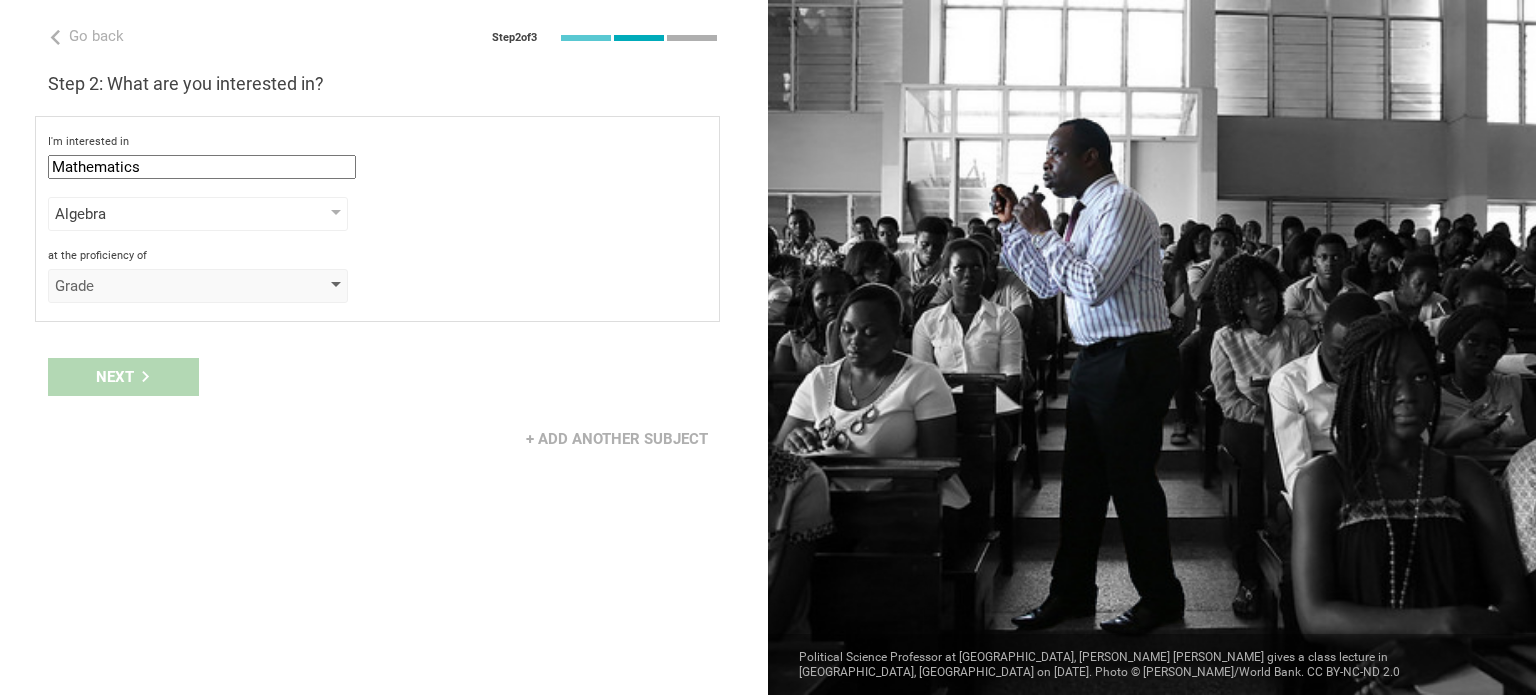 click at bounding box center (336, 286) 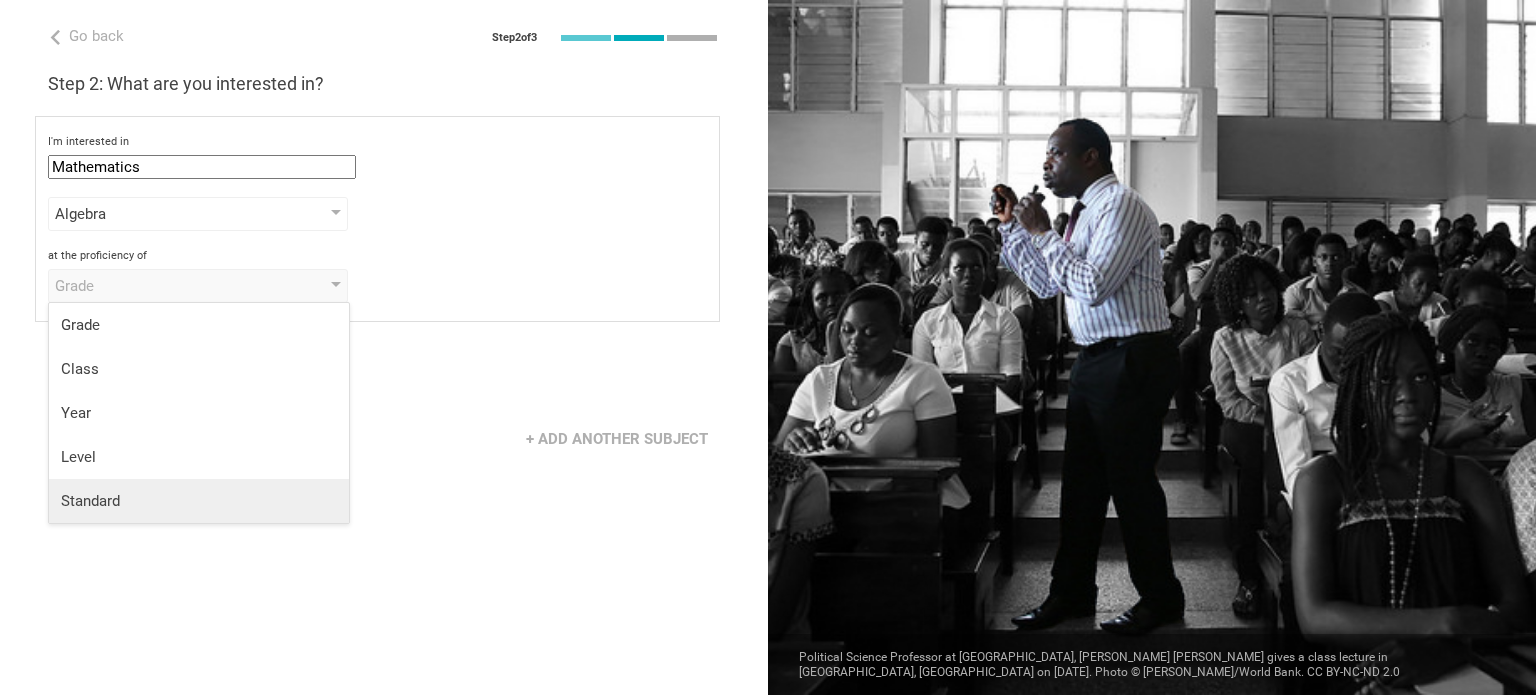 click on "Standard" at bounding box center (199, 501) 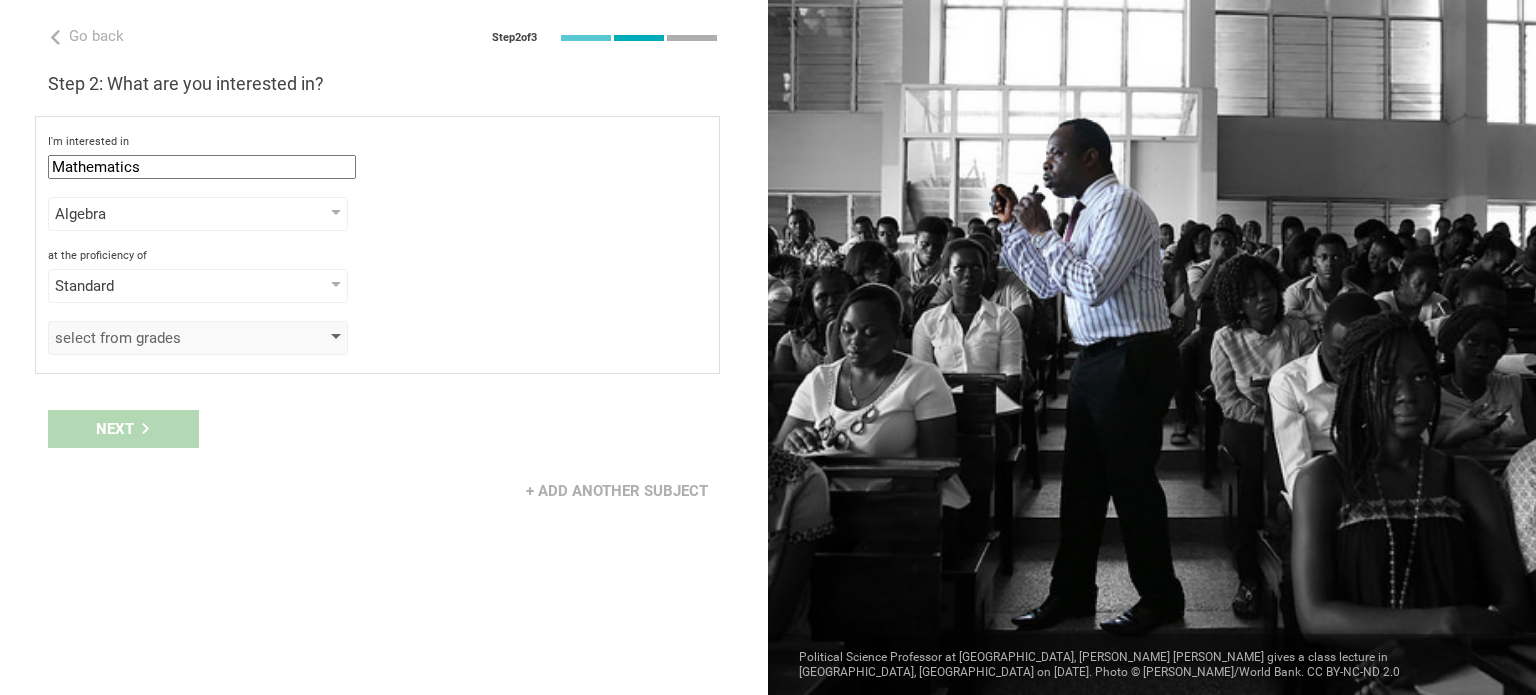 click at bounding box center [336, 338] 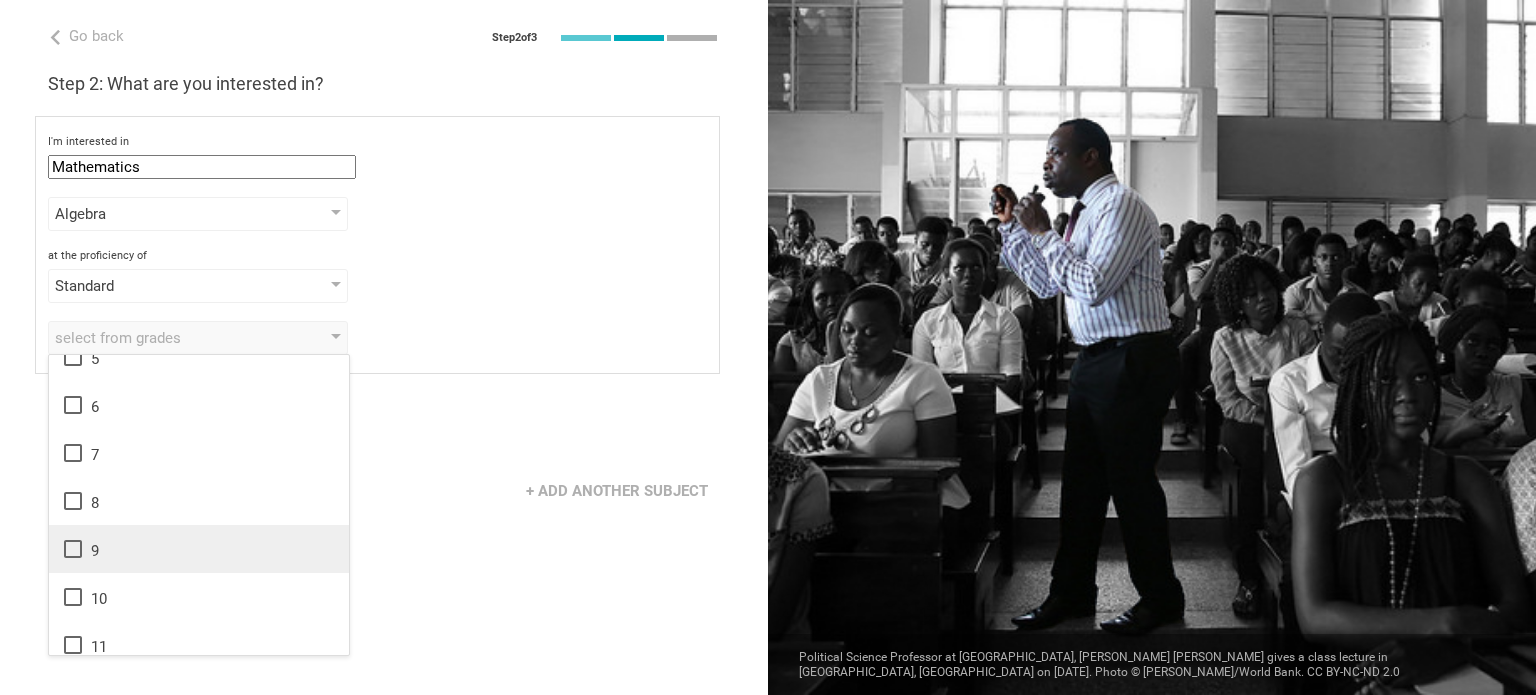 scroll, scrollTop: 222, scrollLeft: 0, axis: vertical 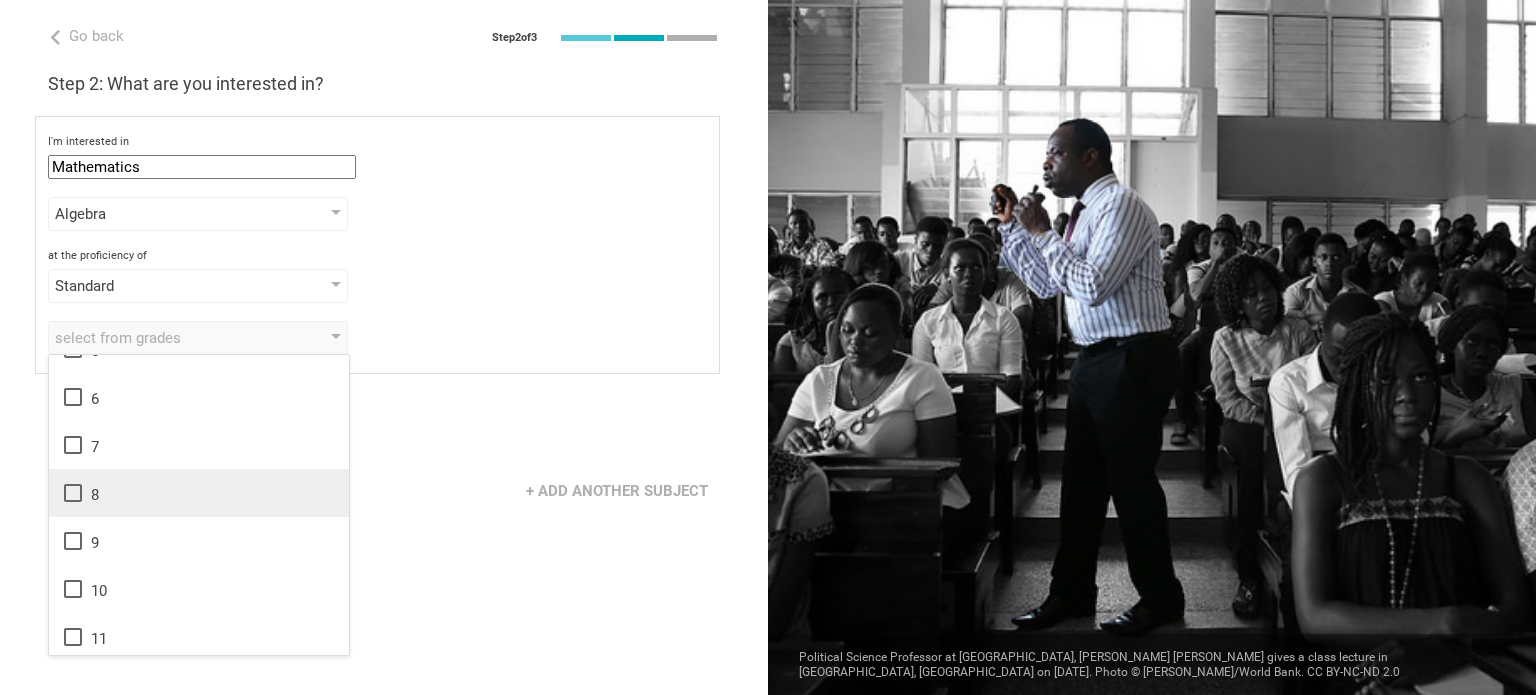 click 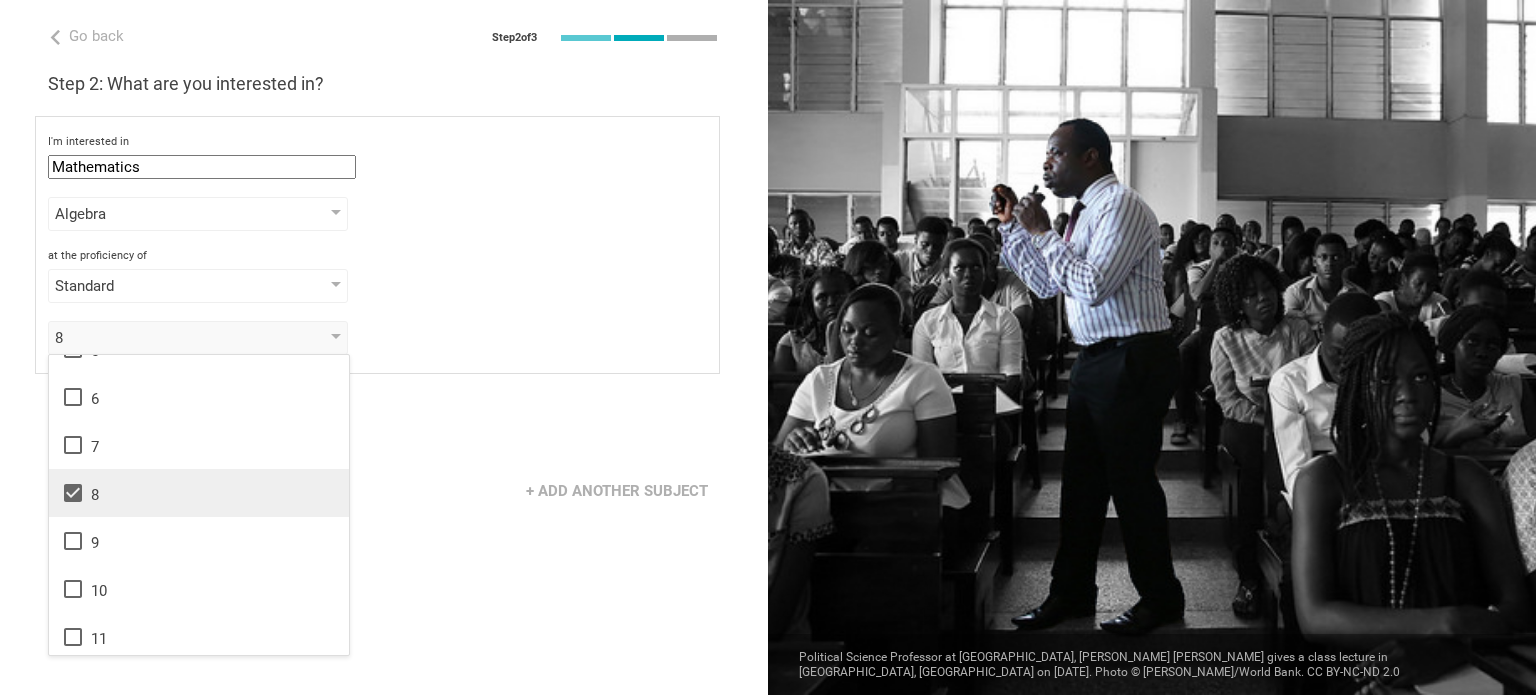 click on "Next" at bounding box center [384, 429] 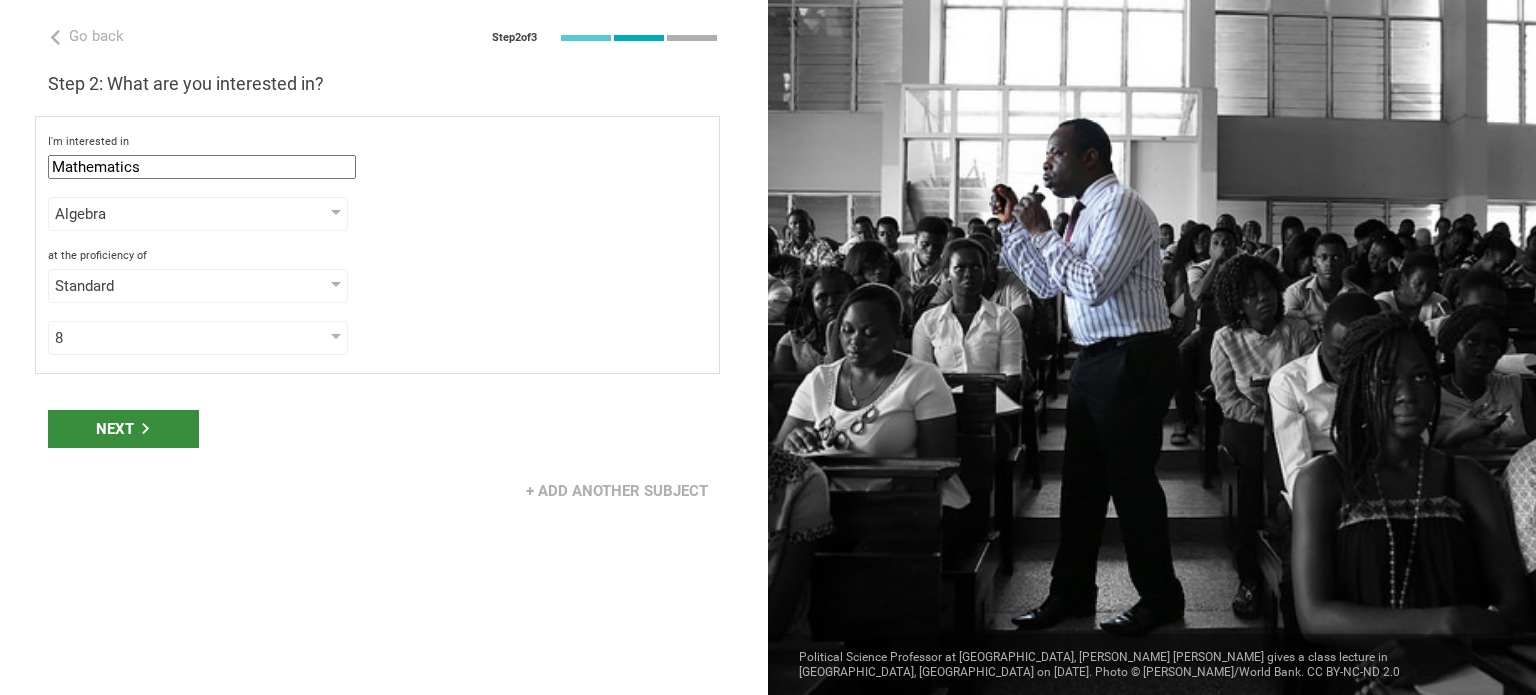click on "Next" at bounding box center (123, 429) 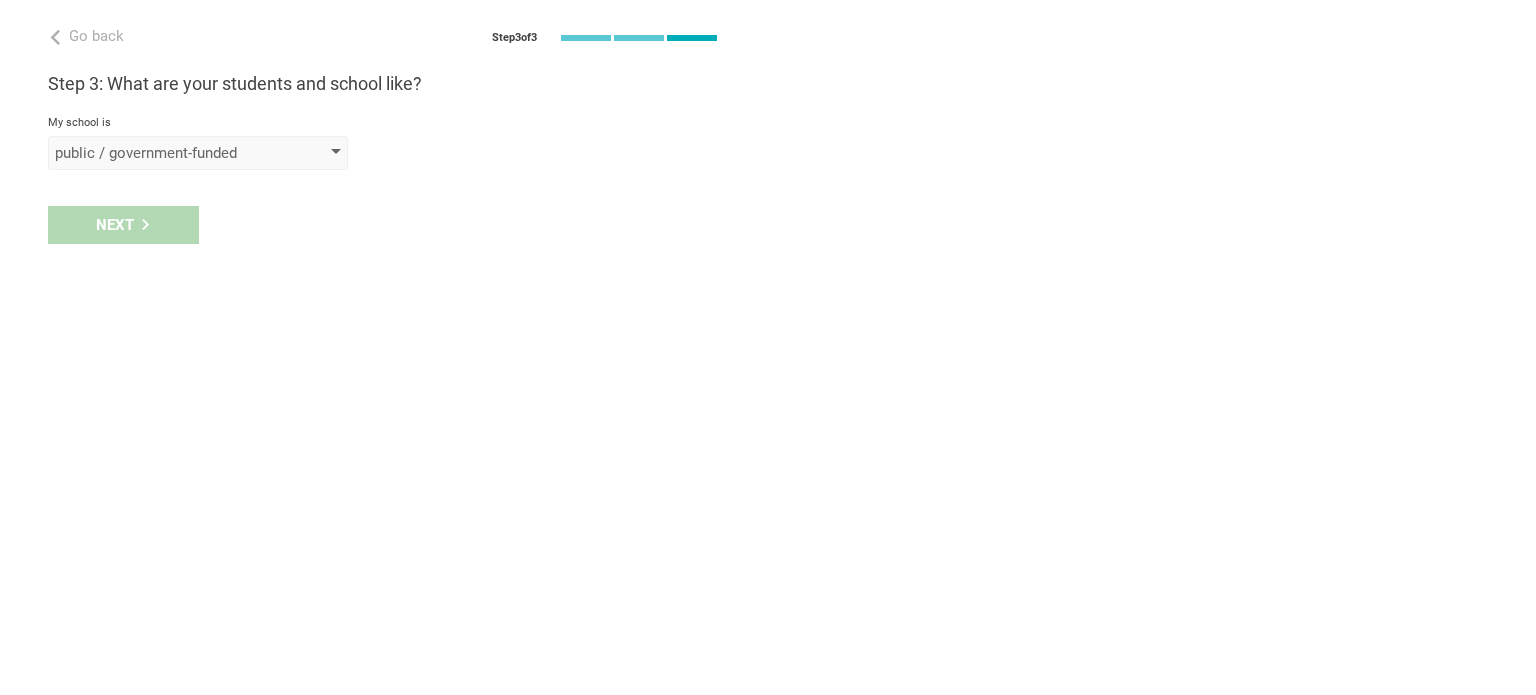 click at bounding box center (336, 153) 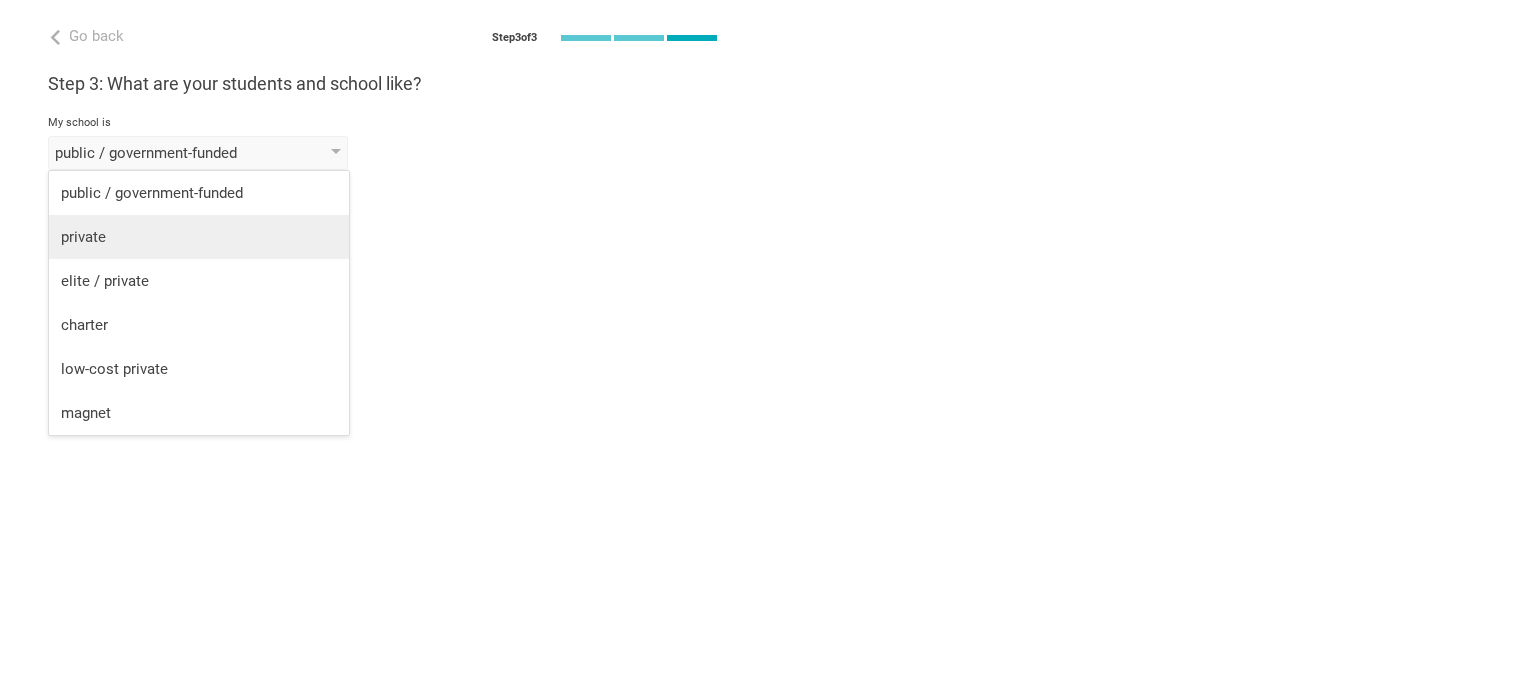 click on "private" at bounding box center [199, 237] 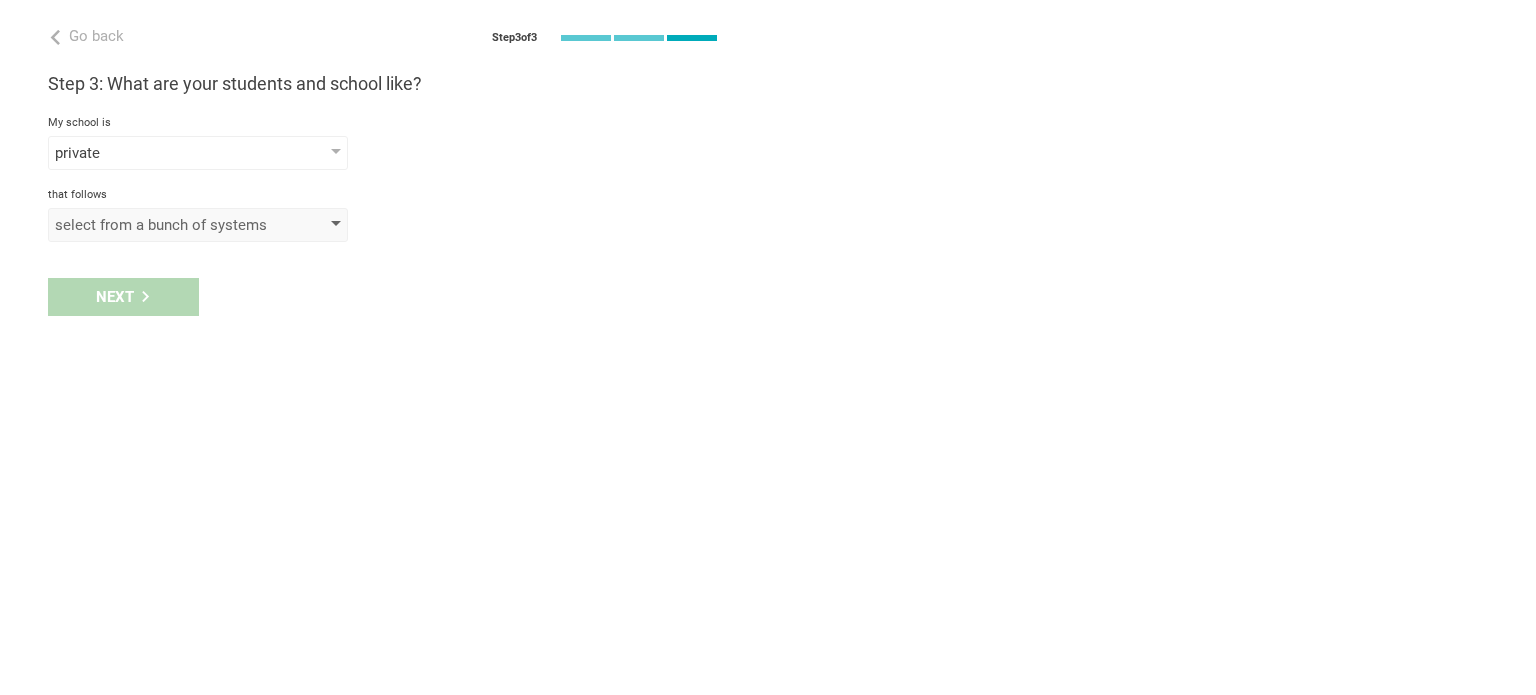 click on "select from a bunch of systems" at bounding box center [198, 225] 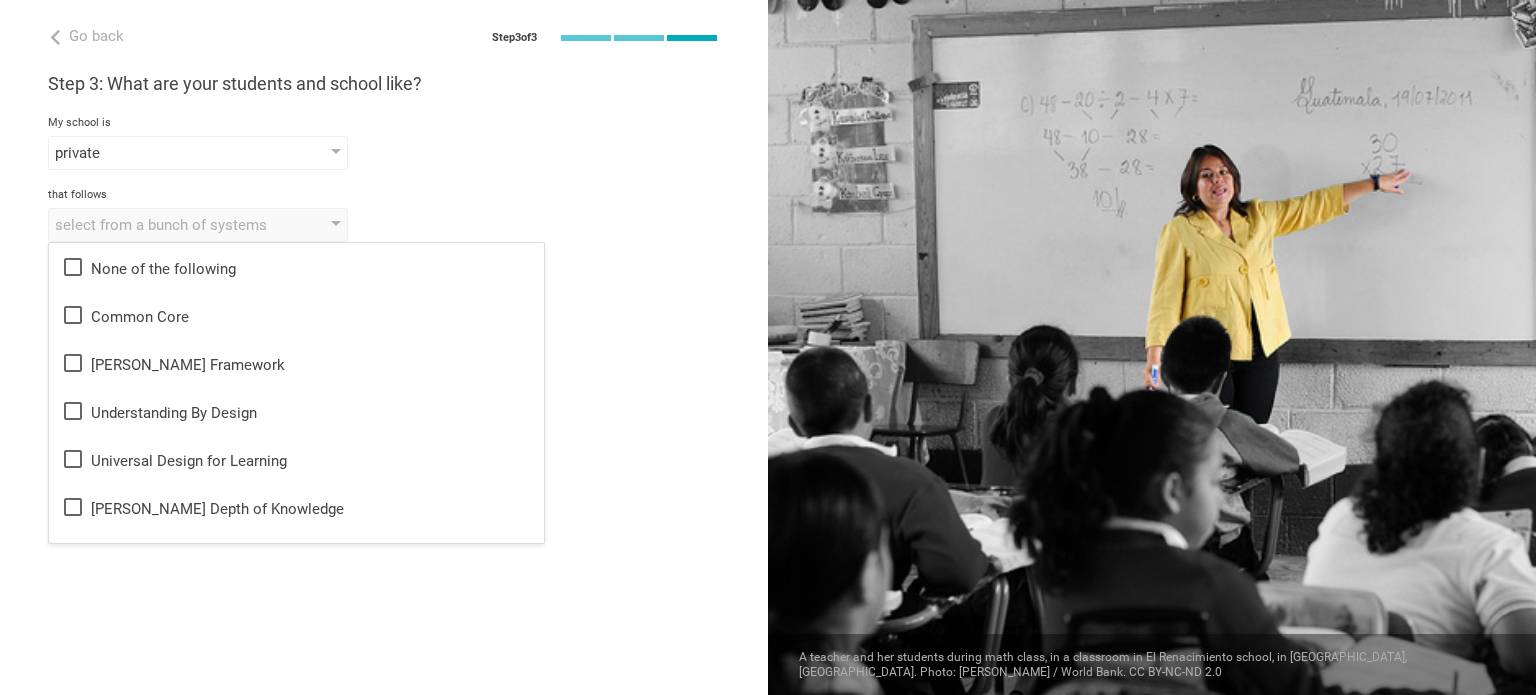 scroll, scrollTop: 0, scrollLeft: 0, axis: both 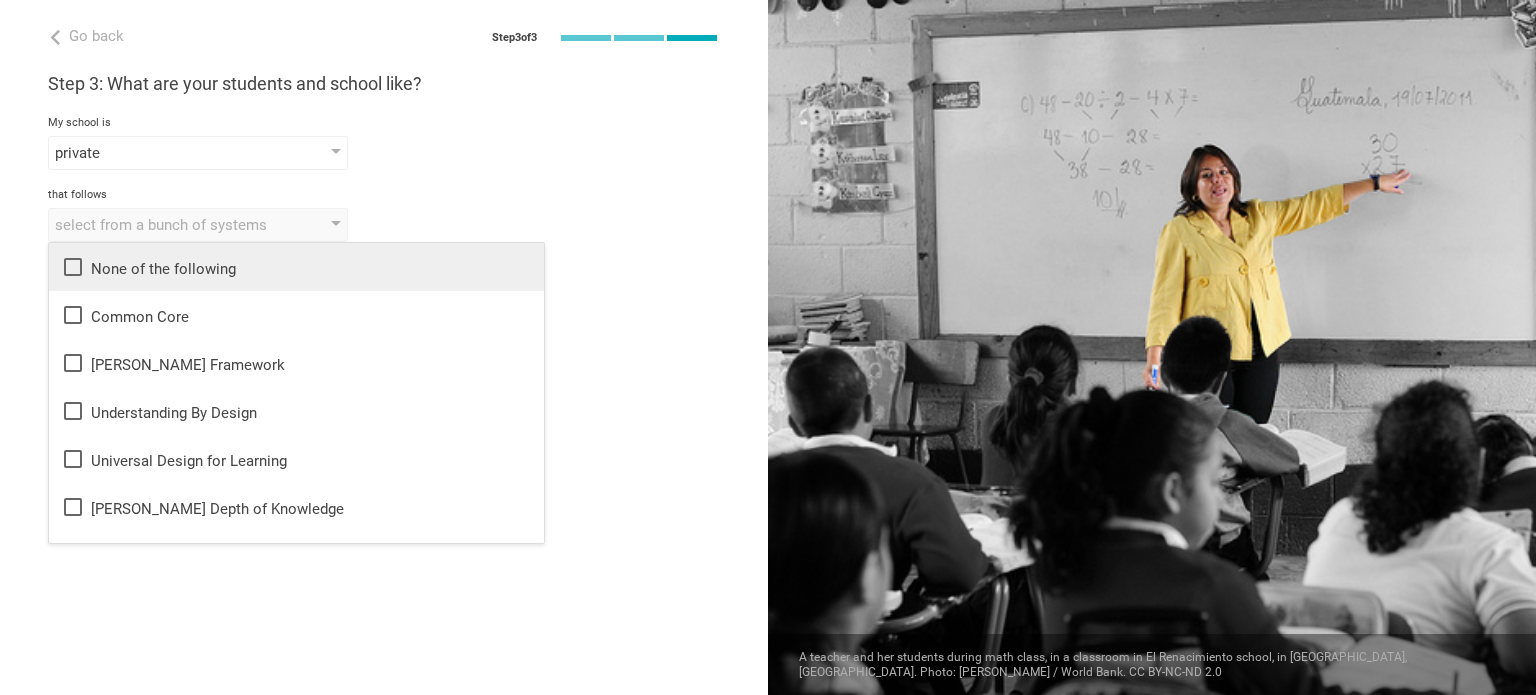 click 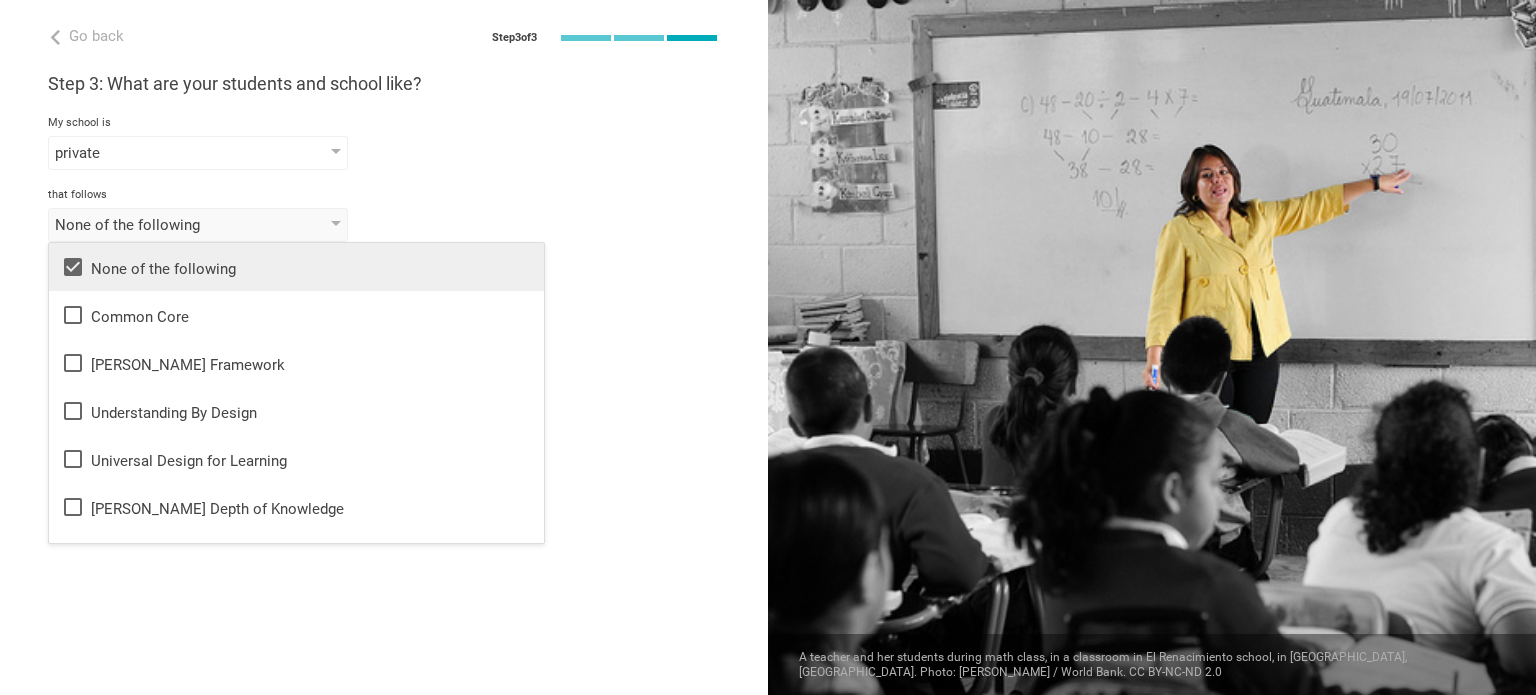 click on "Next" at bounding box center [384, 297] 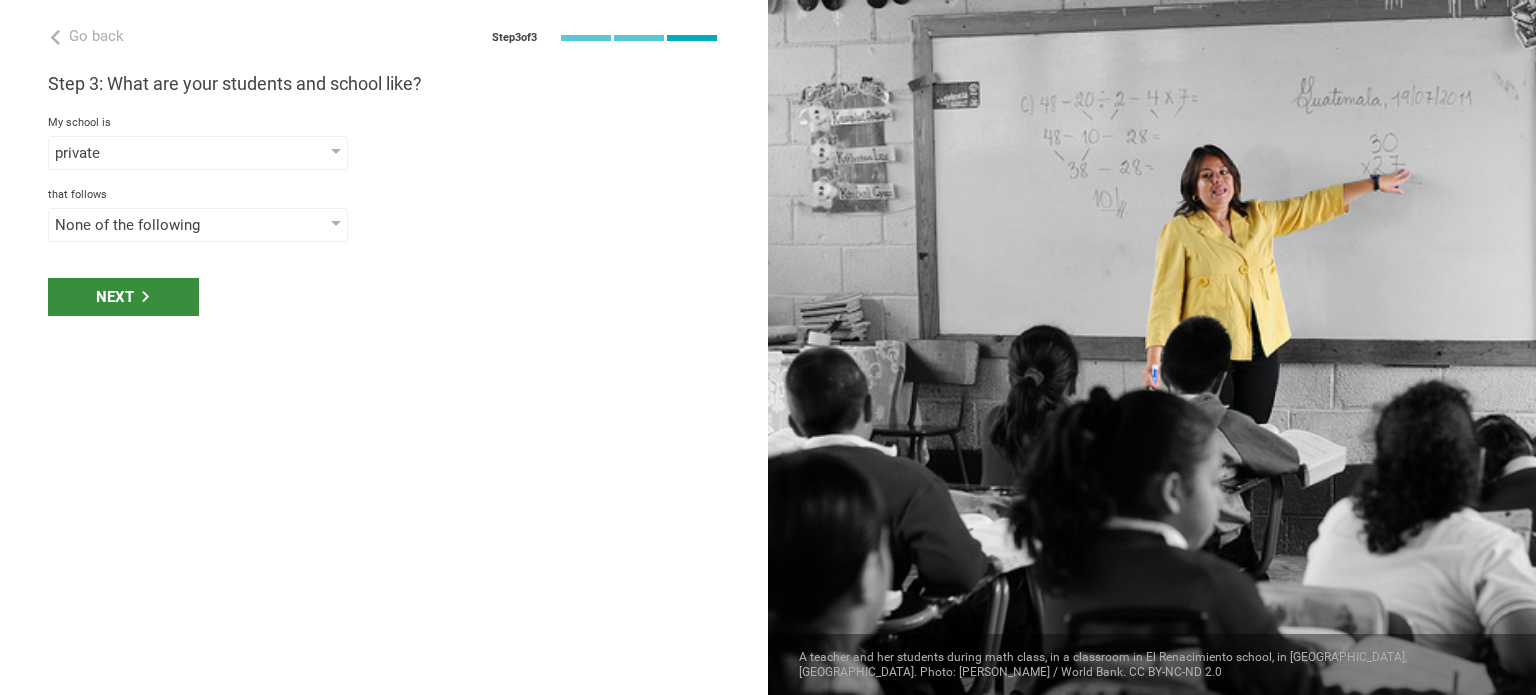 click on "Next" at bounding box center (123, 297) 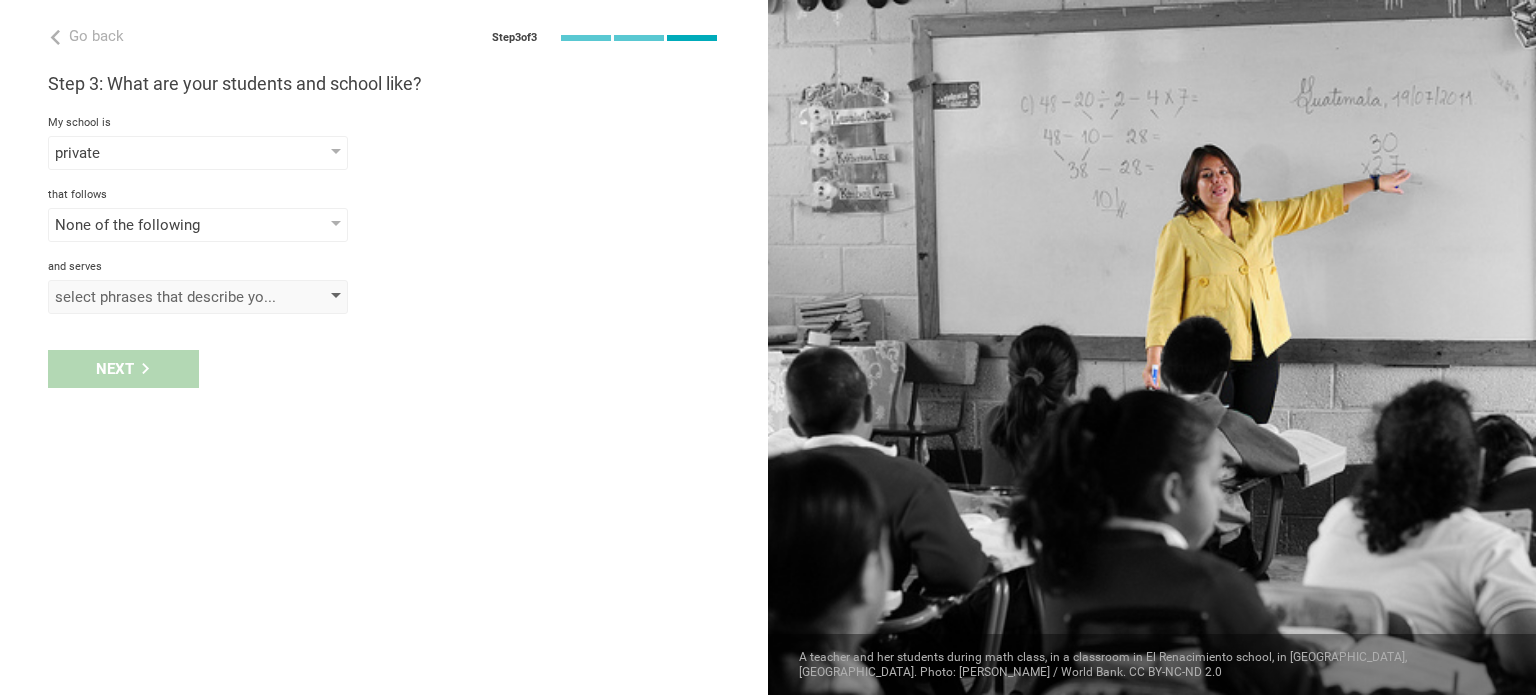 click on "select phrases that describe your student population" at bounding box center (198, 297) 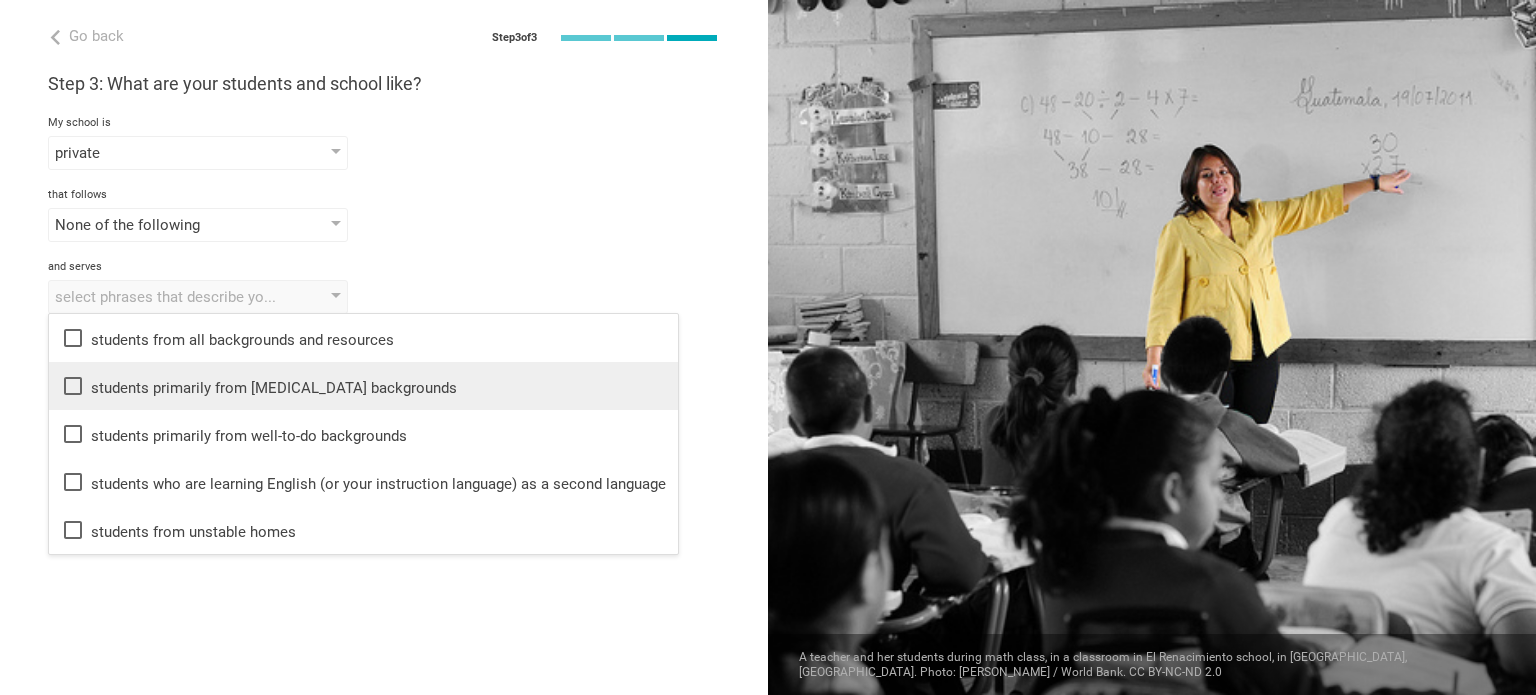 click 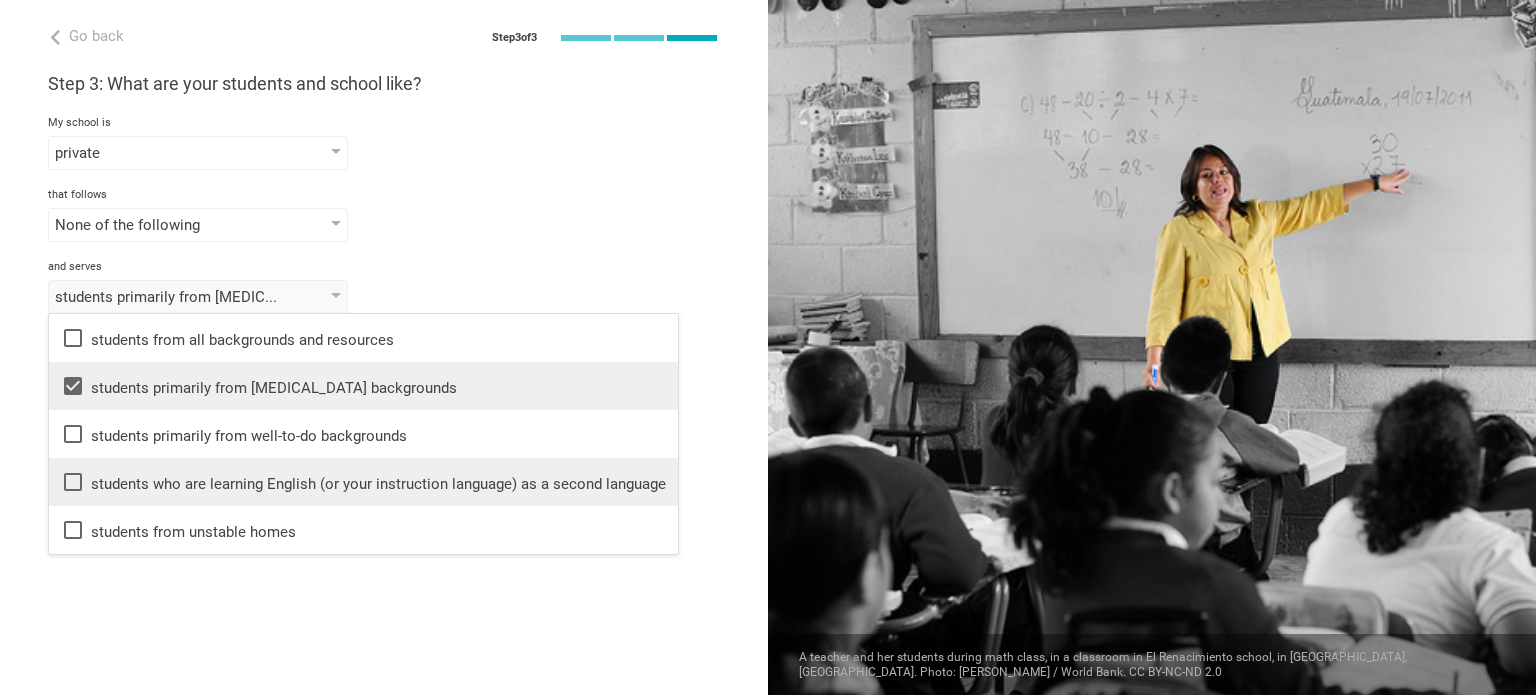 click 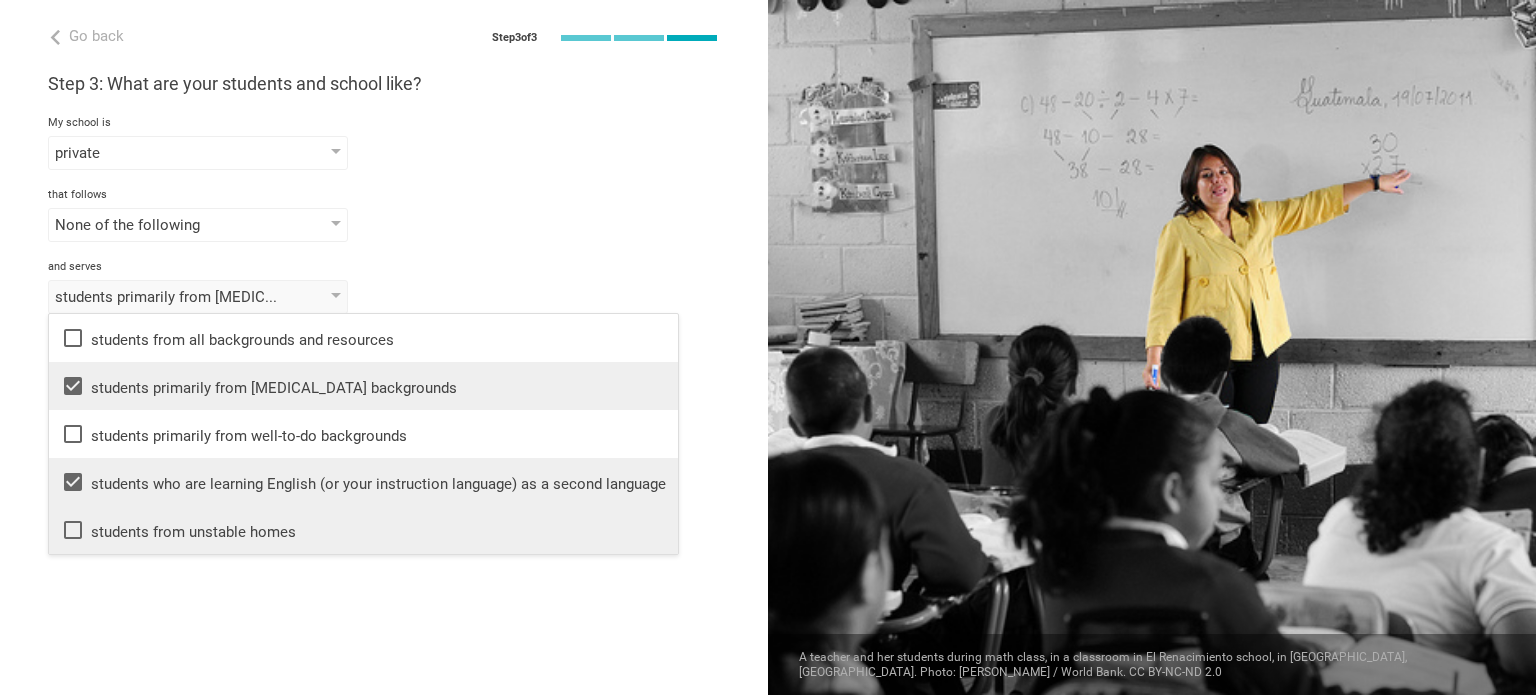 click 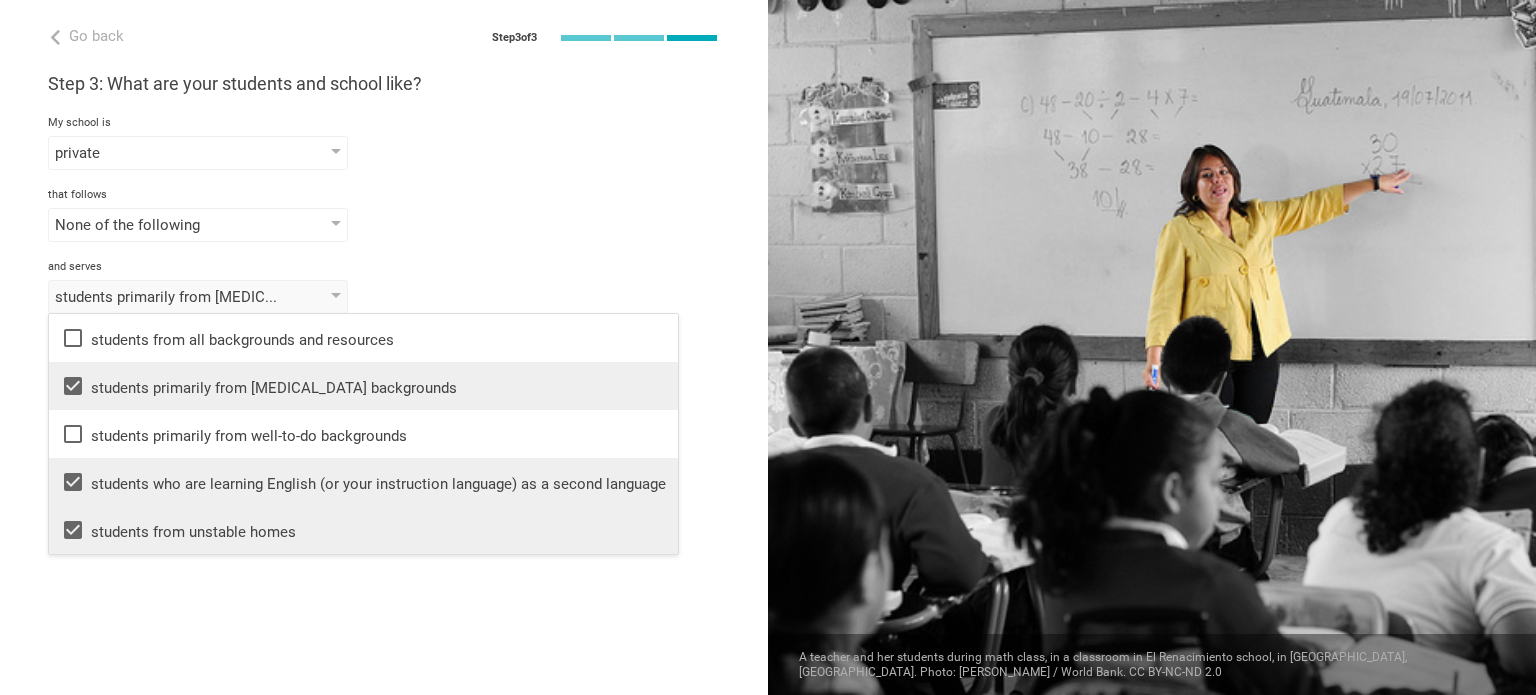 click on "Go back Step  3  of  3 Welcome, St. Josaphat! You are almost all set. Just answer a few simple questions to help us get to know you better and personalize your experience. Step 1: How would you describe yourself? I am a... Vice Principal or Principal Teacher Professor / Lecturer Instructional Coach Vice Principal or Principal Curriculum writer / Instructional designer School / district Administrator EdTech maker / enthusiast at the school school district college university program institute company organization St. Josaphat Parish School in Milwaukee Wisconsin Step 2: What are you interested in? I'm interested in Mathematics Mathematics English (Language Arts) Science Social Studies Other Algebra Algebra Geometry Trigonometry Calculus Statistics at the proficiency of Standard Grade Class Year Level Standard 8 1 2 3 4 5 6 7 8 9 10 11 12 13 Step 3: What are your students and school like? My school is private public / government-funded private elite / private charter low-cost private magnet that follows AdvancED" at bounding box center [384, 347] 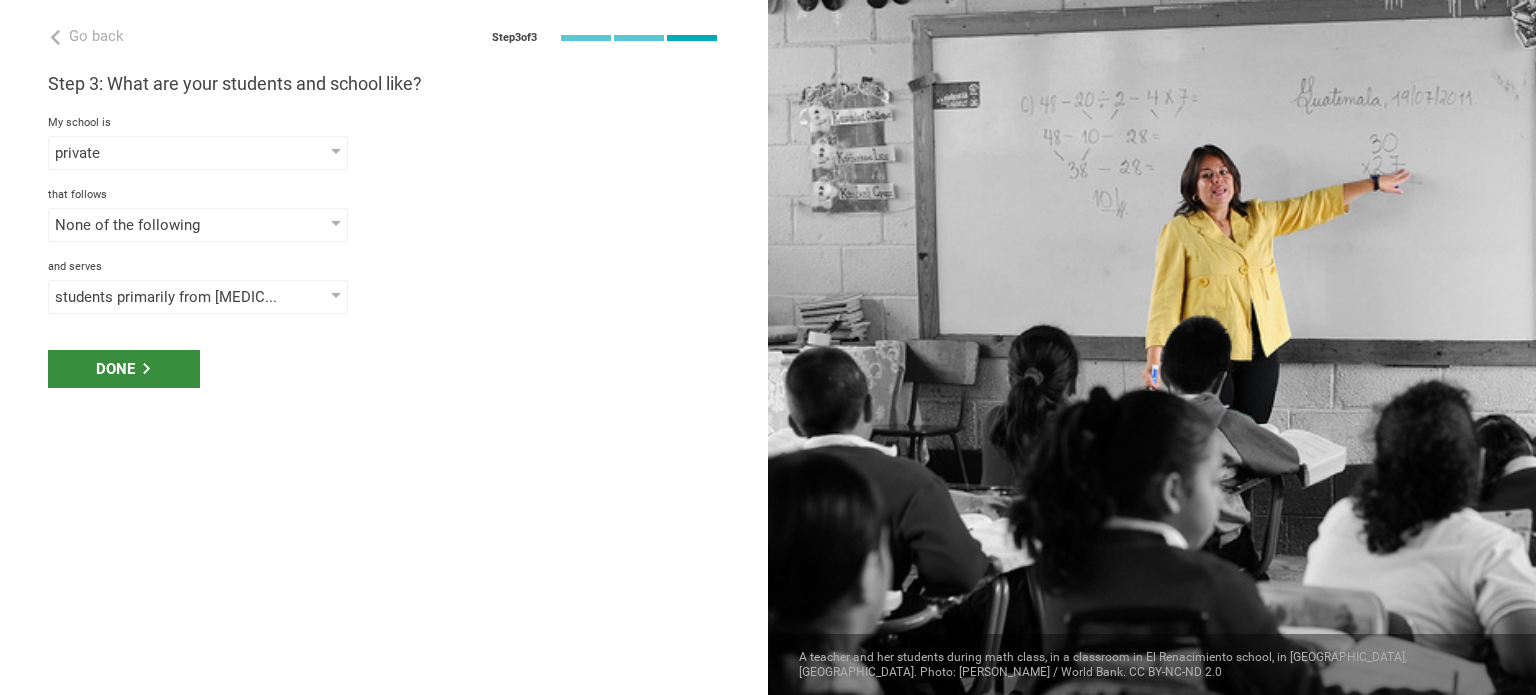 click on "Done" at bounding box center [124, 369] 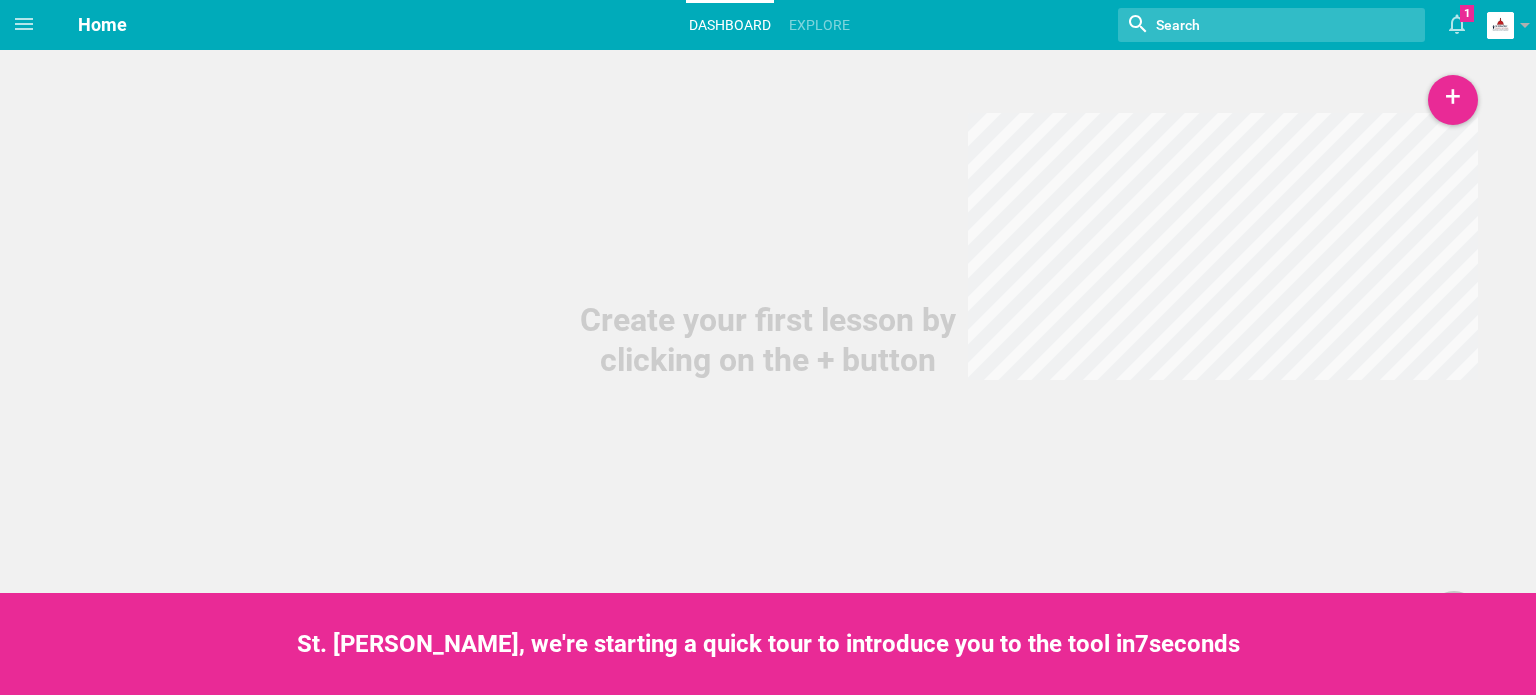 scroll, scrollTop: 0, scrollLeft: 0, axis: both 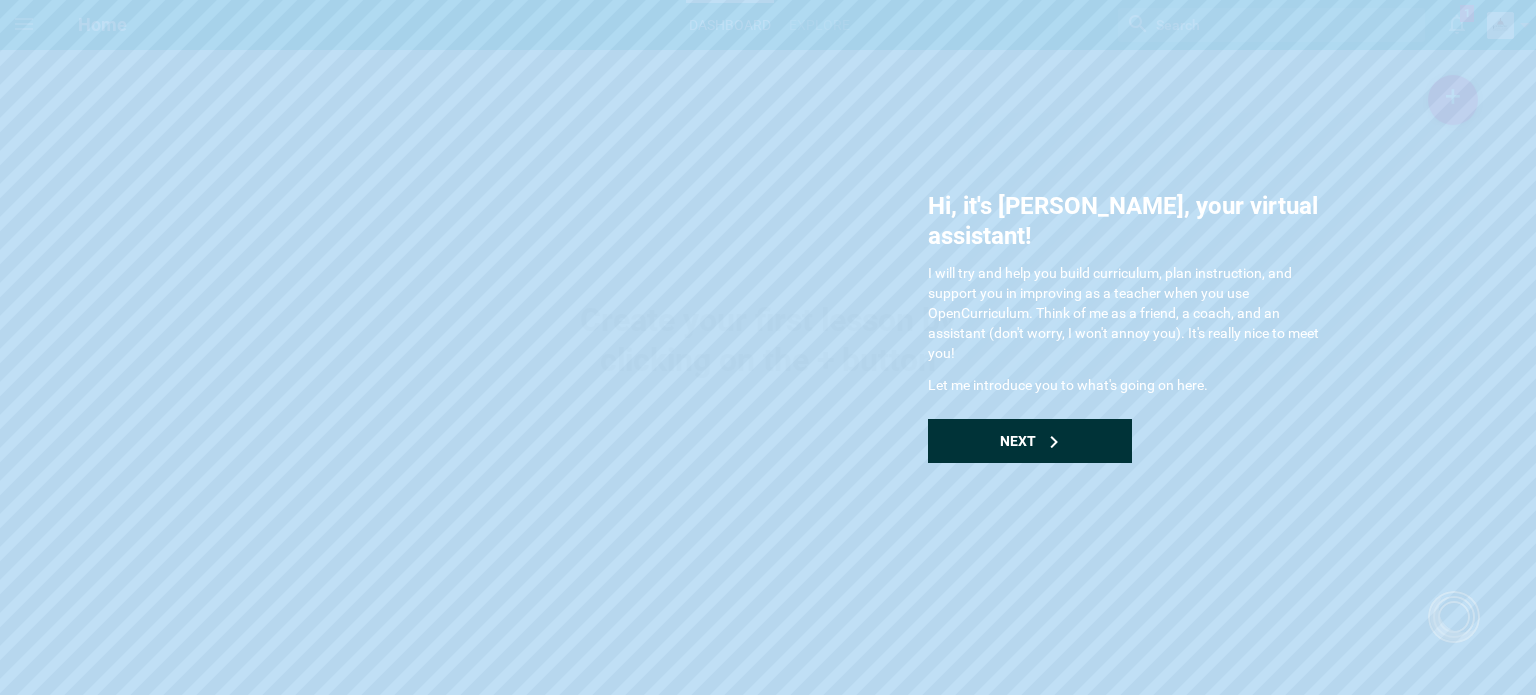 click on "Next" at bounding box center [1030, 441] 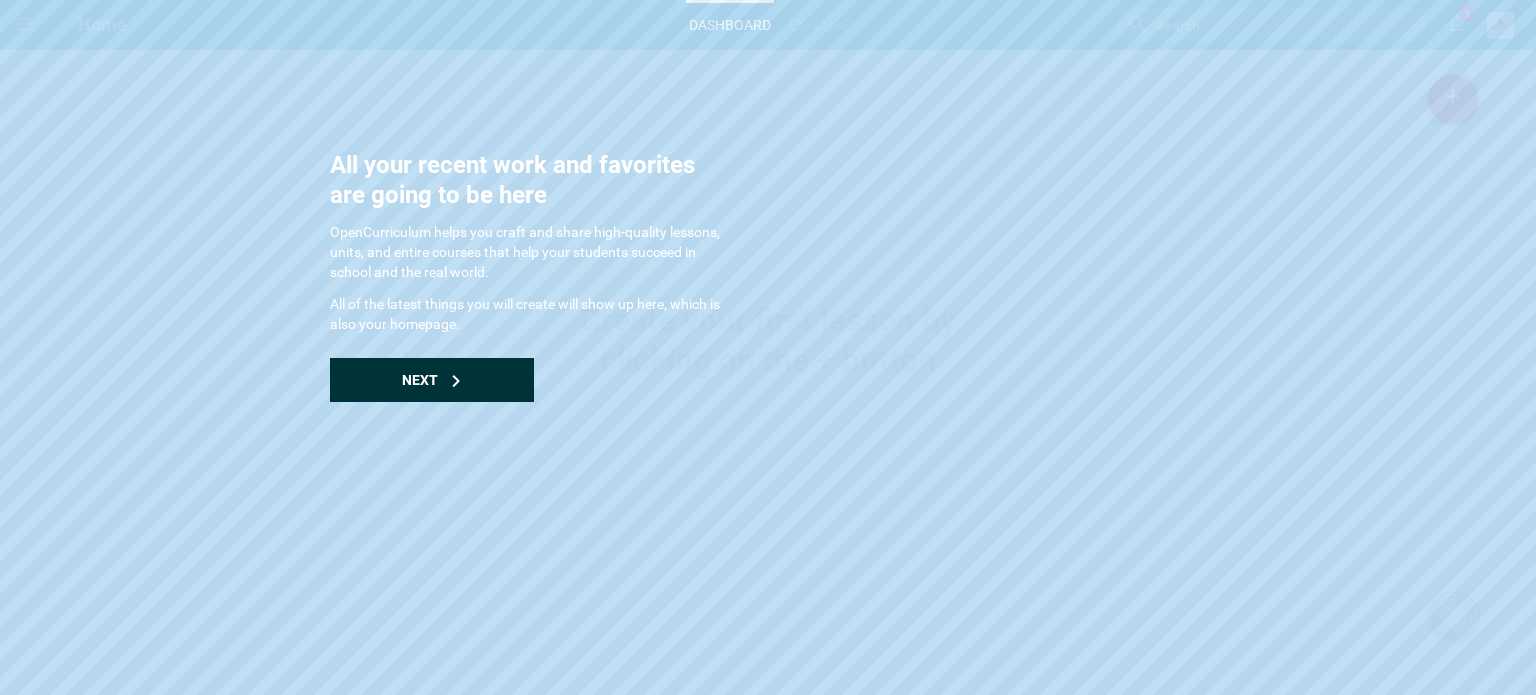 click on "Next" at bounding box center (432, 380) 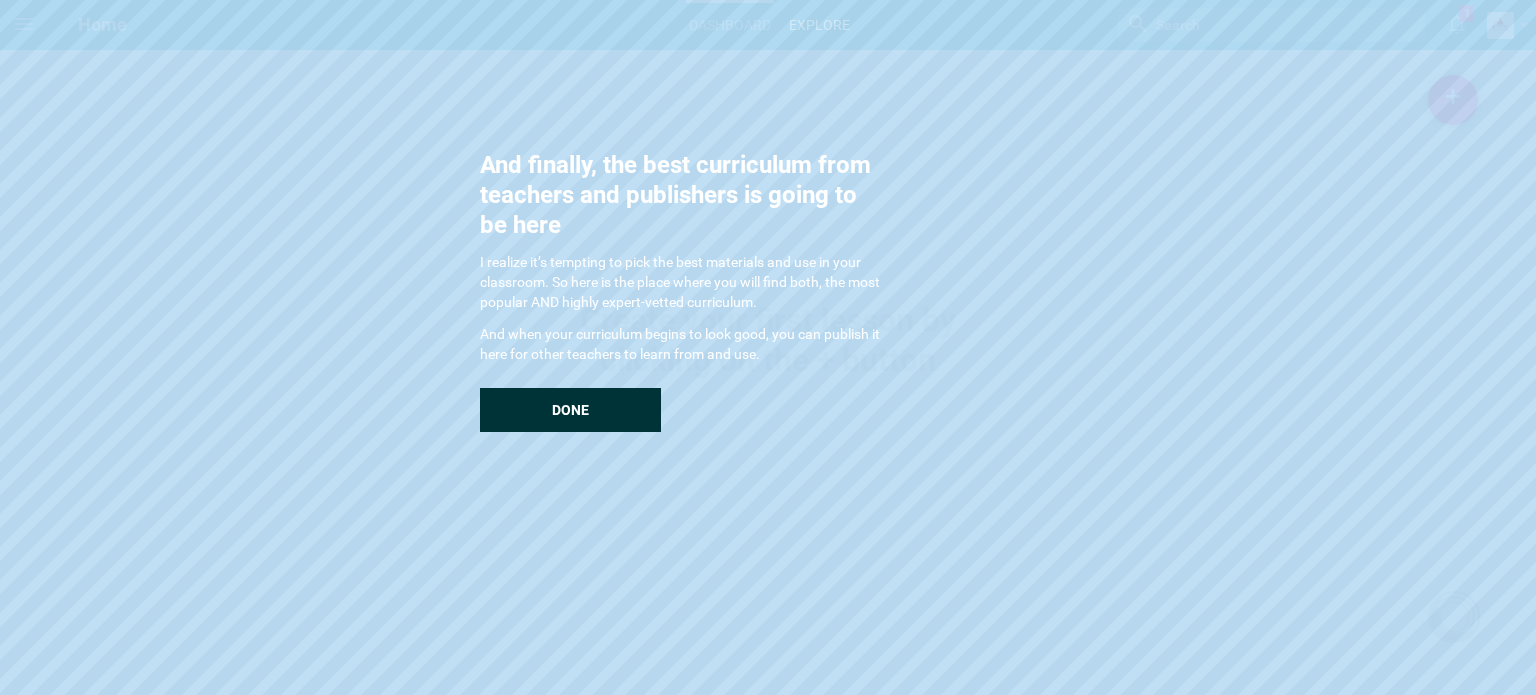 click on "Done" at bounding box center [570, 410] 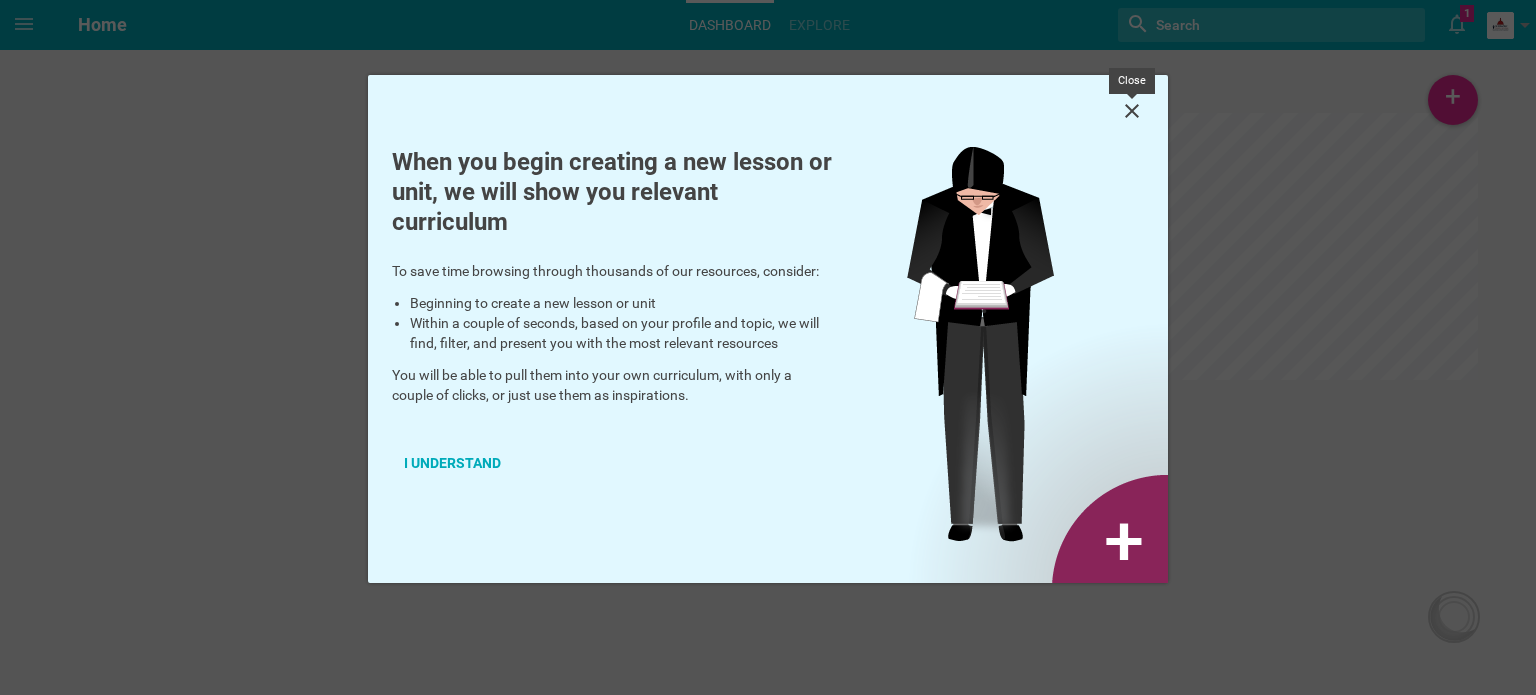 click 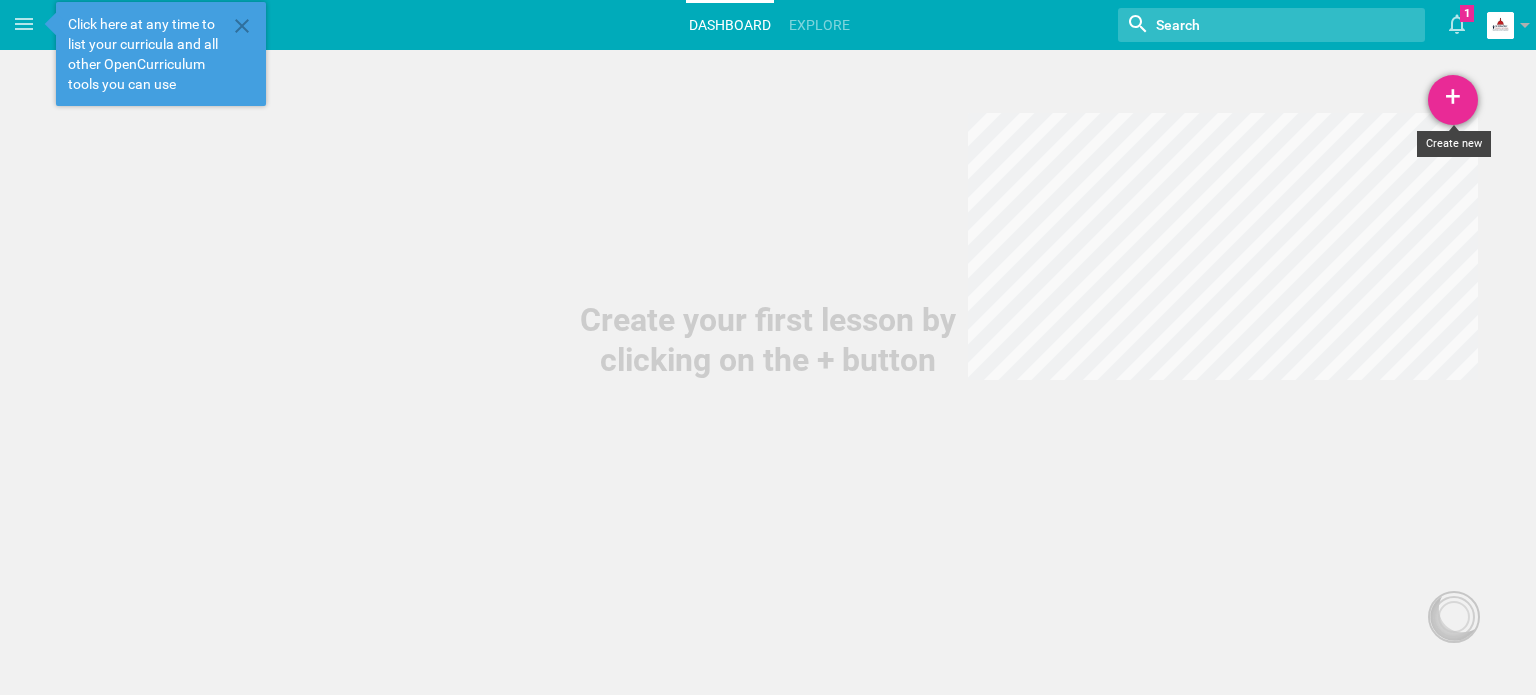 click on "+" at bounding box center (1453, 100) 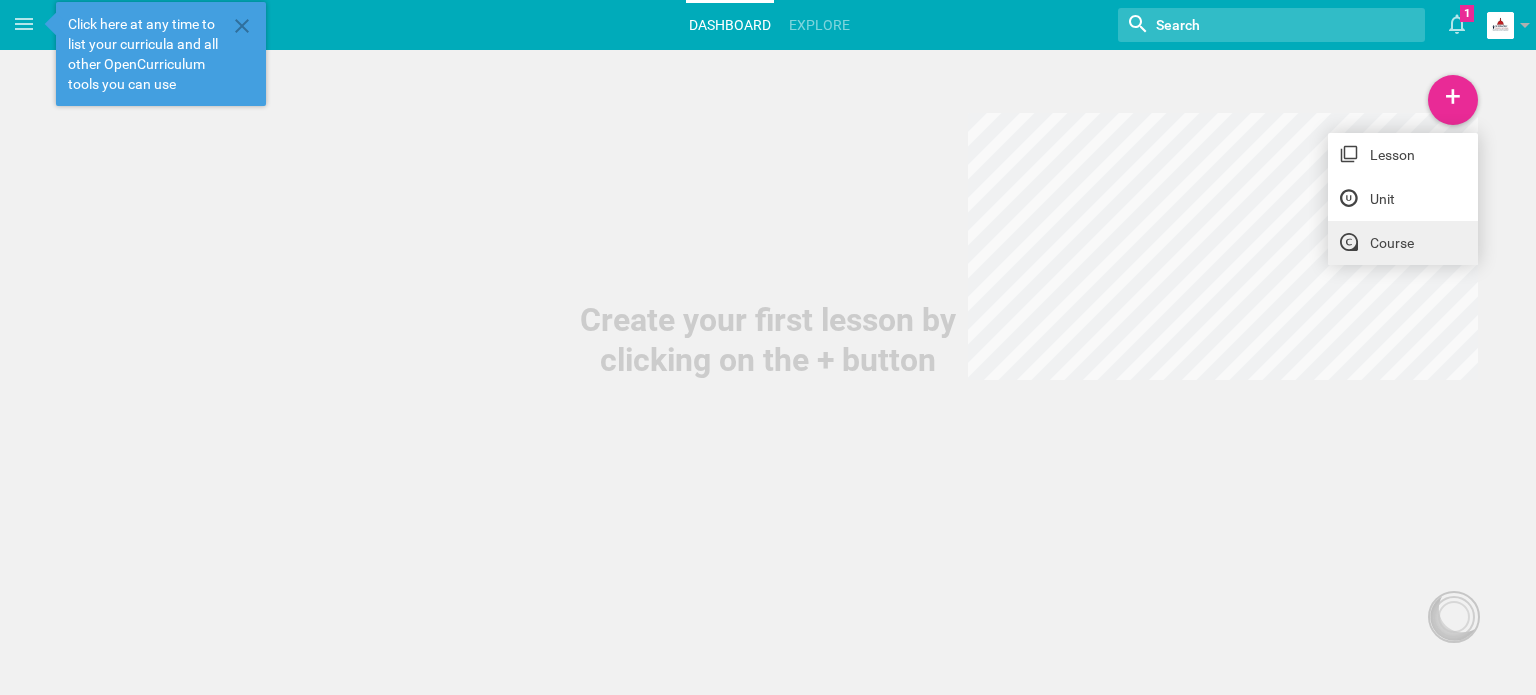 click on "Course" at bounding box center (1403, 243) 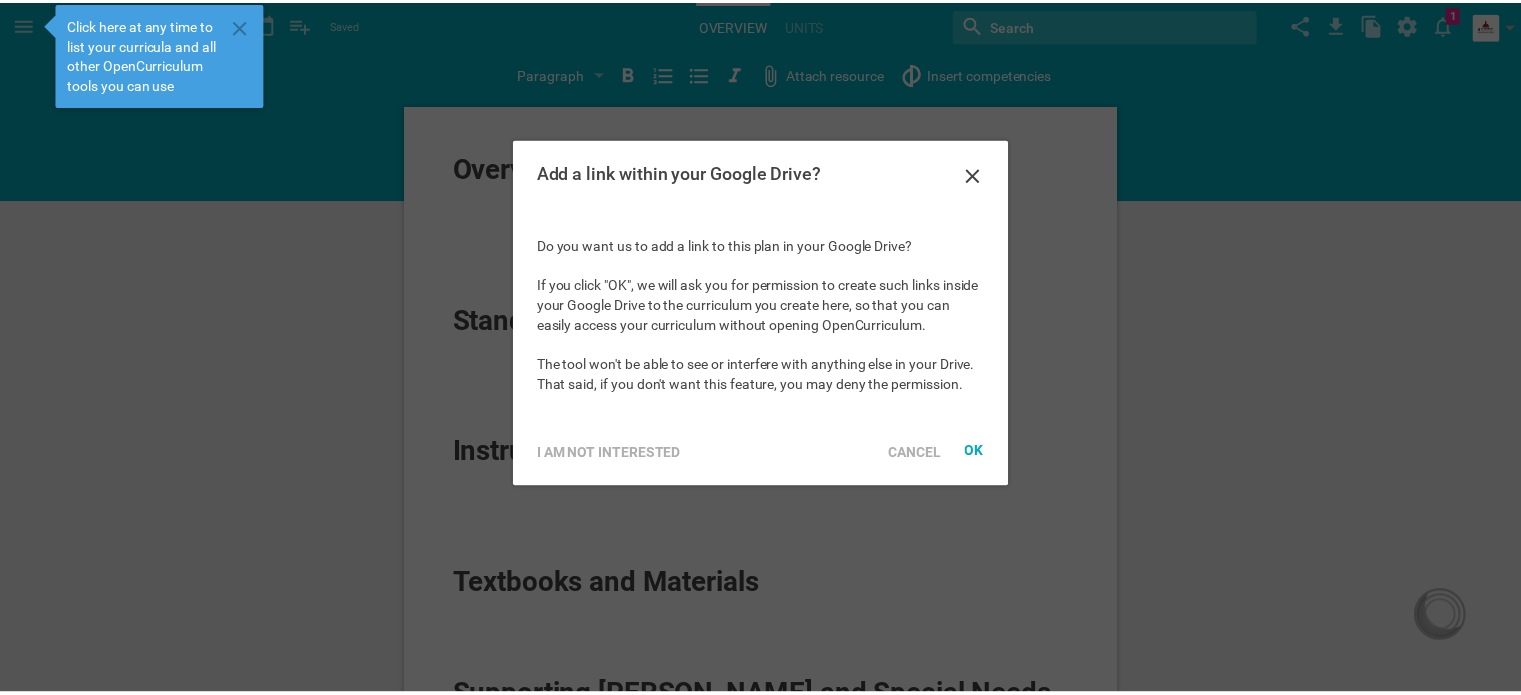 scroll, scrollTop: 0, scrollLeft: 0, axis: both 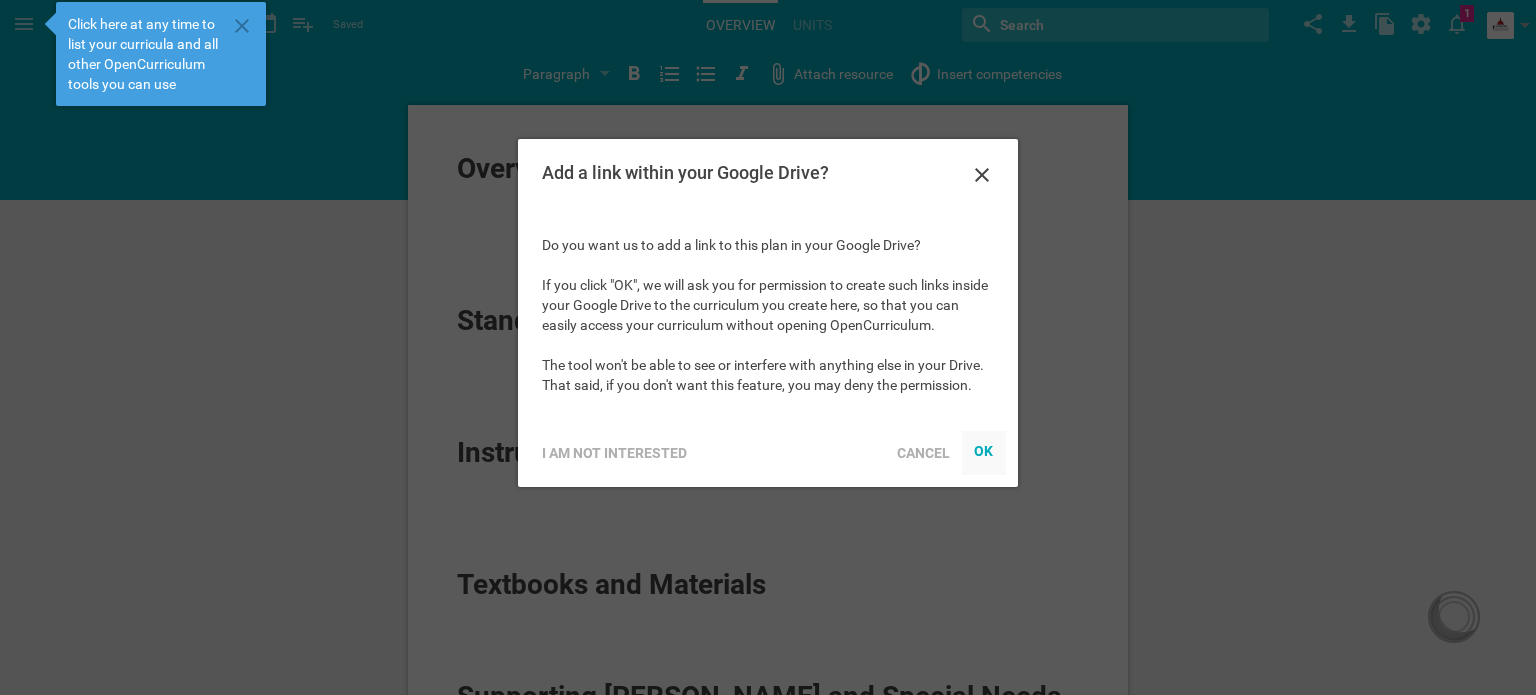 click on "OK" at bounding box center (984, 450) 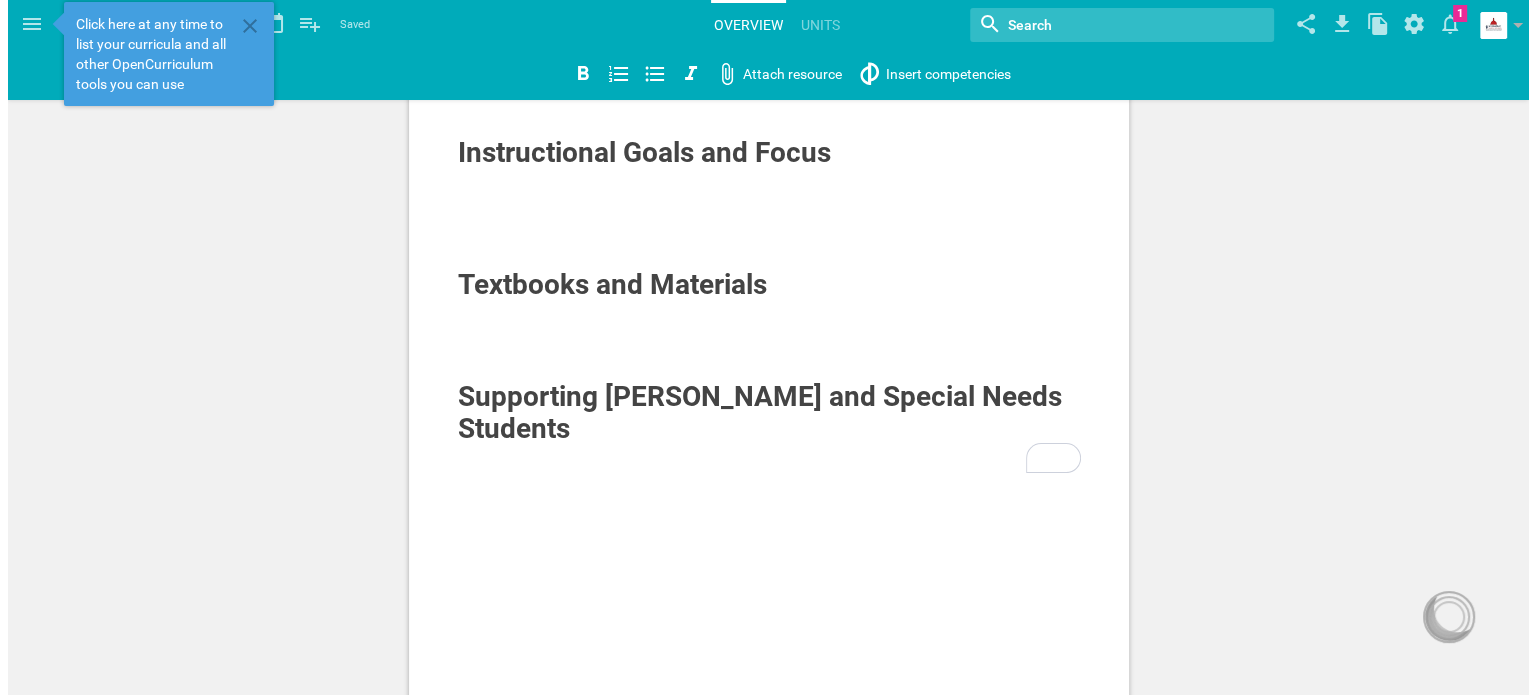 scroll, scrollTop: 0, scrollLeft: 0, axis: both 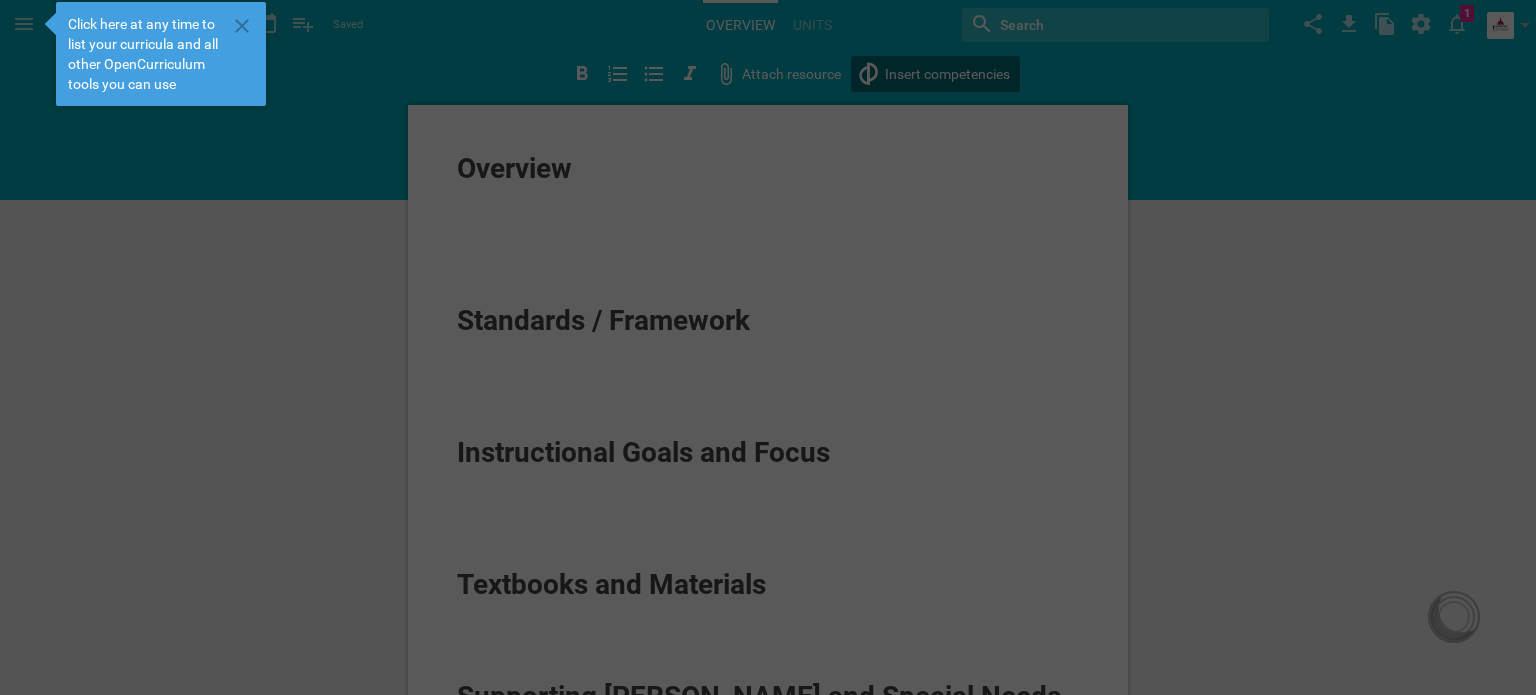 click on "Home Planner My Libraries My Curriculum My Files Untitled course Saved My favorites Another library... Overview Units Nothing found with term "" Change background… Delete  course …   1 Moe is now following you View my profile Groups Create a school or team site My preferences Logout Section Subsection Title Paragraph Attach resource Insert competencies Overview Standards / Framework Instructional Goals and Focus Textbooks and Materials Supporting ELLs and Special Needs Students Post comment  said: Post reply Maya Chat Activities and strategies How to... undefined Course Setup Grade Subject Name of  course  (optional) Untitled course Cancel Done Course Schedule Number of days / weeks Specific dates weeks From Select a date July 25 S M T W T F S 29 30 1 2 3 4 5 6 7 8 9 10 11 12 13 14 15 16 17 18 19 20 21 22 23 24 25 26 27 28 29 30 31 1 2 To Select a date July 25 S M T W T F S 29 30 1 2 3 4 5 6 7 8 9 10 11 12 13 14 15 16 17 18 19 20 21 22 23 24 25 26 27 28 29 30 31 1 2 Cancel Done Upload from computer Cancel" at bounding box center [768, 347] 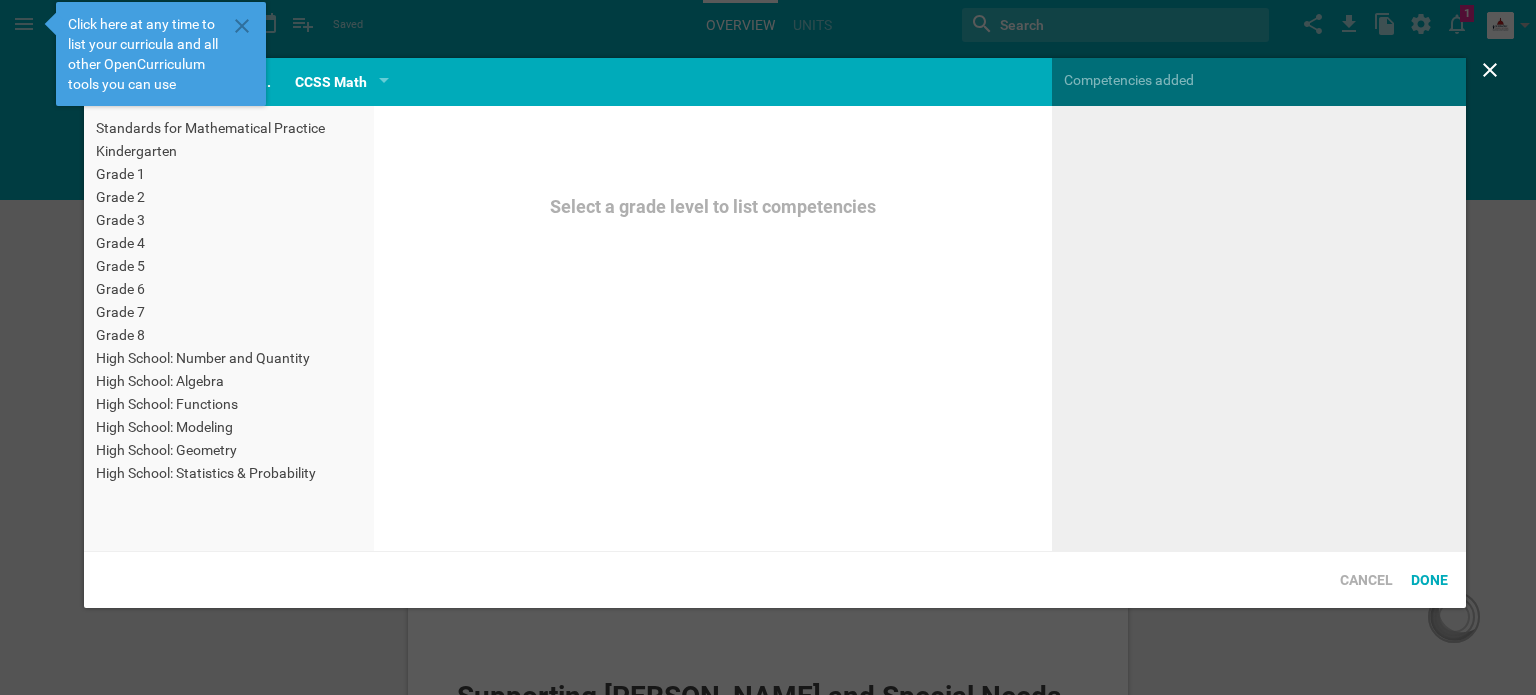 click on "Grade 8" at bounding box center (229, 335) 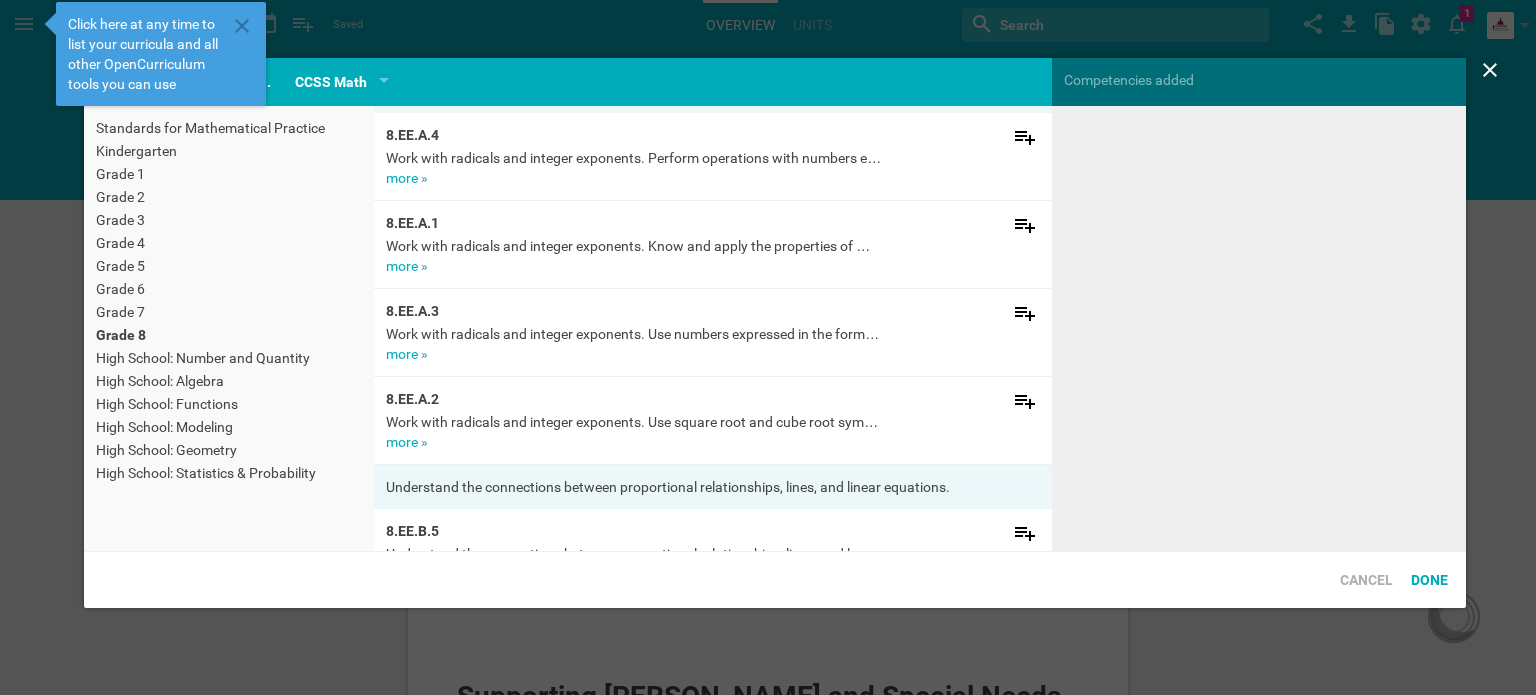 scroll, scrollTop: 0, scrollLeft: 0, axis: both 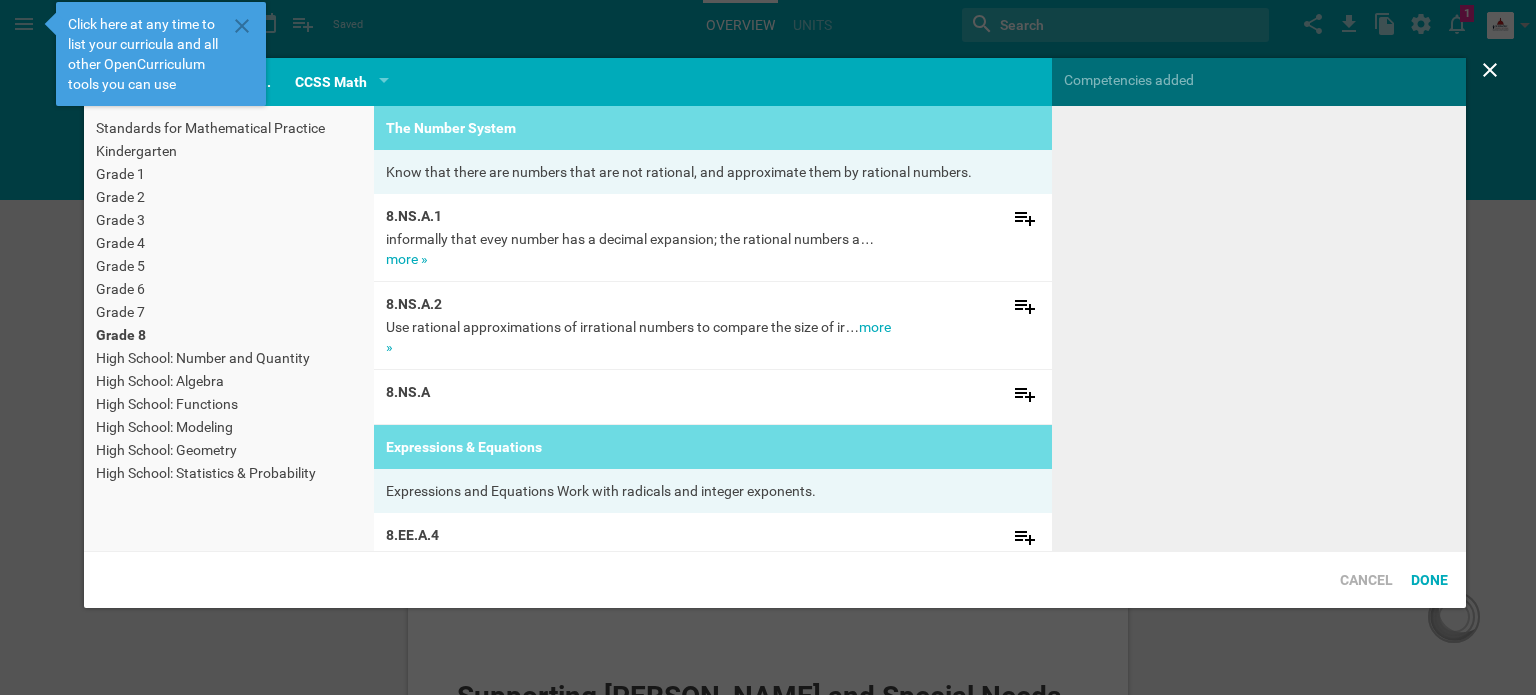 click on "Click here at any time to list your curricula and all other OpenCurriculum tools you can use" at bounding box center [161, 54] 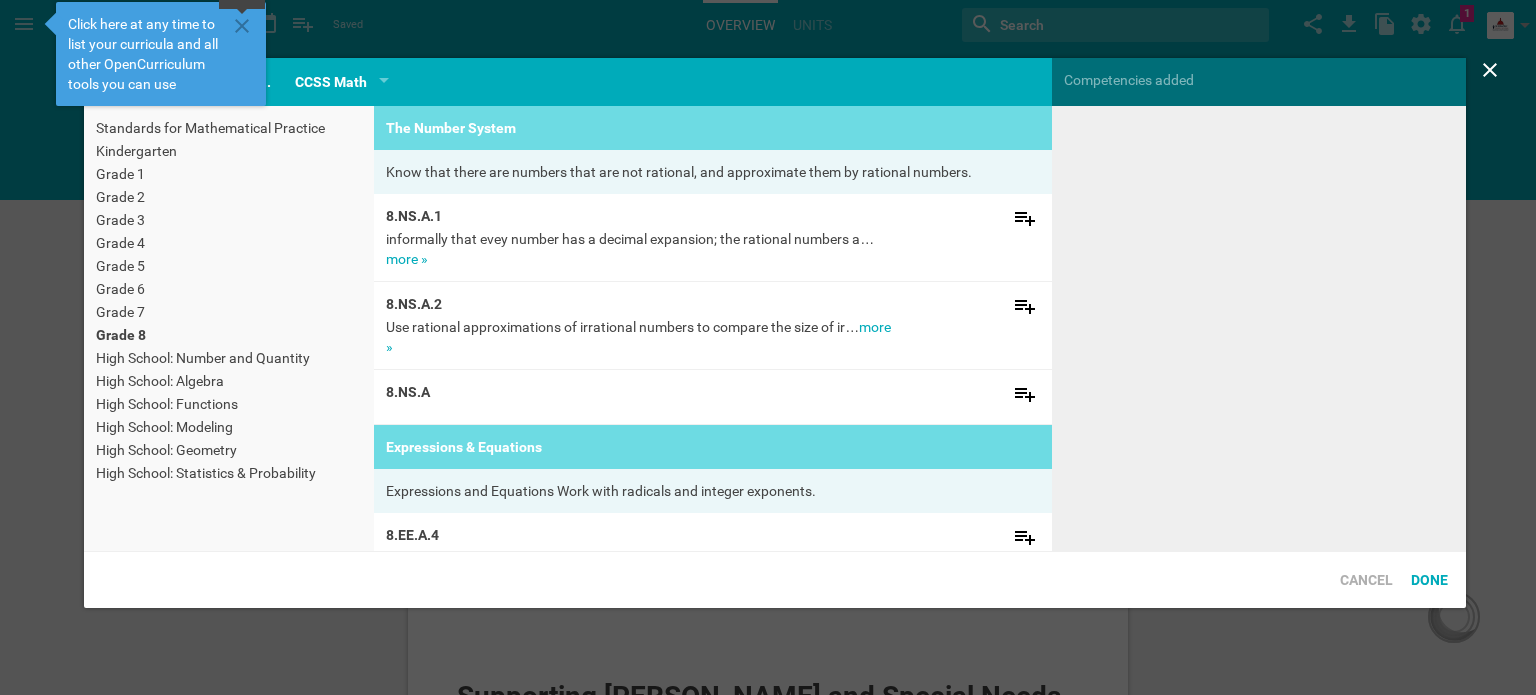 click 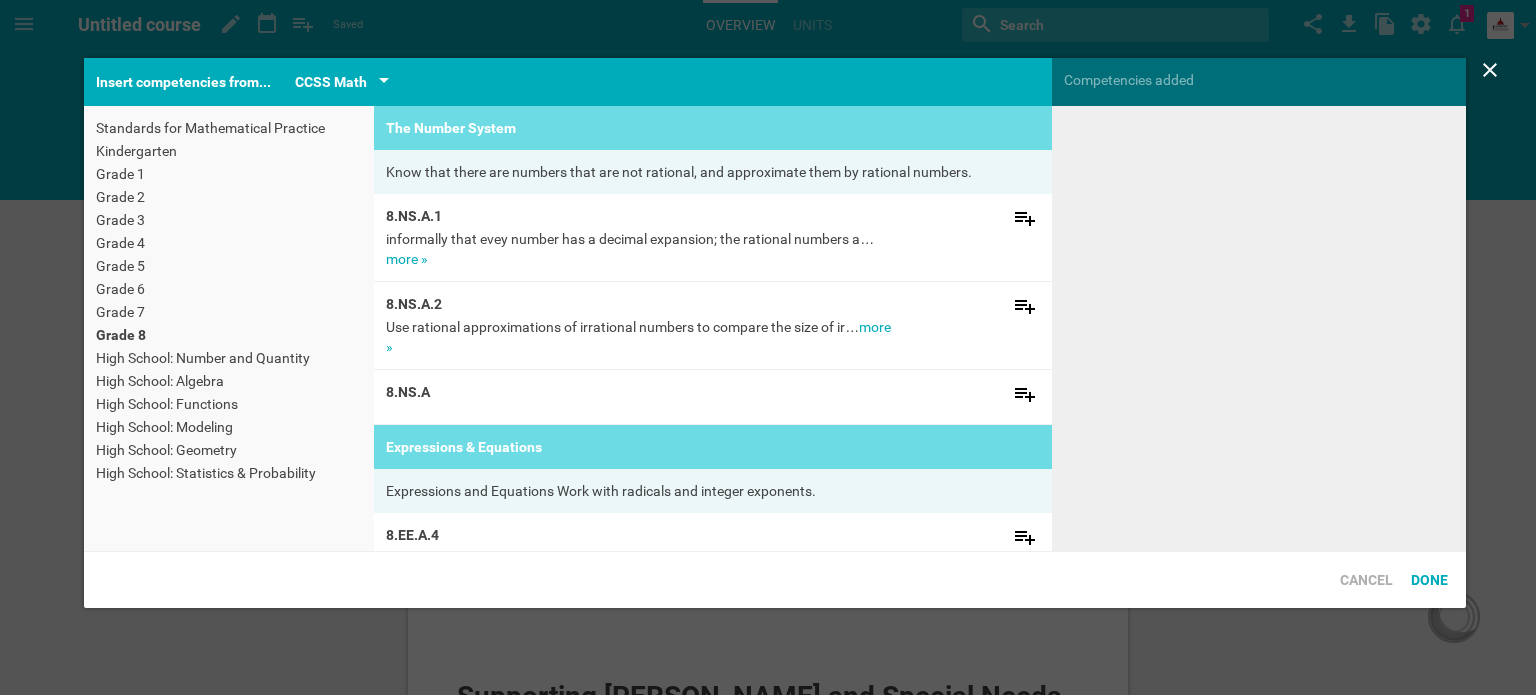 click at bounding box center (384, 82) 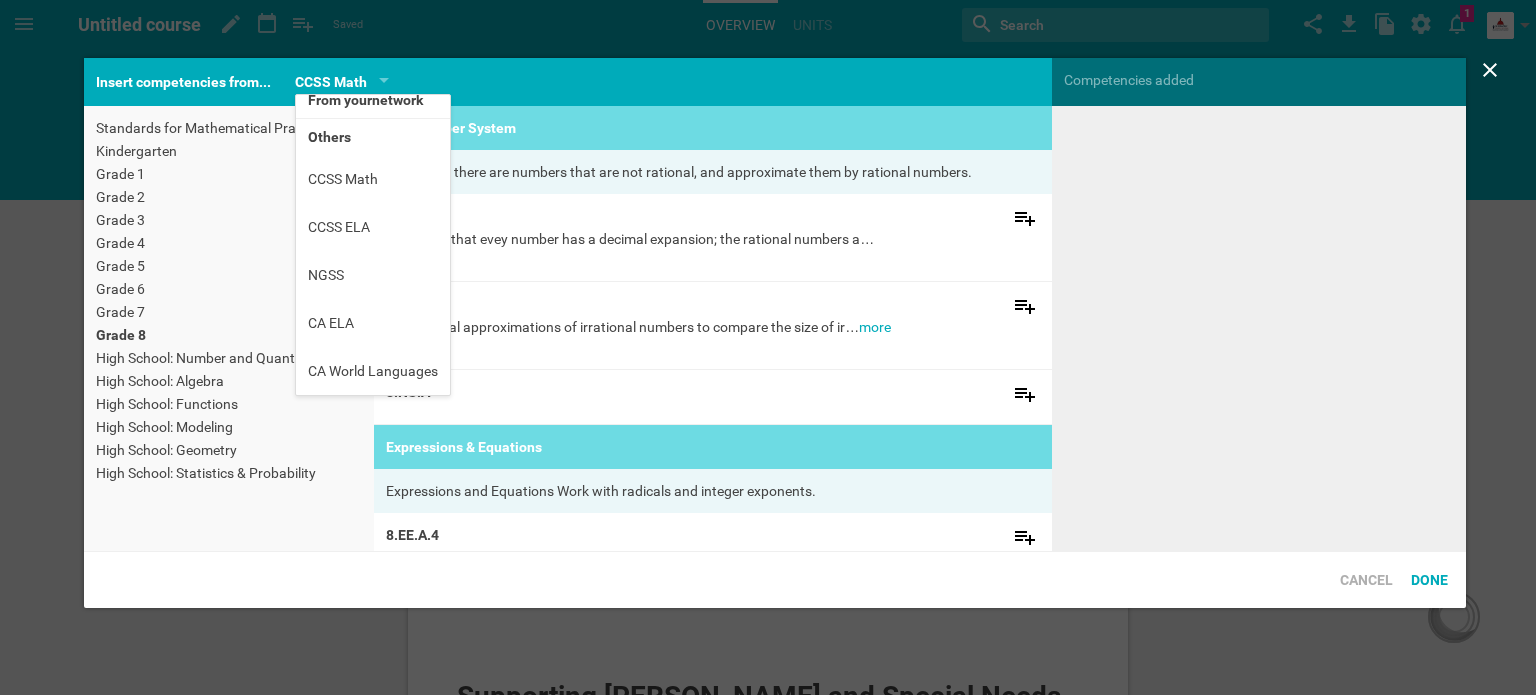 scroll, scrollTop: 0, scrollLeft: 0, axis: both 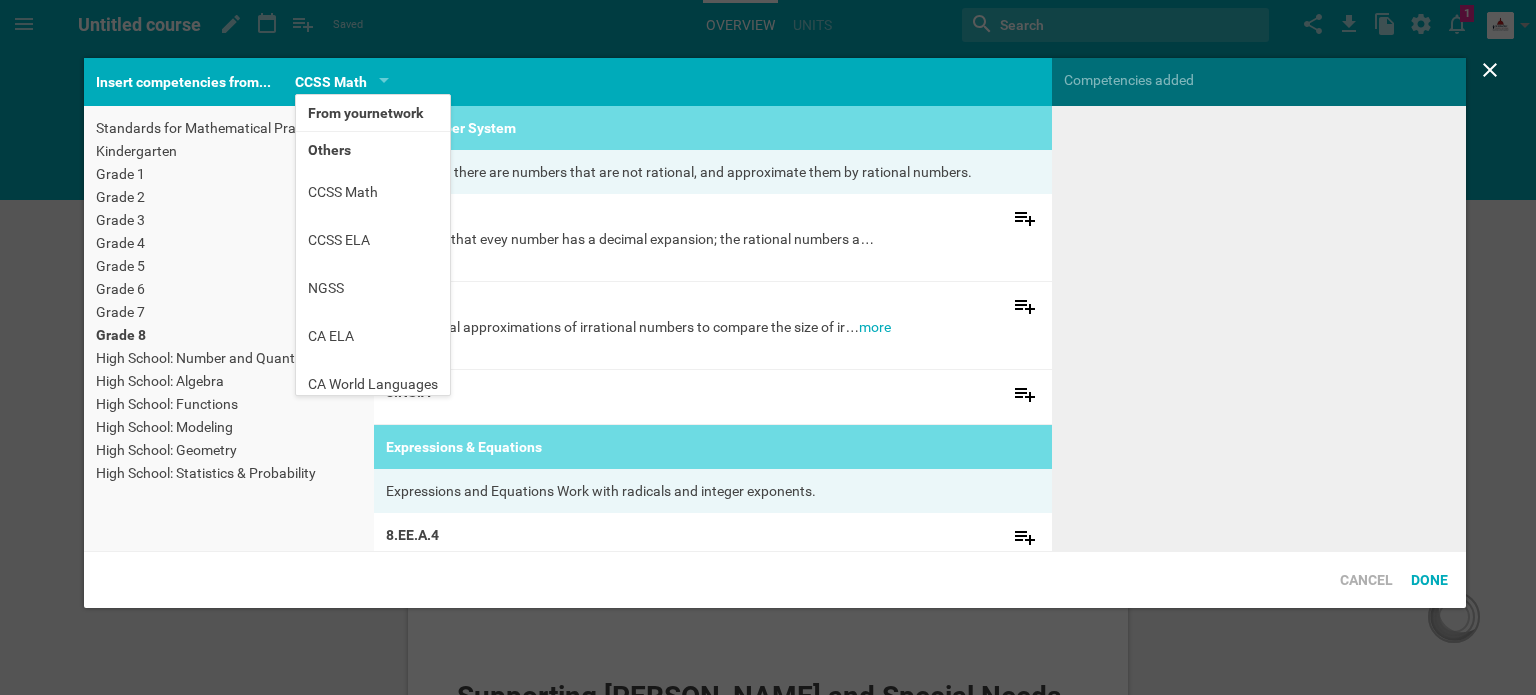 click on "From your  network" at bounding box center [373, 113] 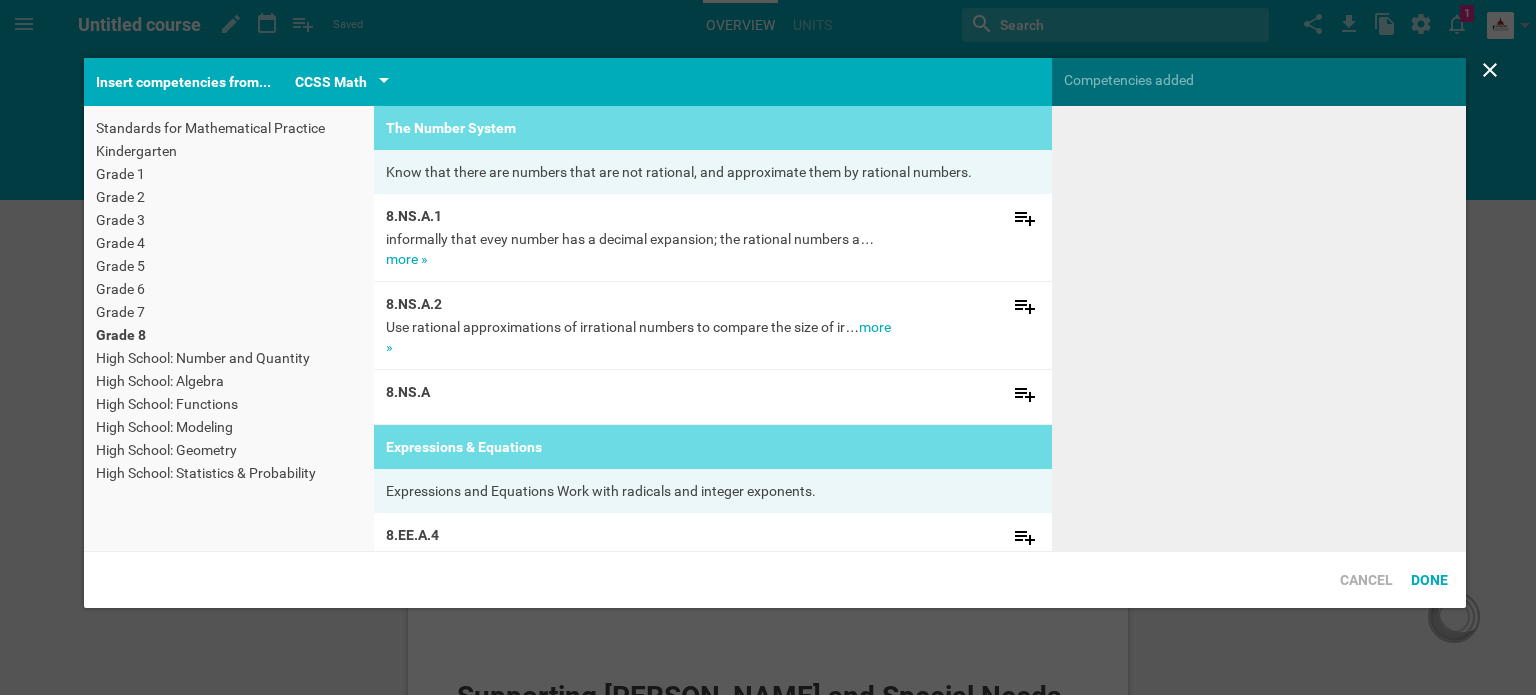 click at bounding box center [384, 82] 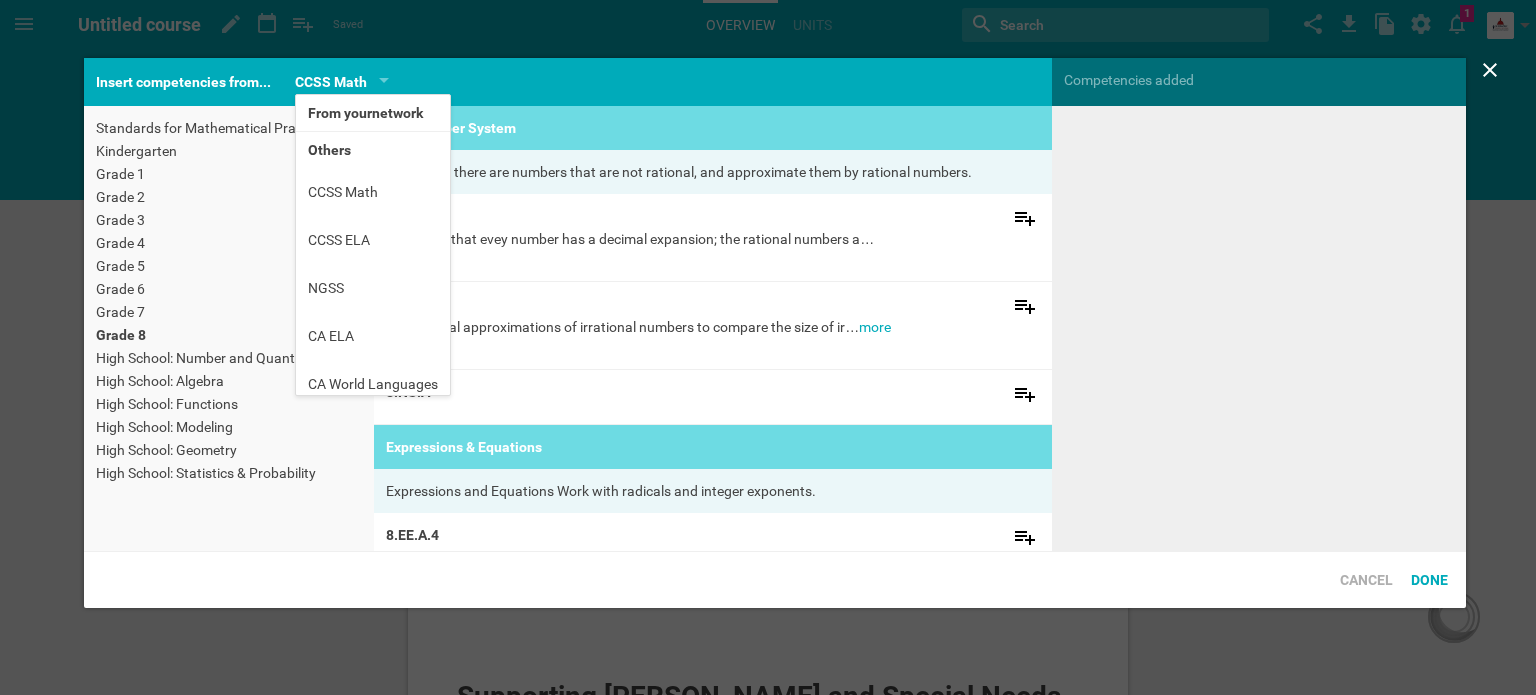 click on "Others" at bounding box center (373, 150) 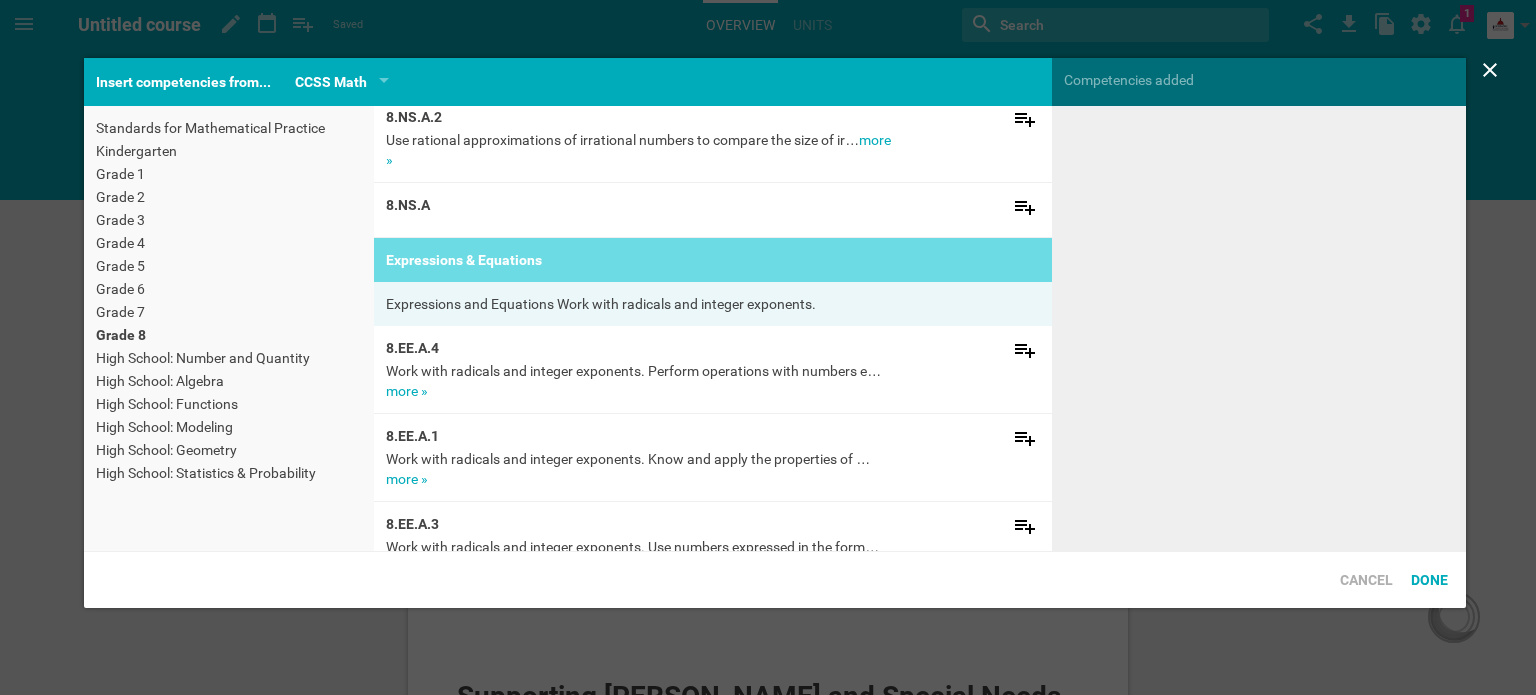scroll, scrollTop: 200, scrollLeft: 0, axis: vertical 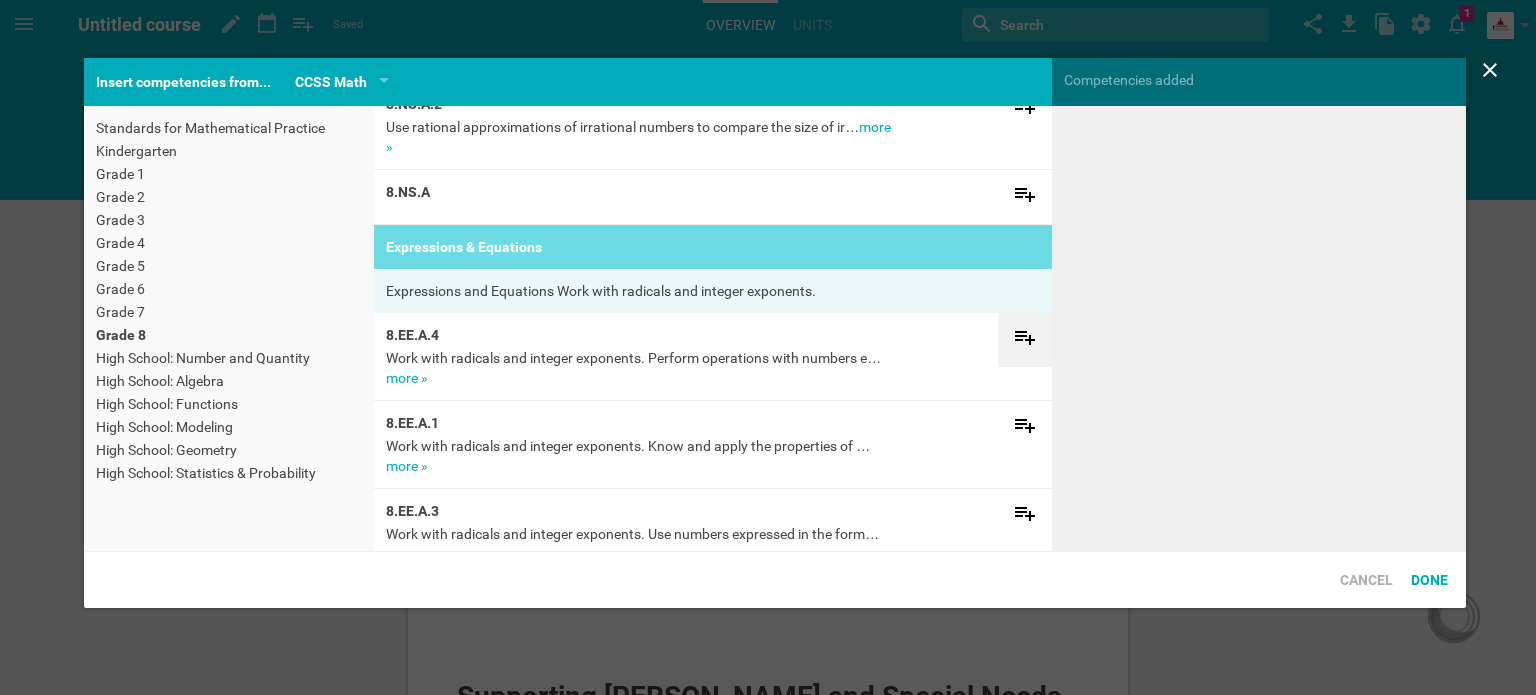 click 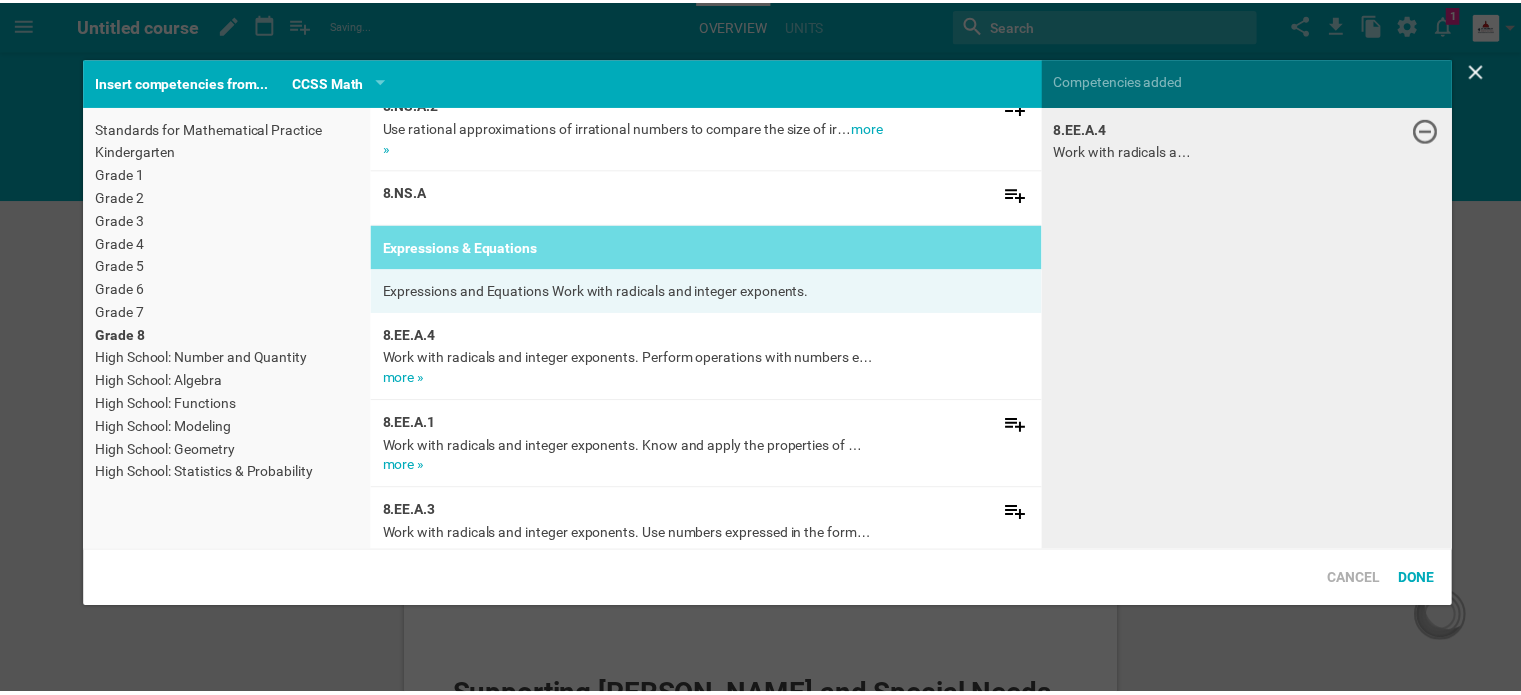 scroll, scrollTop: 232, scrollLeft: 0, axis: vertical 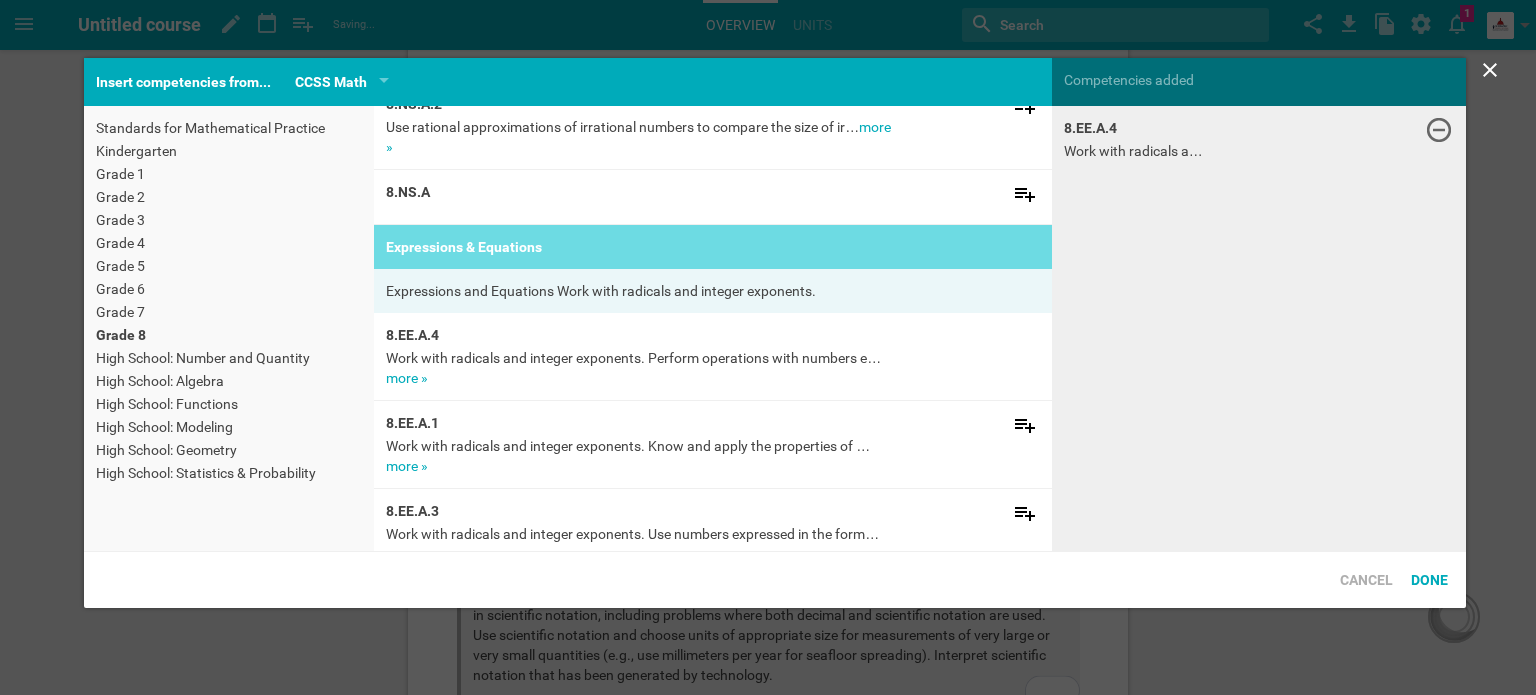 click on "8.EE.A.4 Work with radicals a…" at bounding box center [1259, 328] 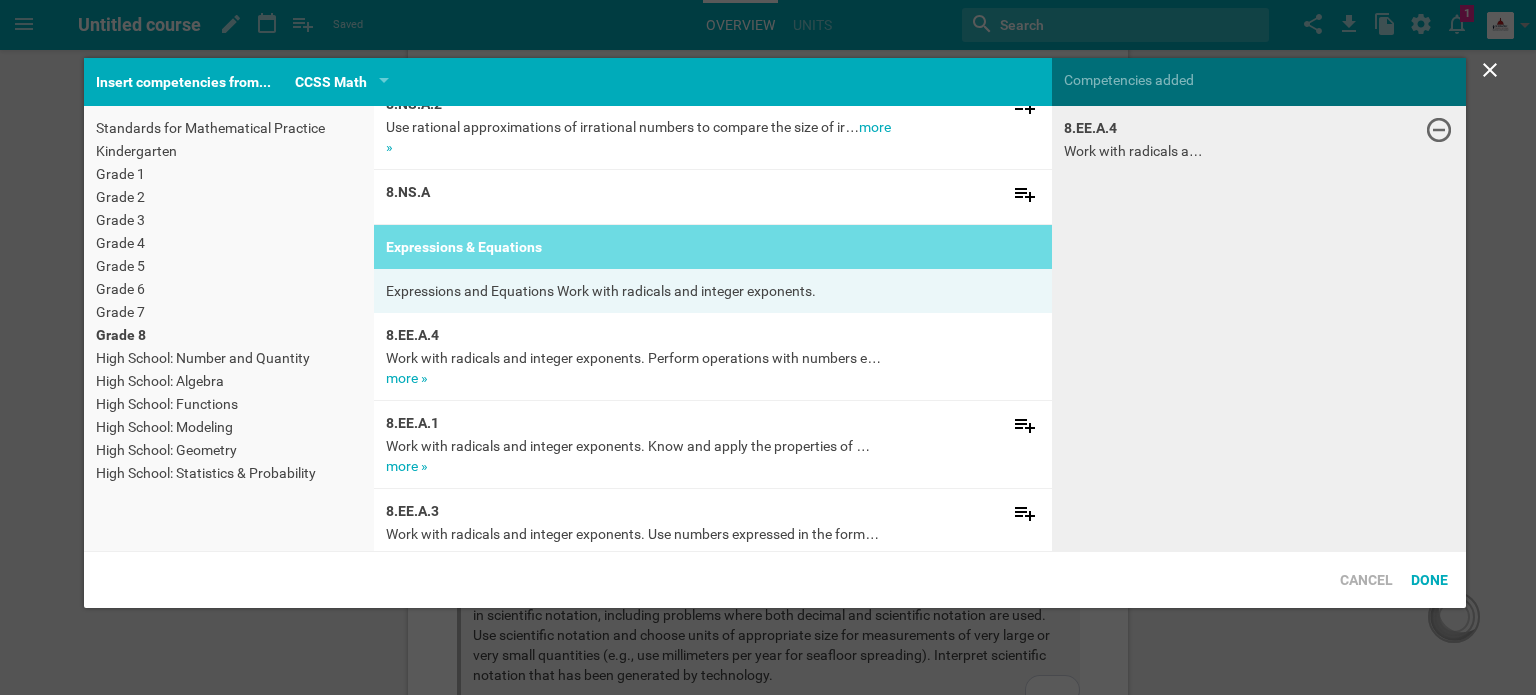 click 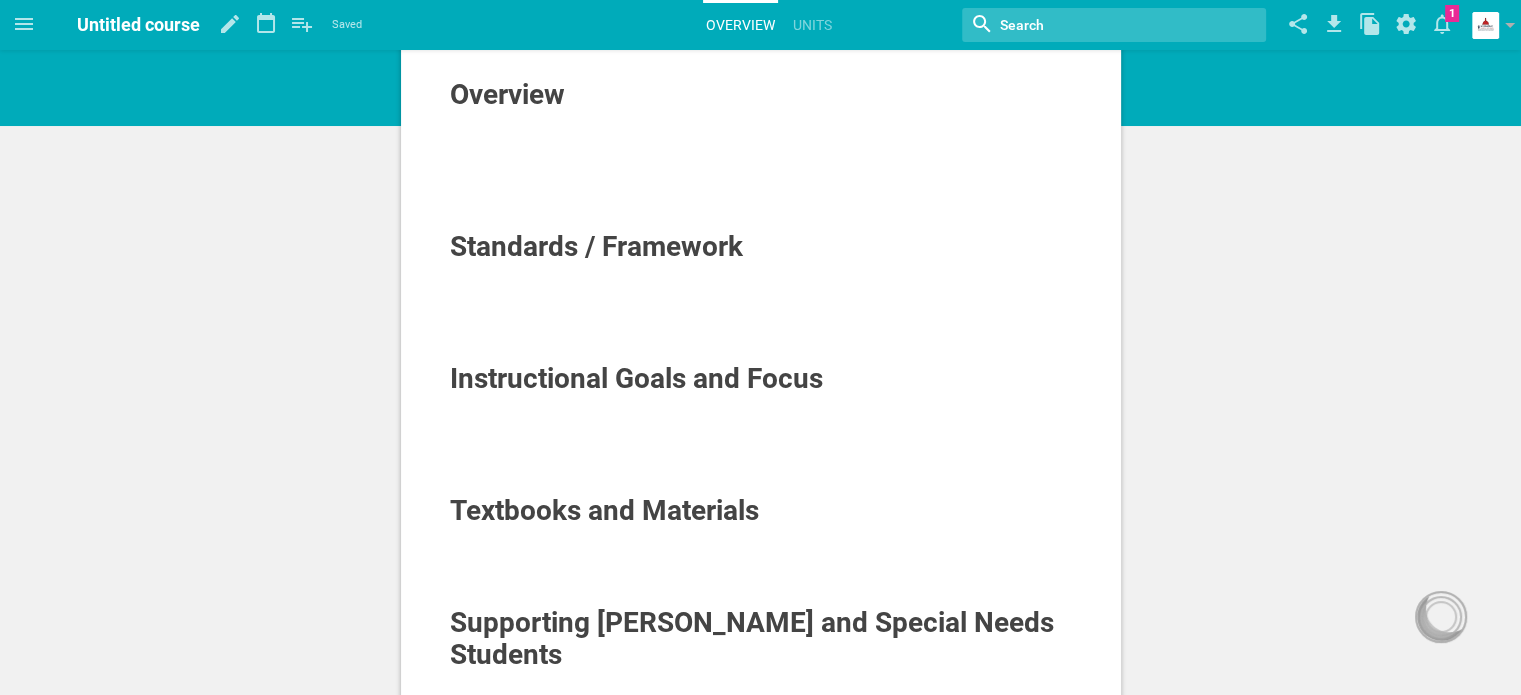 scroll, scrollTop: 32, scrollLeft: 0, axis: vertical 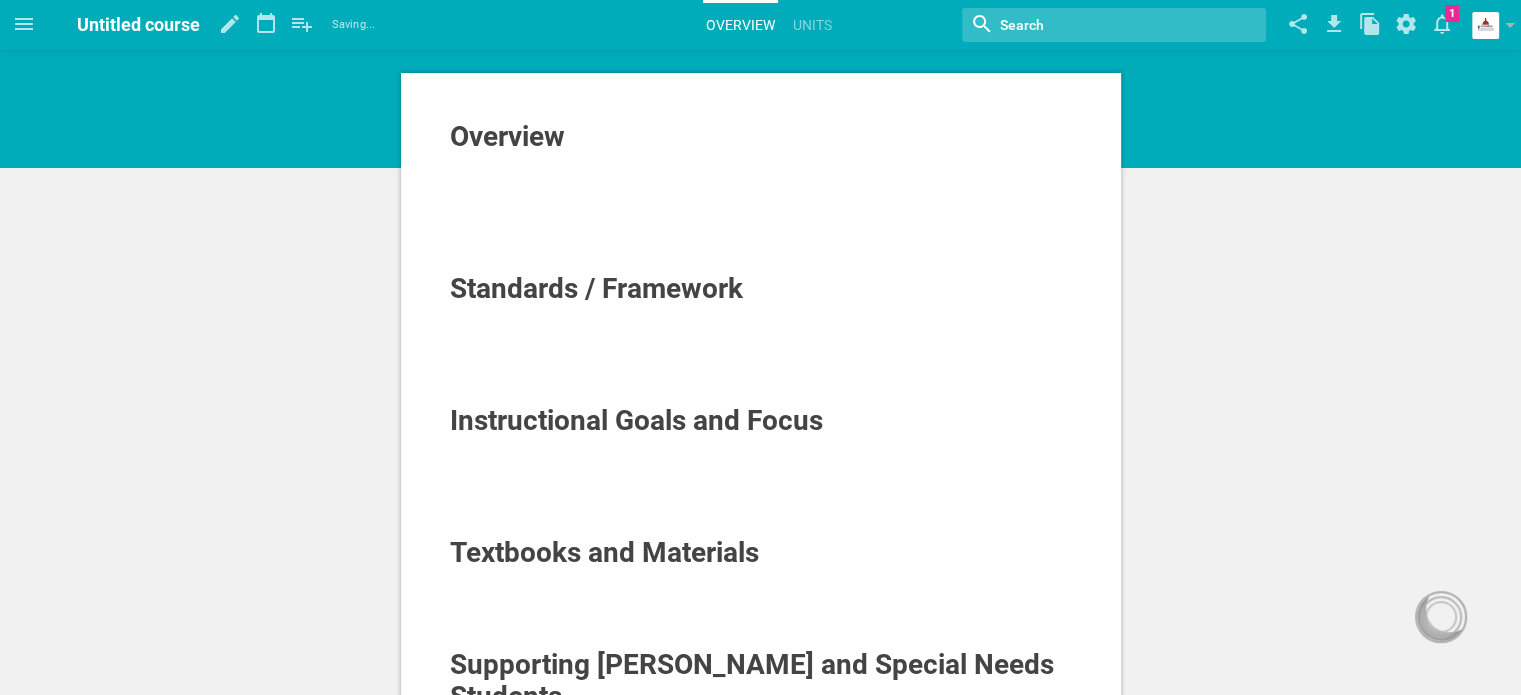 click at bounding box center (761, 335) 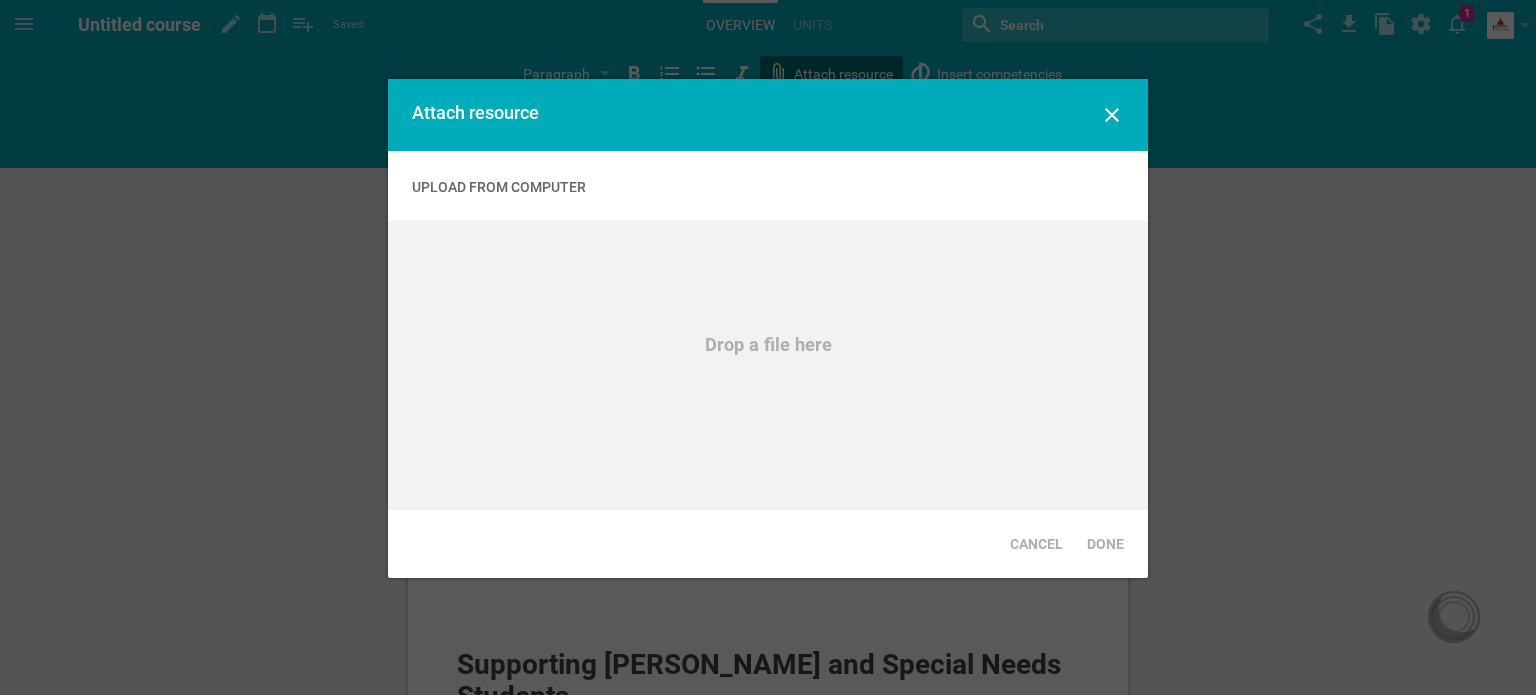 click on "Home Planner My Libraries My Curriculum My Files Untitled course Saved My favorites Another library... Overview Units Nothing found with term "" Change background… Delete  course …   1 Moe is now following you View my profile Groups Create a school or team site My preferences Logout Paragraph Section Subsection Title Paragraph Attach resource Insert competencies Overview Standards / Framework Instructional Goals and Focus Textbooks and Materials Supporting ELLs and Special Needs Students 8.EE.A.4 :  Work with radicals and integer exponents. Perform operations with numbers expressed in scientific notation, including problems where both decimal and scientific notation are used. Use scientific notation and choose units of appropriate size for measurements of very large or very small quantities (e.g., use millimeters per year for seafloor spreading). Interpret scientific notation that has been generated by technology. Post comment  said: Post reply Maya Chat Activities and strategies How to... undefined Grade" at bounding box center (768, 315) 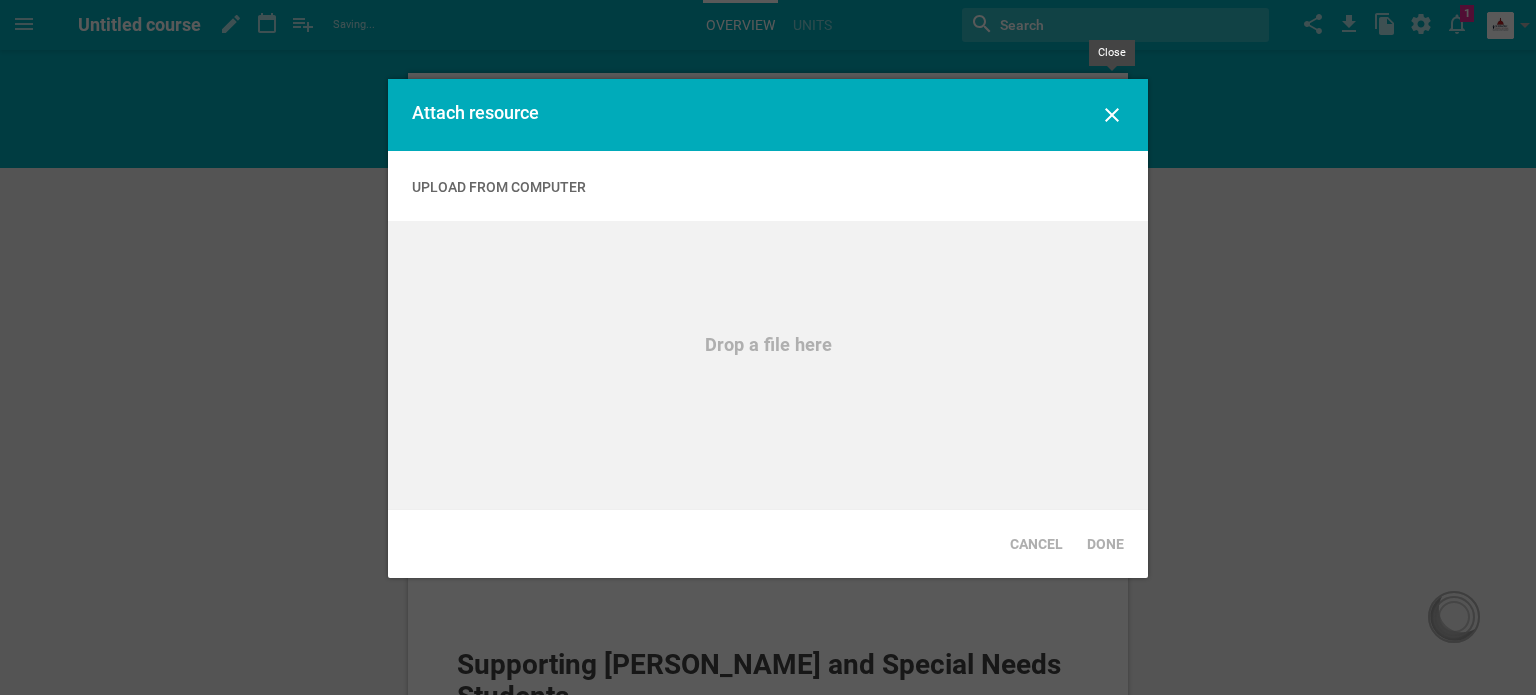 click 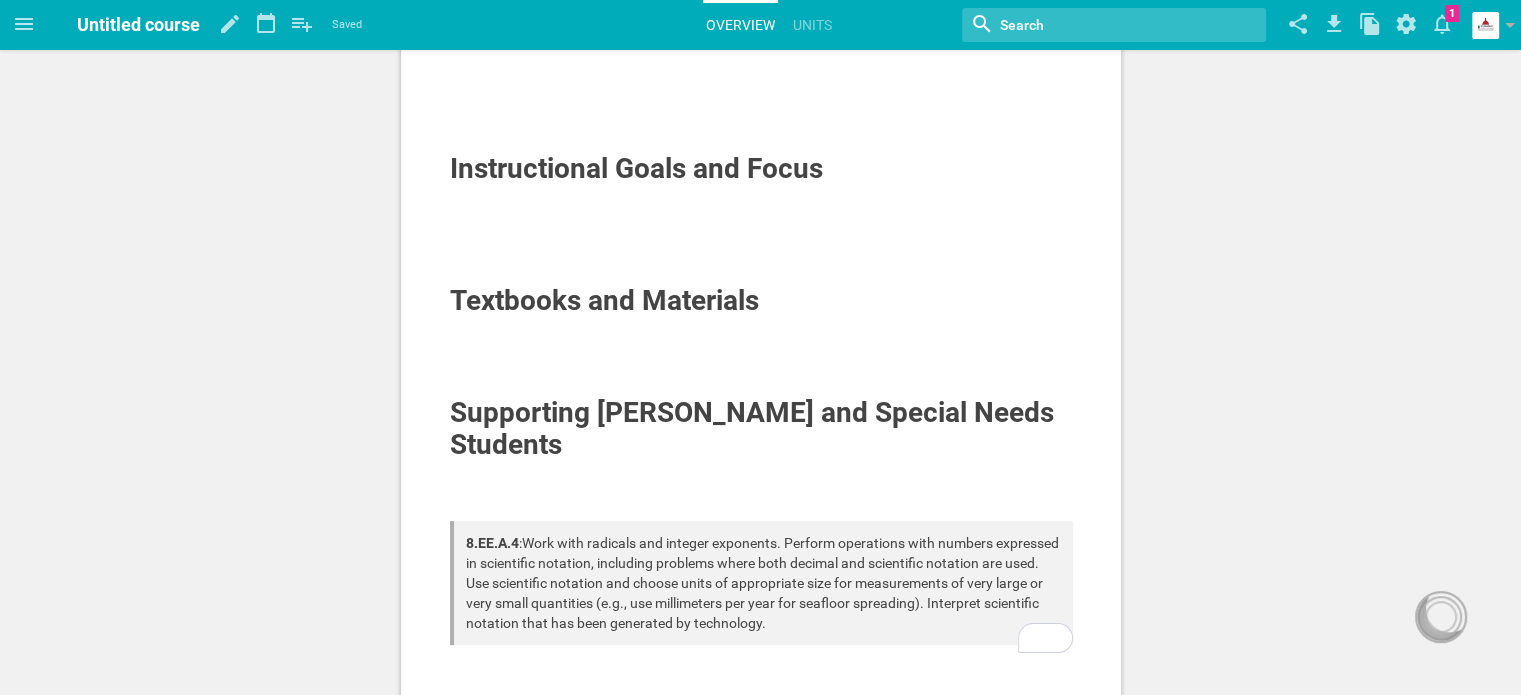 scroll, scrollTop: 332, scrollLeft: 0, axis: vertical 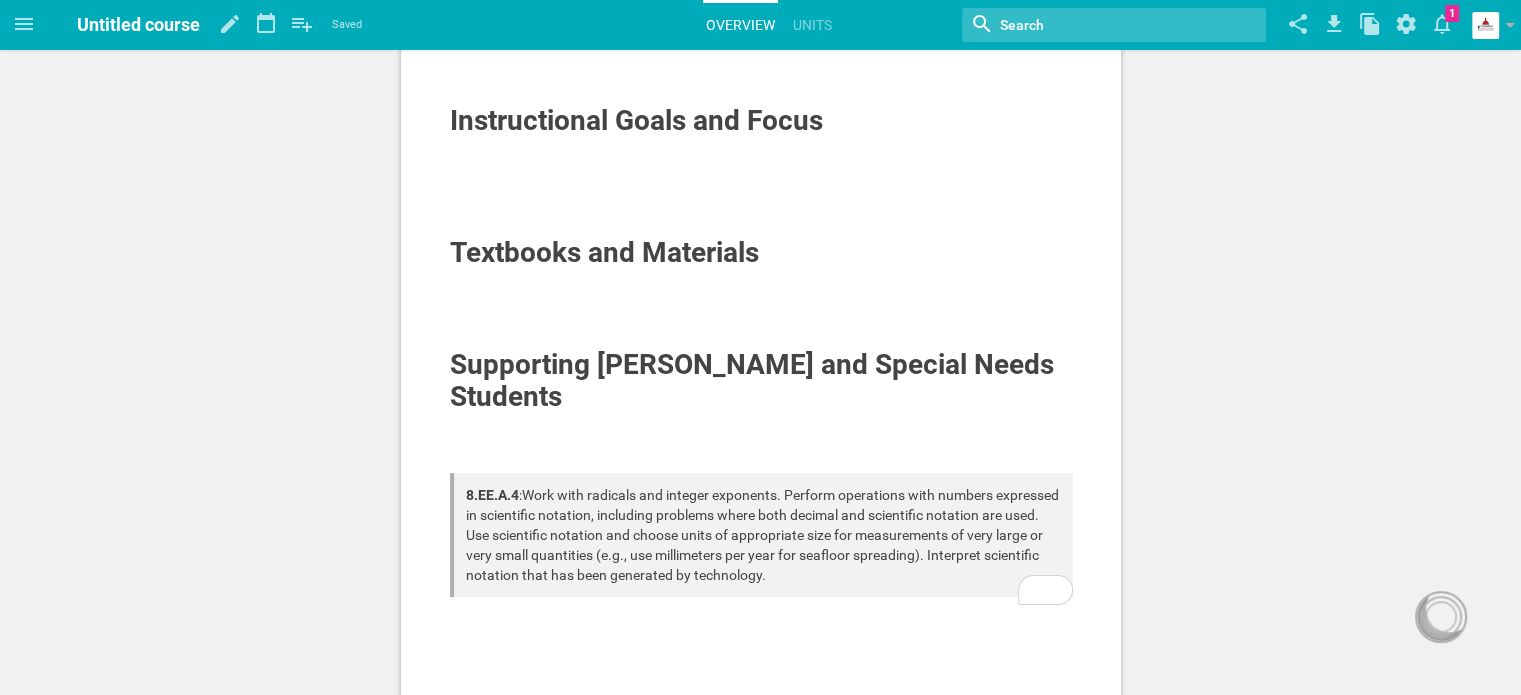 click on "8.EE.A.4 :  Work with radicals and integer exponents. Perform operations with numbers expressed in scientific notation, including problems where both decimal and scientific notation are used. Use scientific notation and choose units of appropriate size for measurements of very large or very small quantities (e.g., use millimeters per year for seafloor spreading). Interpret scientific notation that has been generated by technology." at bounding box center (761, 535) 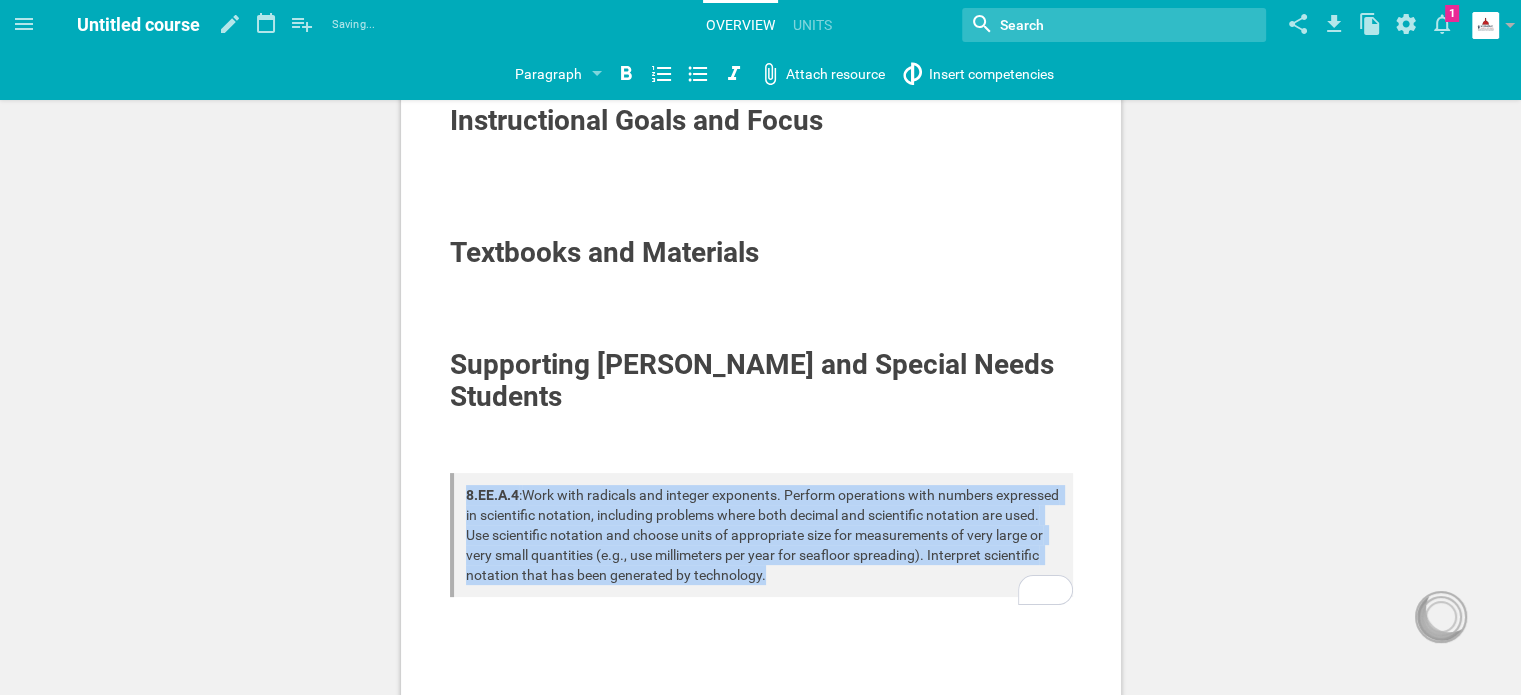 drag, startPoint x: 818, startPoint y: 531, endPoint x: 436, endPoint y: 411, distance: 400.4048 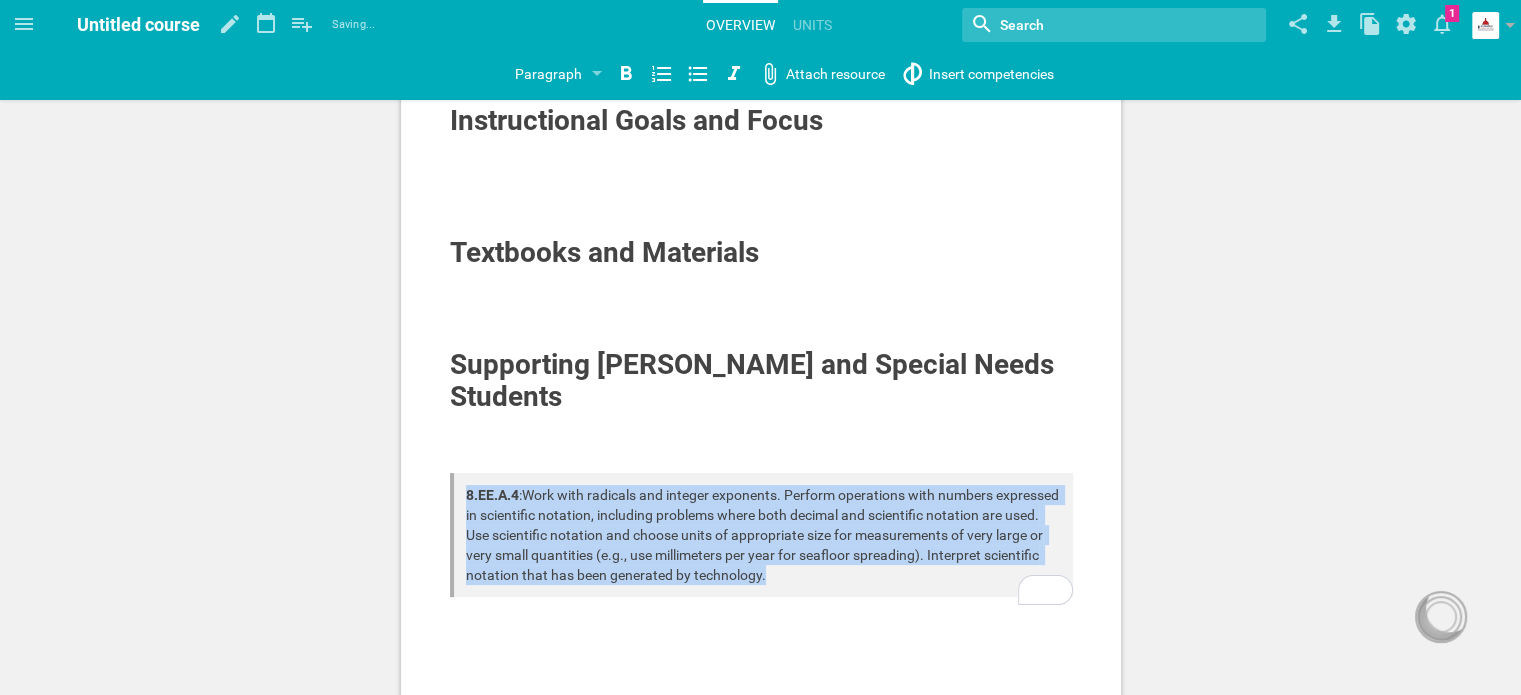 click on "Overview Standards / Framework Instructional Goals and Focus Textbooks and Materials Supporting ELLs and Special Needs Students 8.EE.A.4 :  Work with radicals and integer exponents. Perform operations with numbers expressed in scientific notation, including problems where both decimal and scientific notation are used. Use scientific notation and choose units of appropriate size for measurements of very large or very small quantities (e.g., use millimeters per year for seafloor spreading). Interpret scientific notation that has been generated by technology." at bounding box center (761, 271) 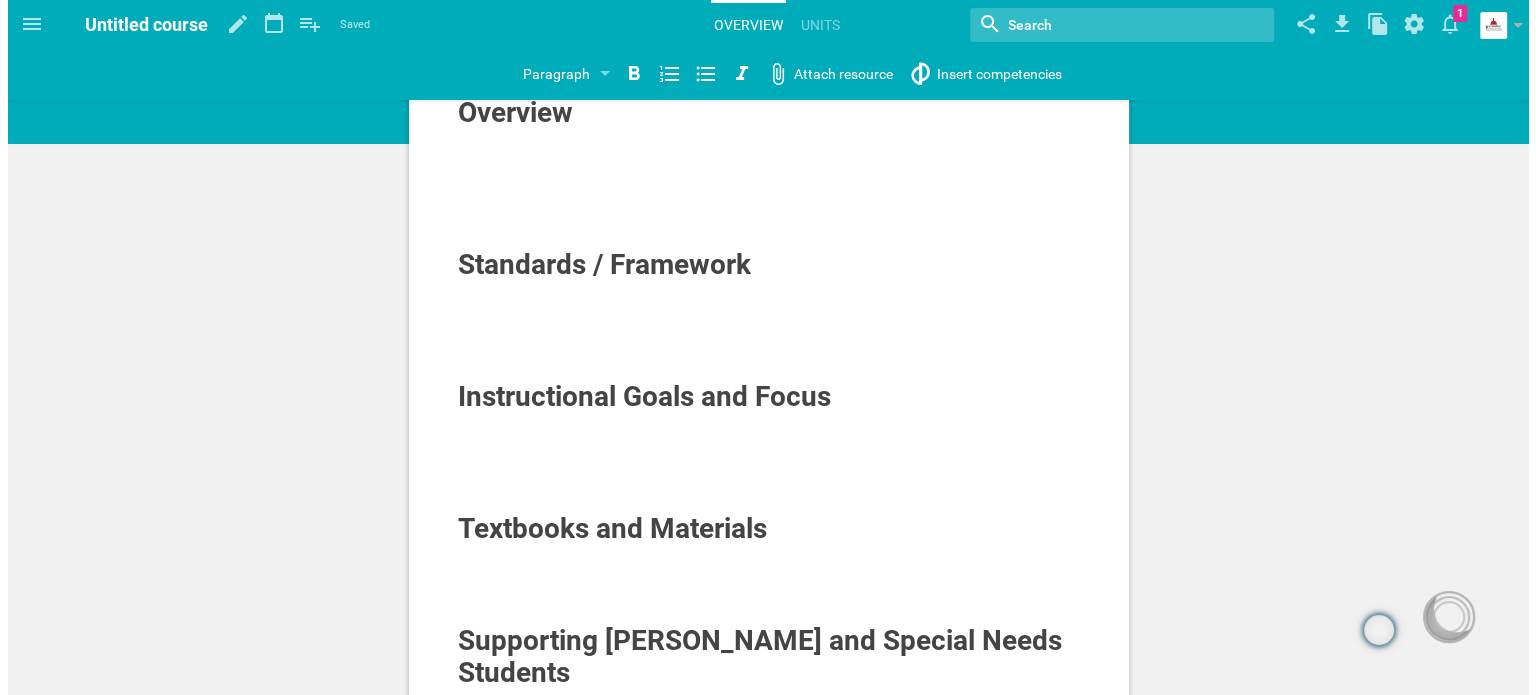 scroll, scrollTop: 0, scrollLeft: 0, axis: both 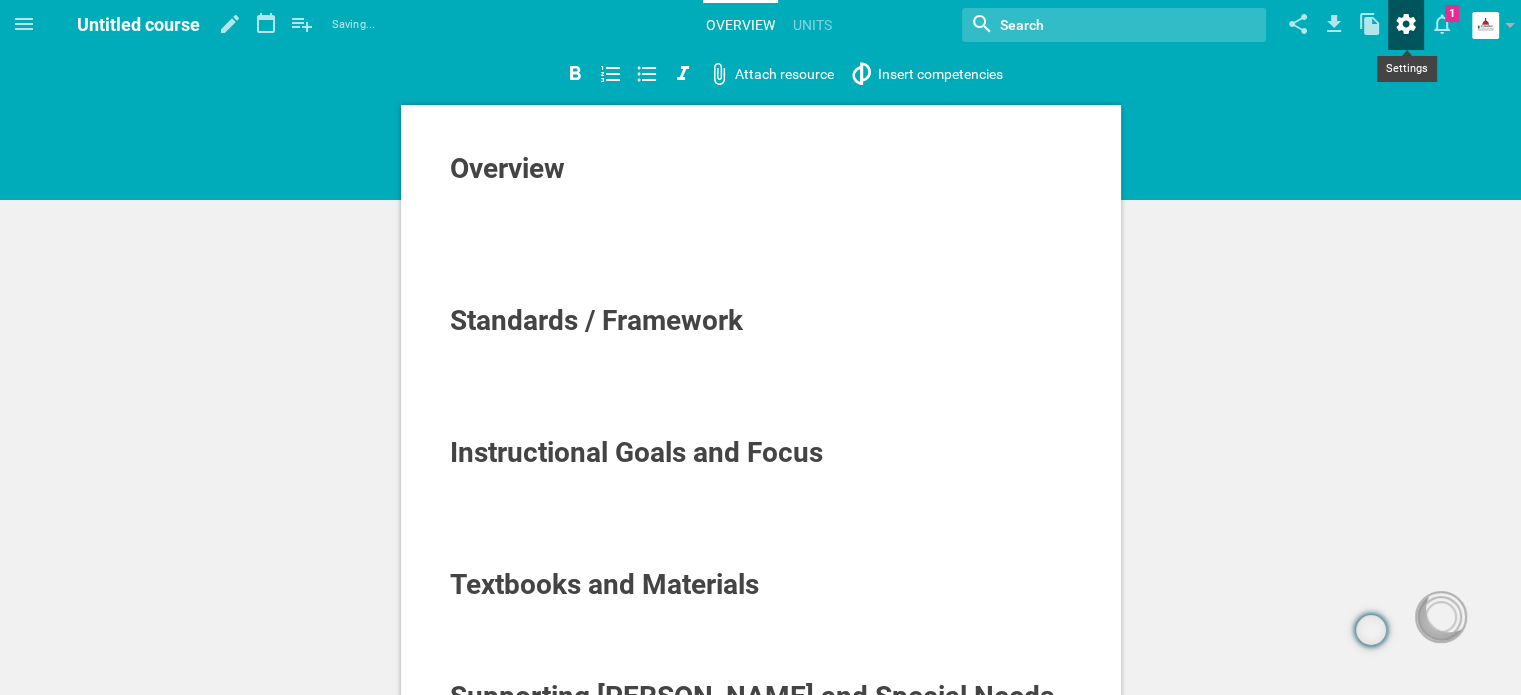 click 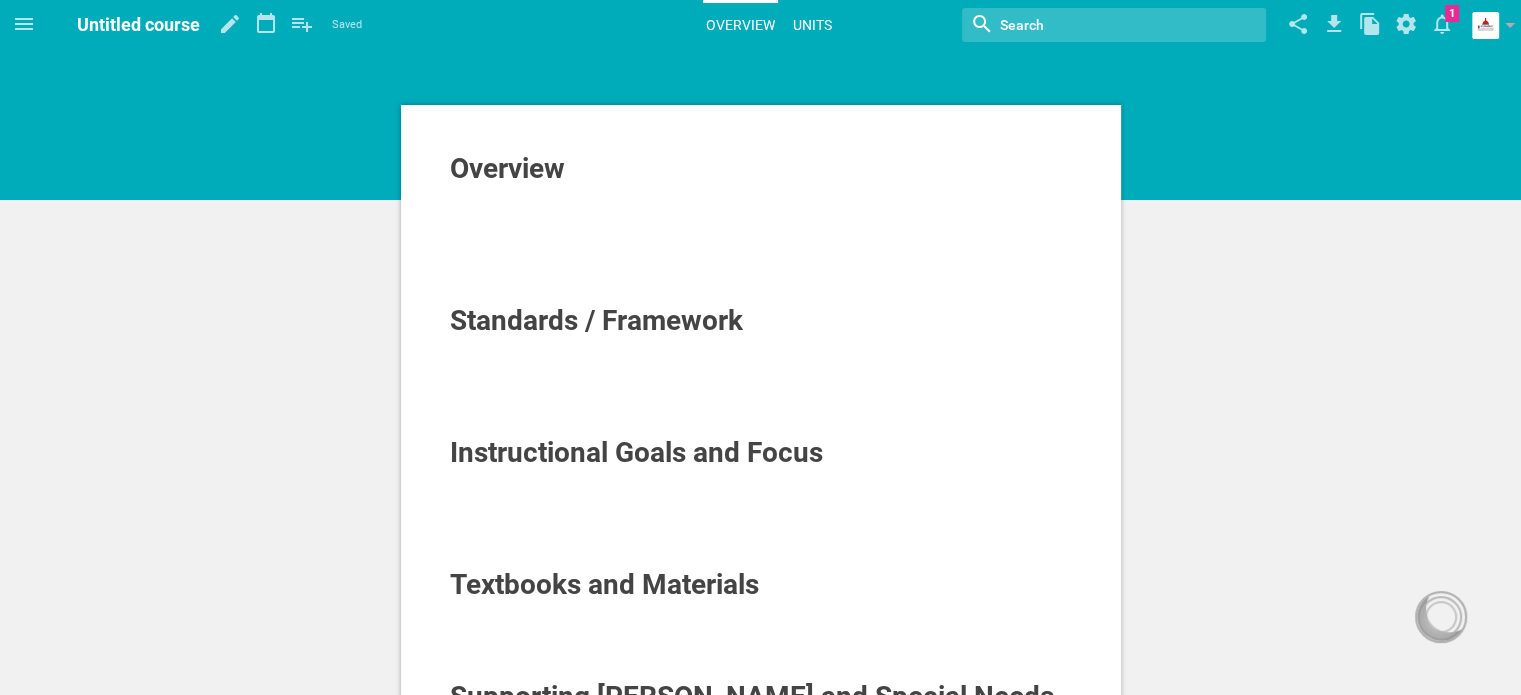 click on "Units" at bounding box center (812, 25) 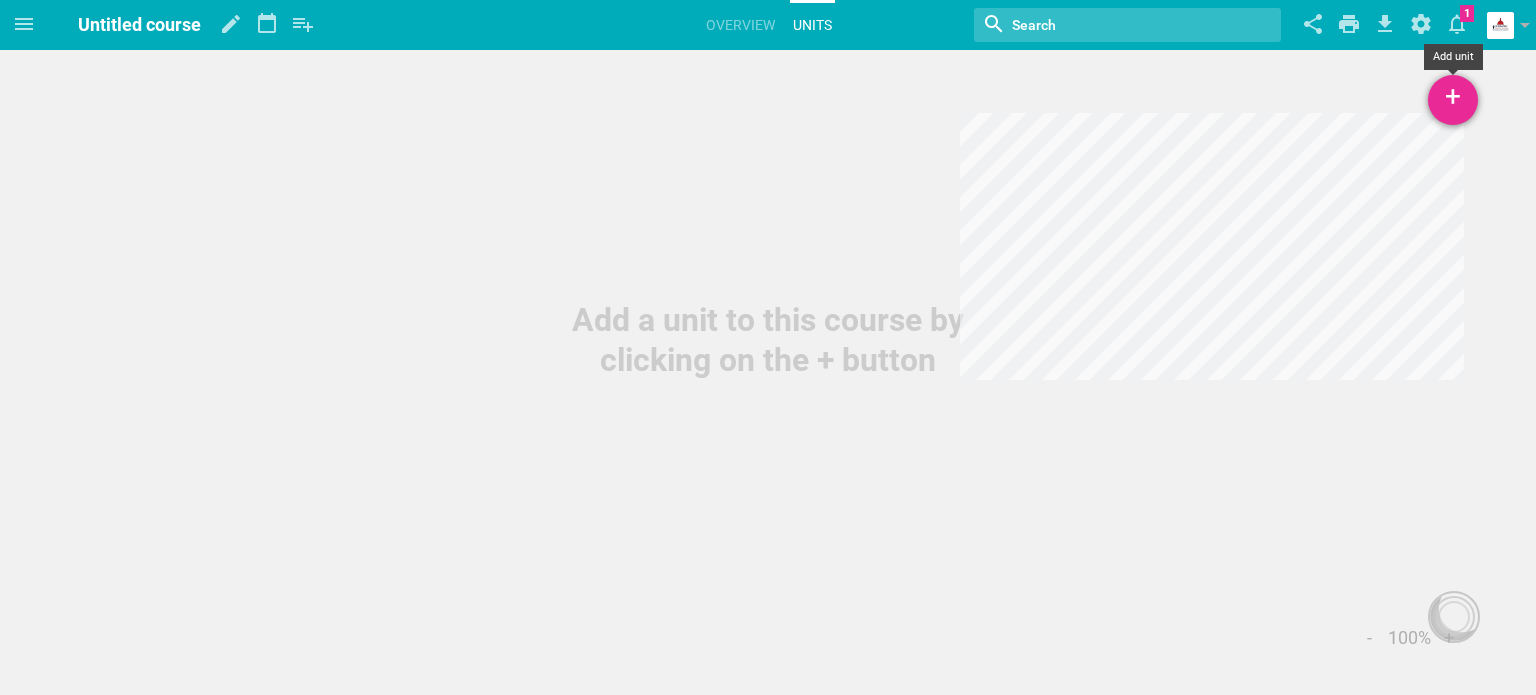 click on "+" at bounding box center [1453, 100] 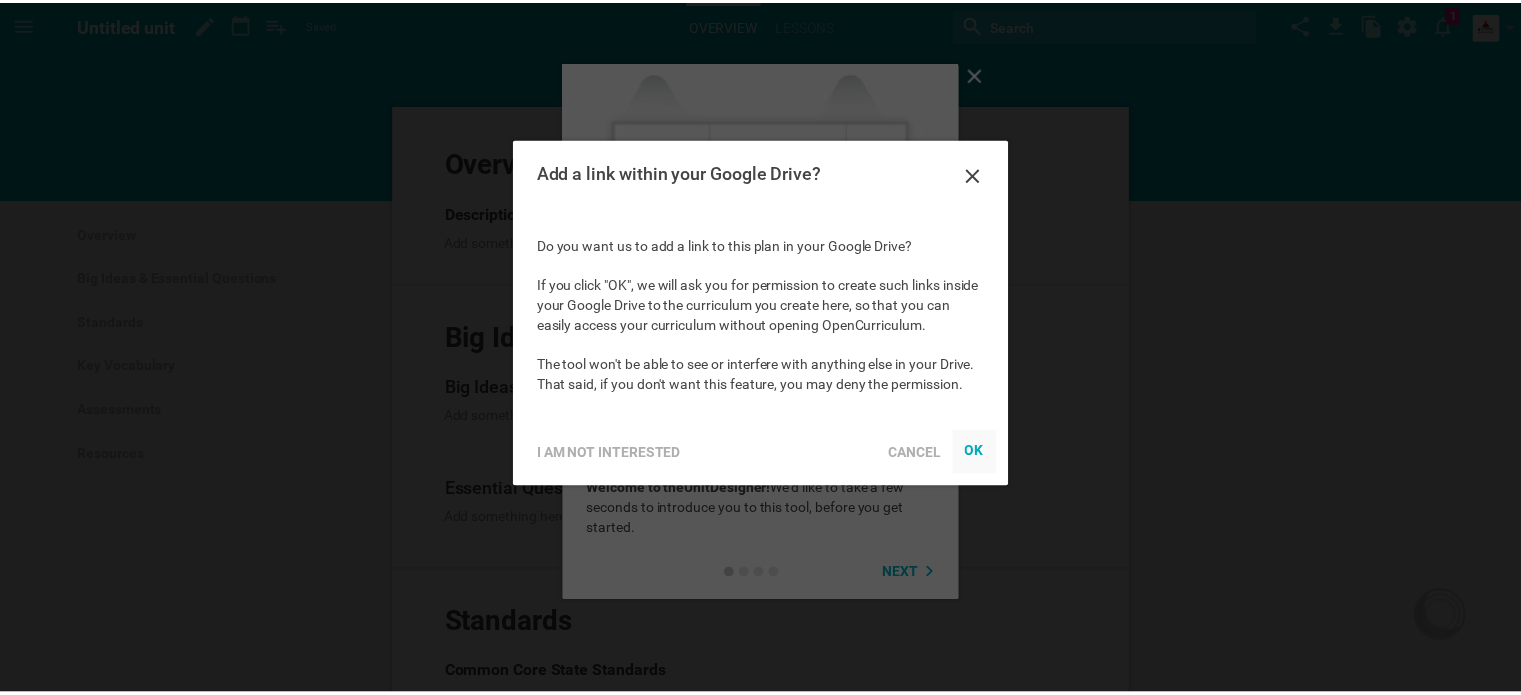scroll, scrollTop: 0, scrollLeft: 0, axis: both 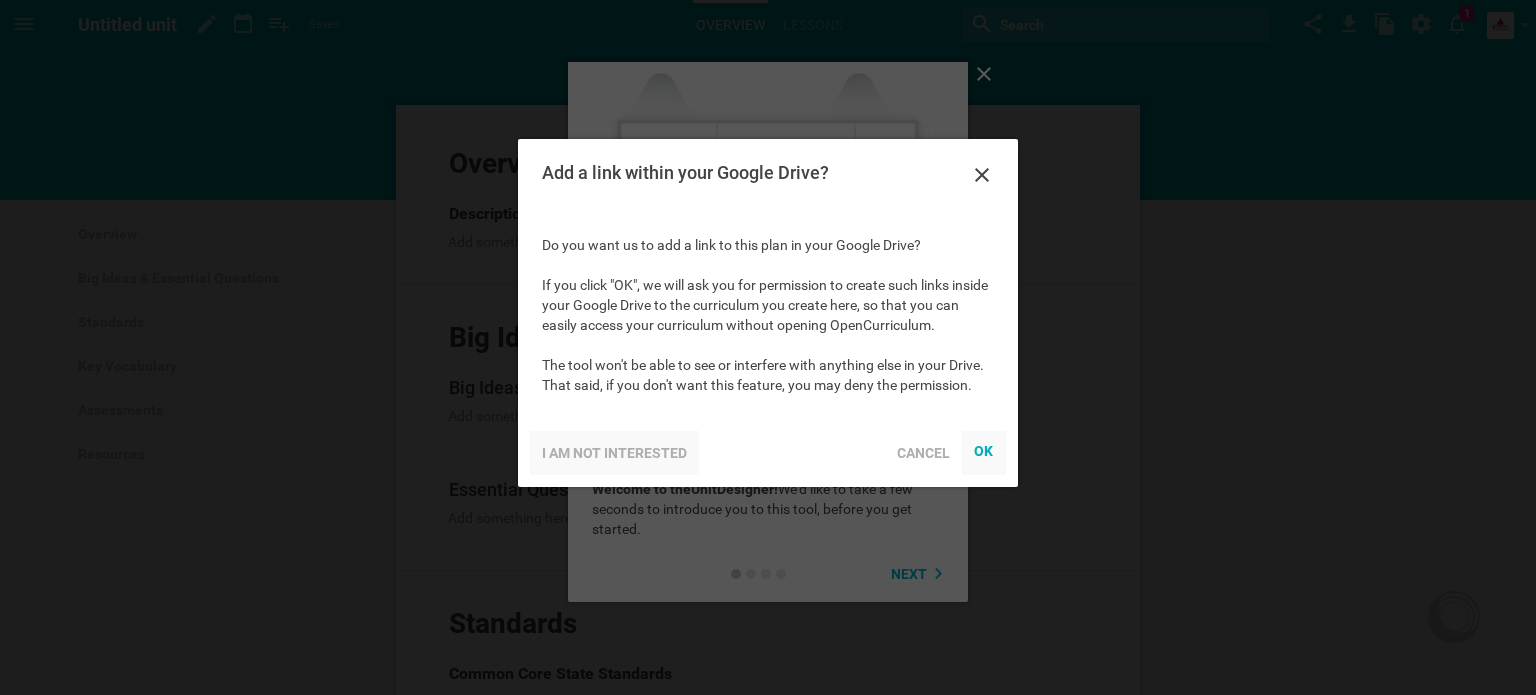 click on "I am not interested" at bounding box center [614, 453] 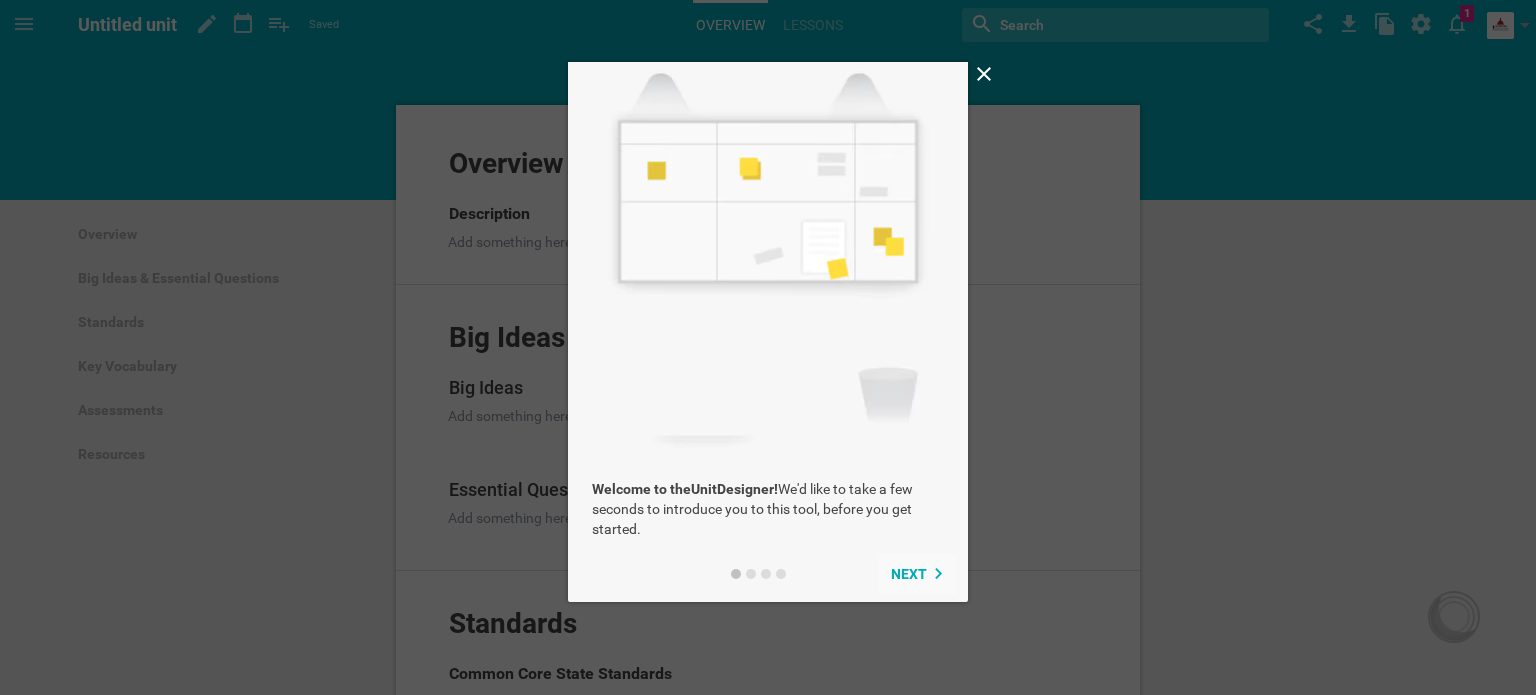 click on "Next" at bounding box center [909, 574] 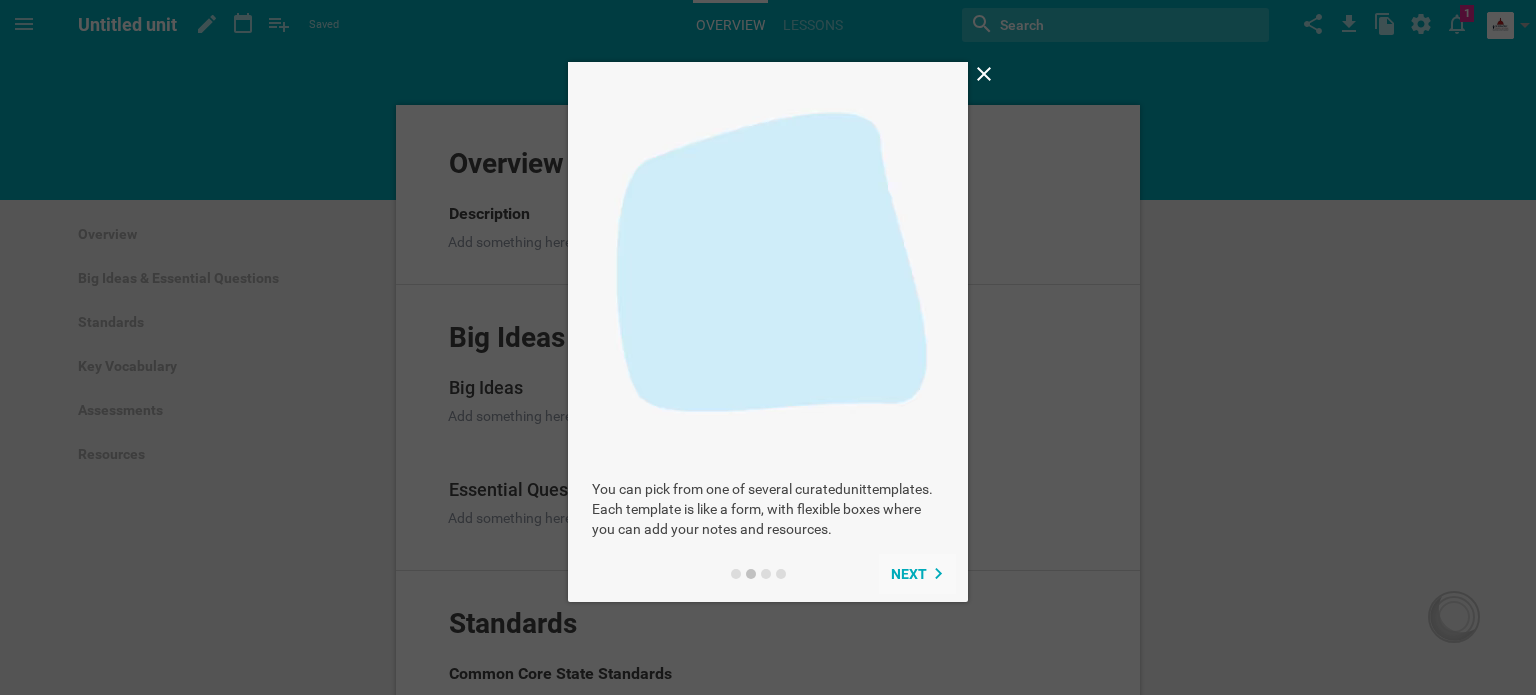 click on "Next" at bounding box center [909, 574] 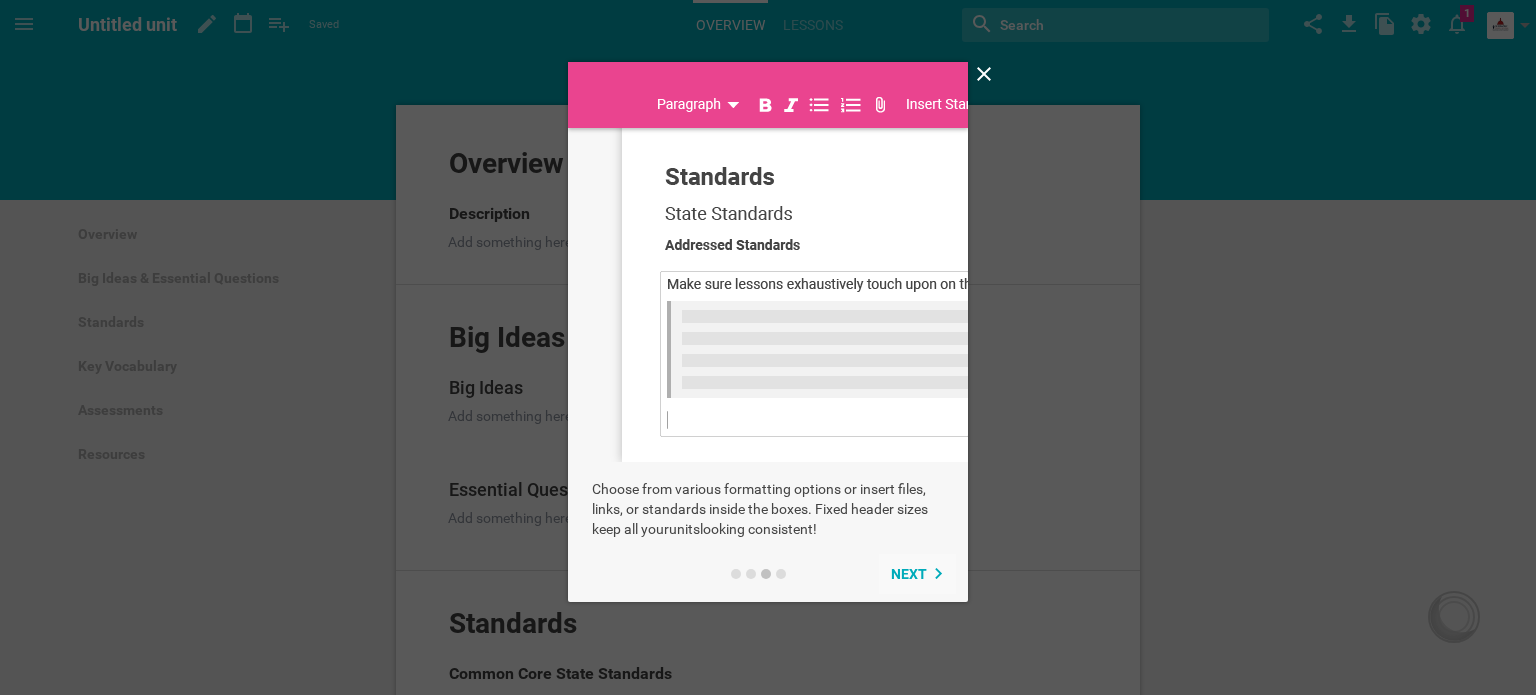click on "Next" at bounding box center [909, 574] 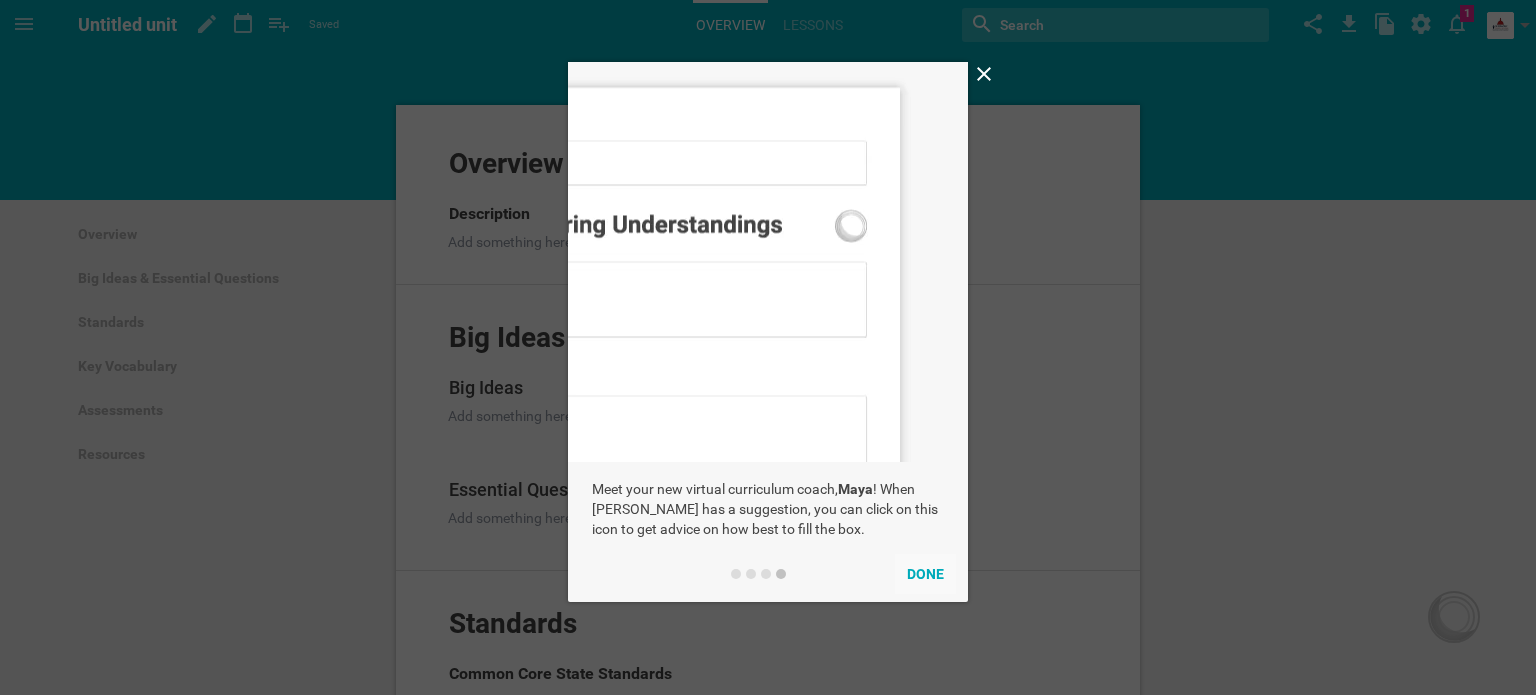 click on "Done" at bounding box center [925, 574] 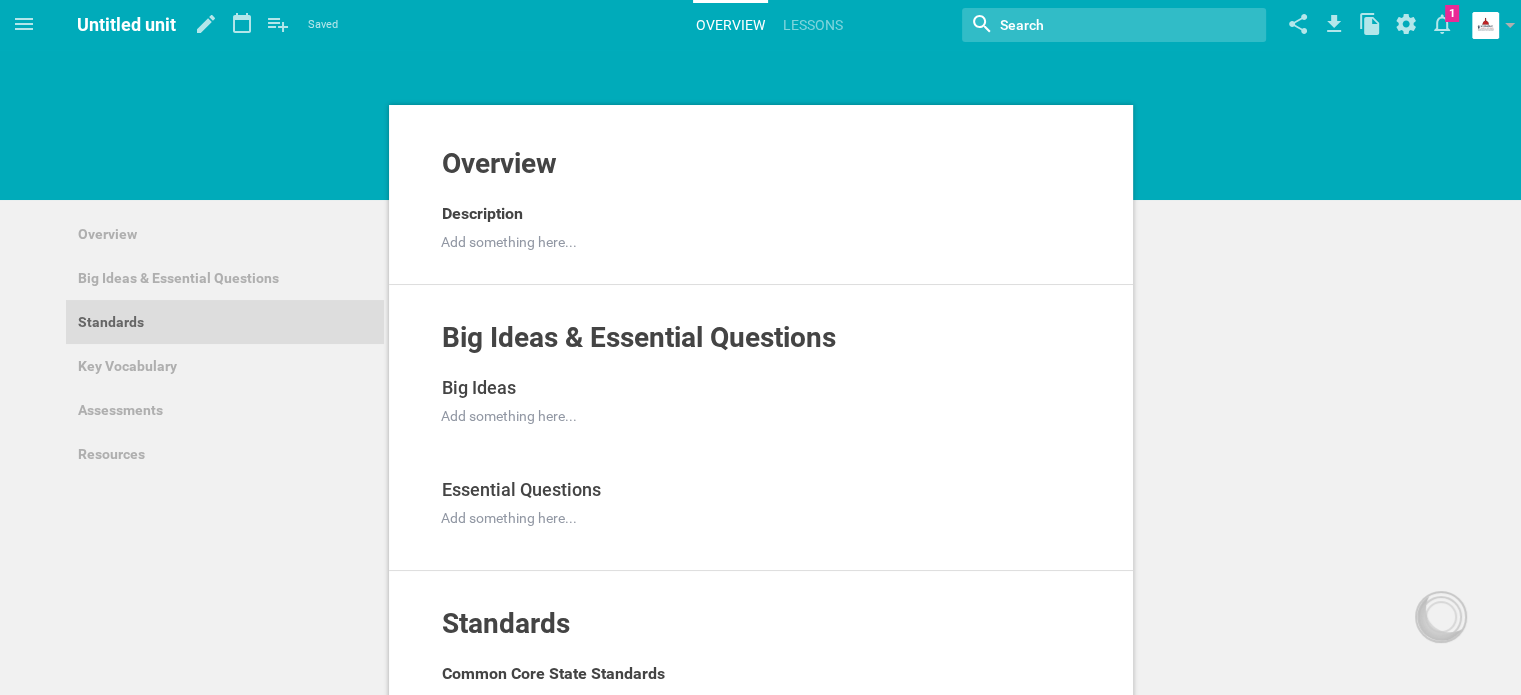 click on "Standards" at bounding box center (225, 322) 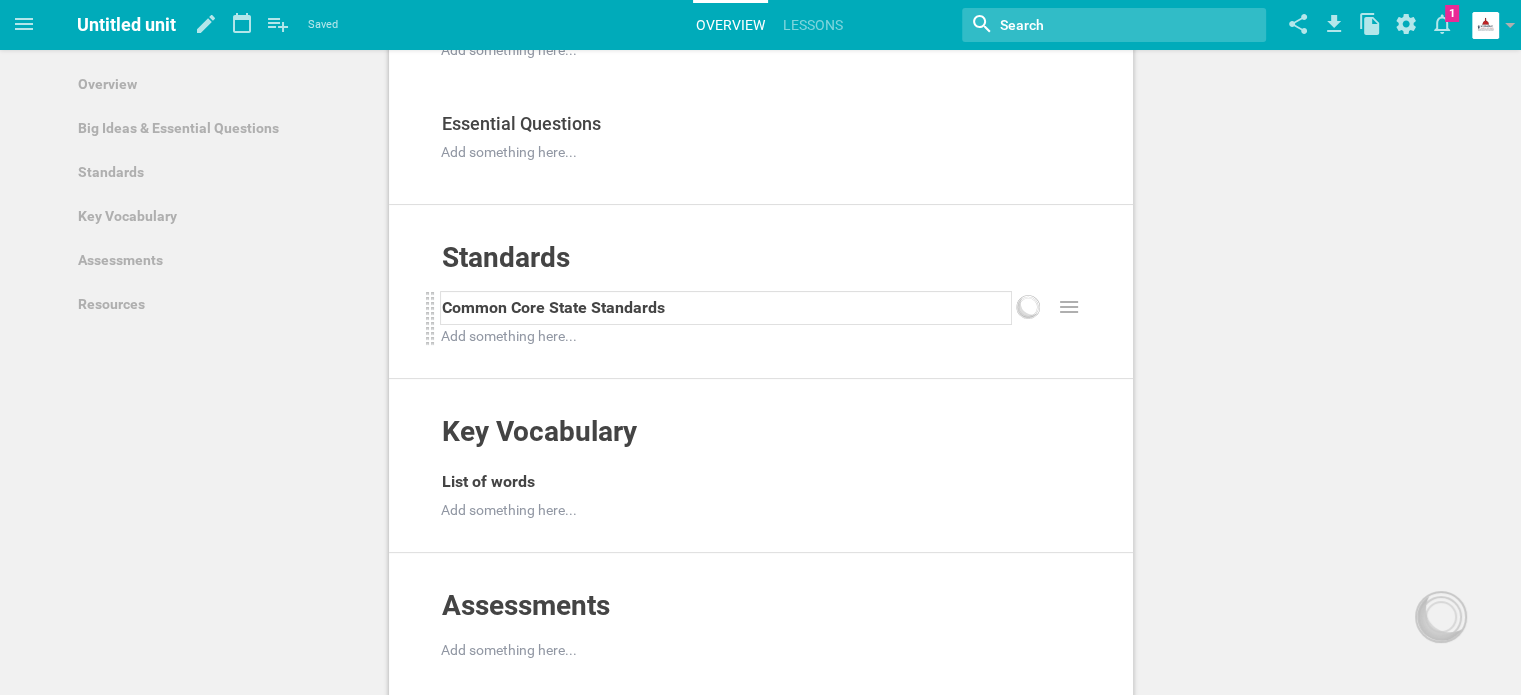 scroll, scrollTop: 368, scrollLeft: 0, axis: vertical 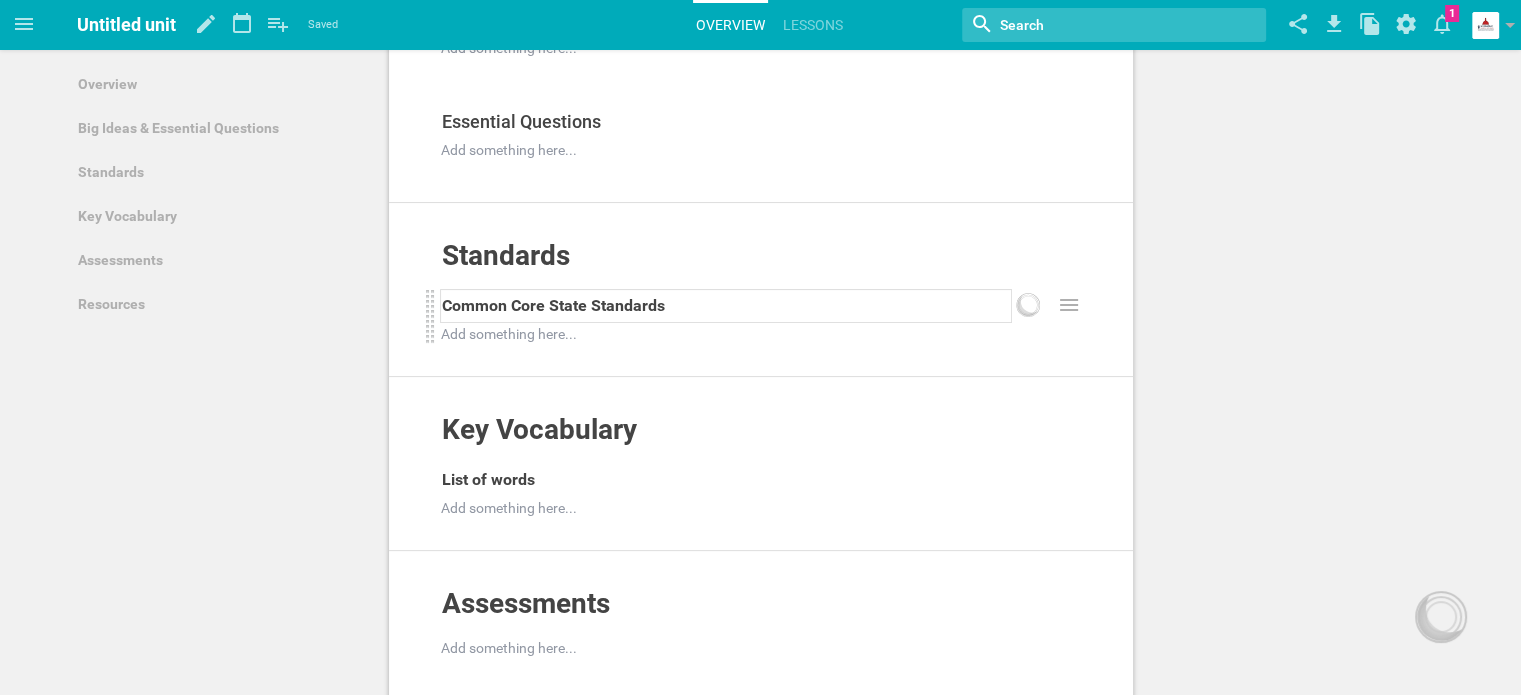 click on "Common Core State Standards" at bounding box center [726, 306] 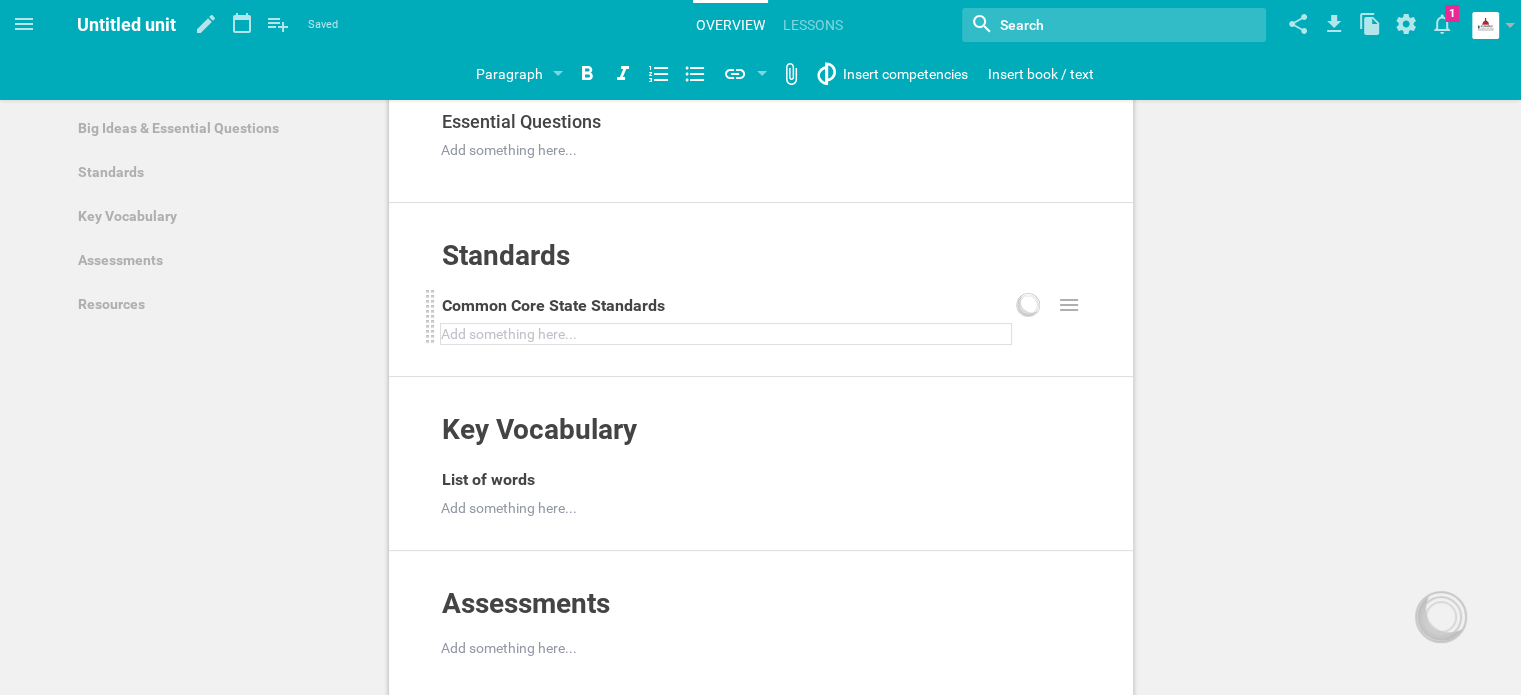 click at bounding box center (726, 334) 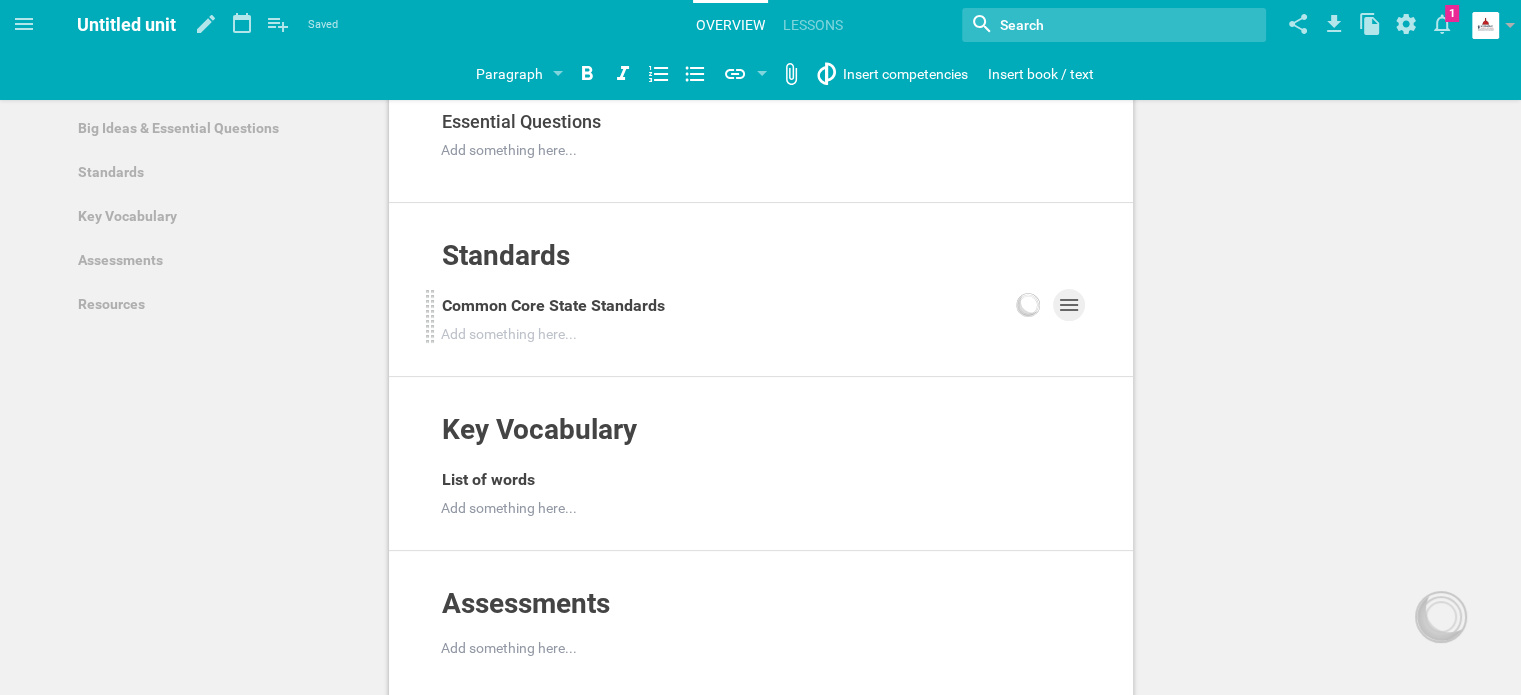 click 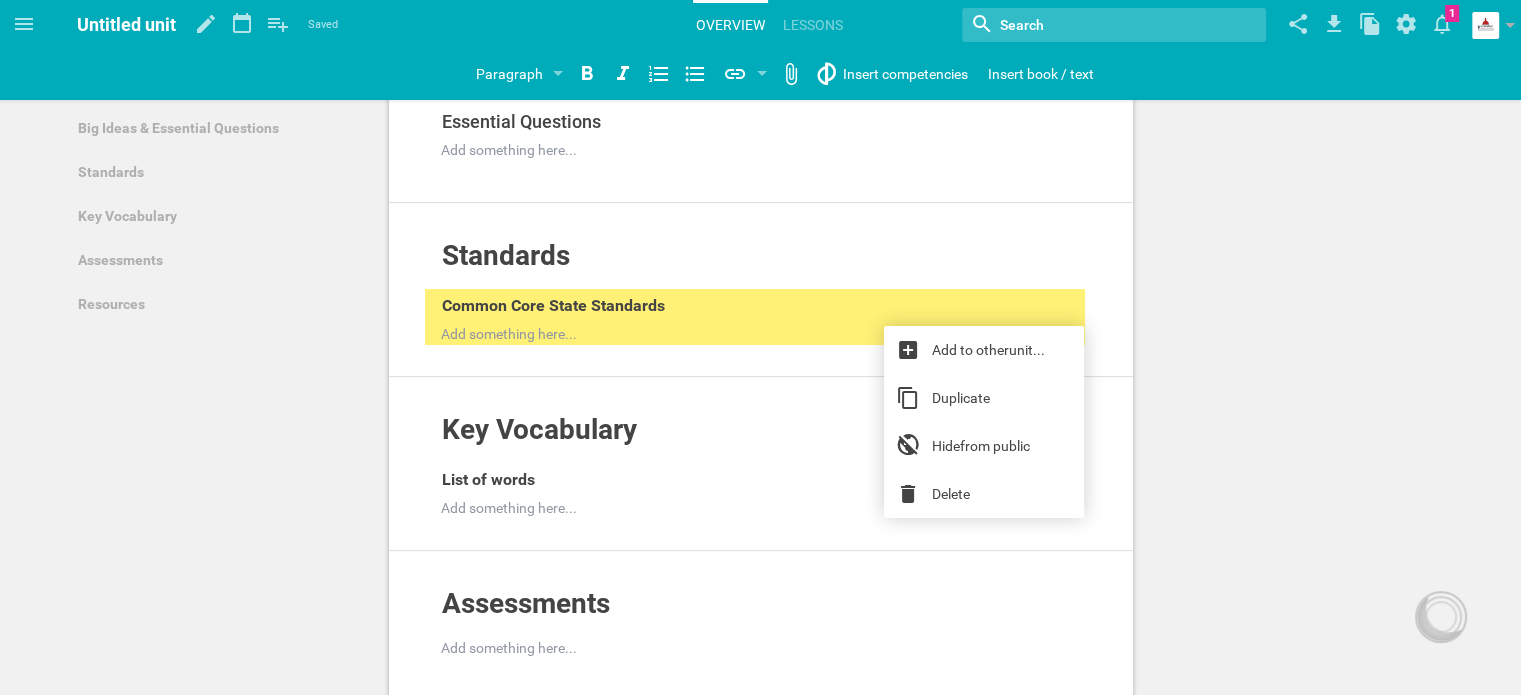 click on "Overview Add to other  unit ... Hide  from public Description Add something here... Add to other  unit ... Duplicate Hide  from public Delete Big Ideas & Essential Questions Add to other  unit ... Hide  from public Big Ideas Add to other  unit ... Duplicate Hide  from public Delete Add something here... Add to other  unit ... Duplicate Hide  from public Delete Essential Questions Add to other  unit ... Duplicate Hide  from public Delete Add something here... Add to other  unit ... Duplicate Hide  from public Delete Standards Add to other  unit ... Hide  from public Common Core State Standards Add something here... Add to other  unit ... Duplicate Hide  from public Delete Key Vocabulary Add to other  unit ... Hide  from public List of words Add something here... Add to other  unit ... Duplicate Hide  from public Delete Assessments Add to other  unit ... Hide  from public Add something here... Resources Add to other  unit ... Hide  from public Add something here... Add citations / references... Reflection" at bounding box center [760, 465] 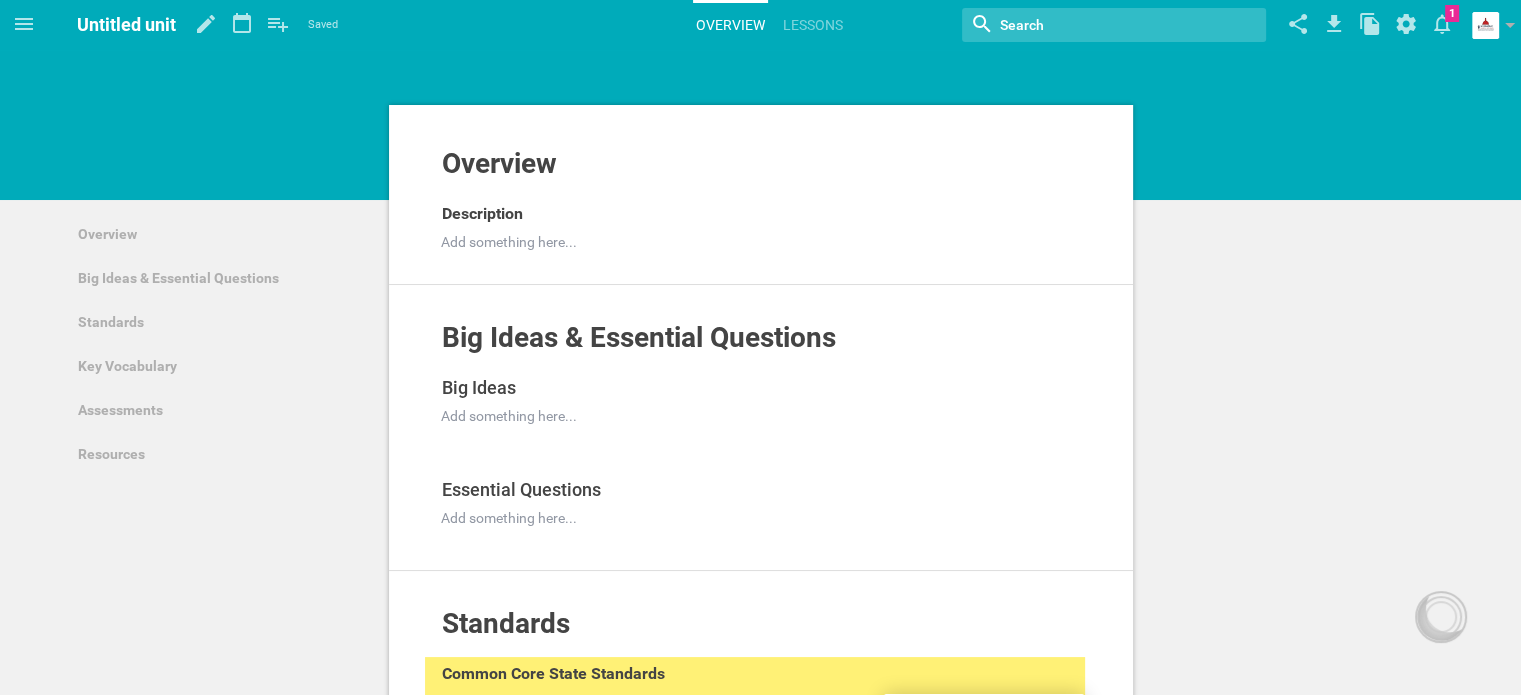 scroll, scrollTop: 0, scrollLeft: 0, axis: both 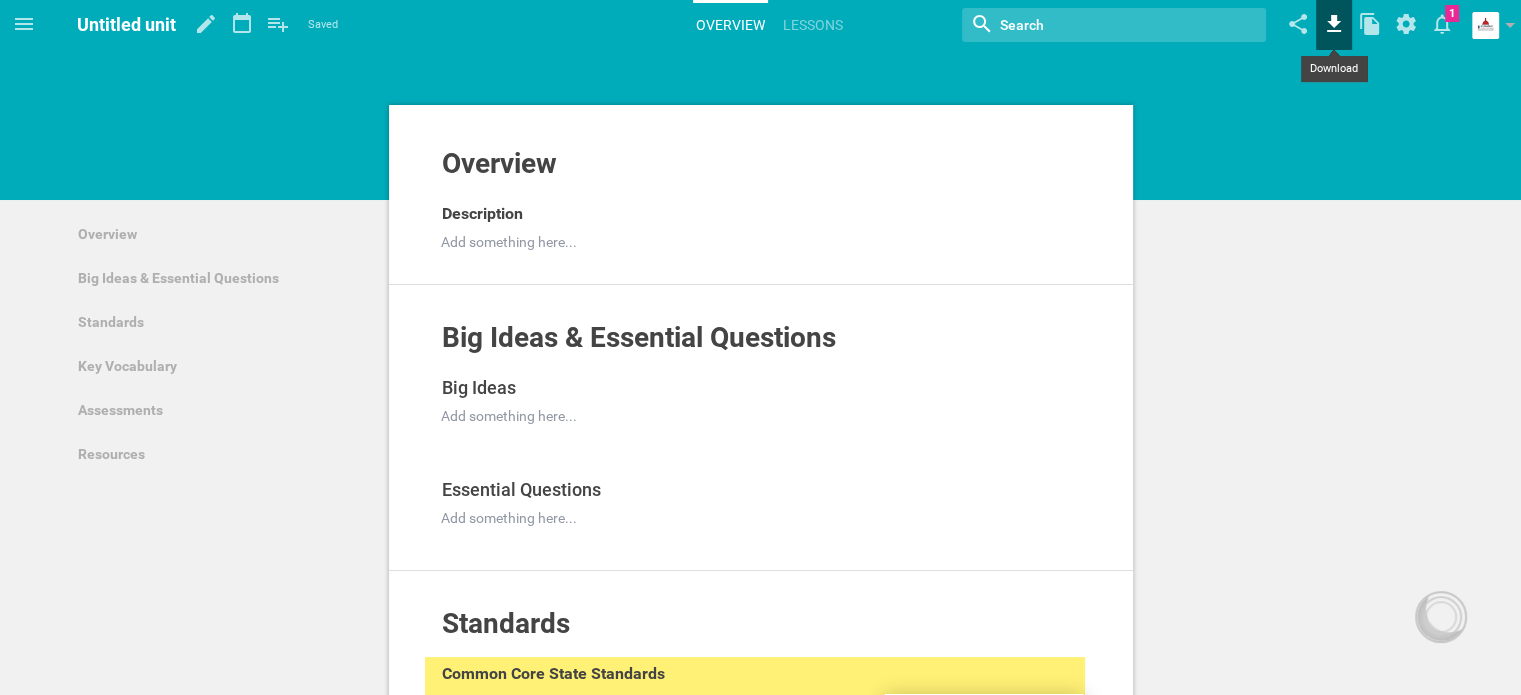 click 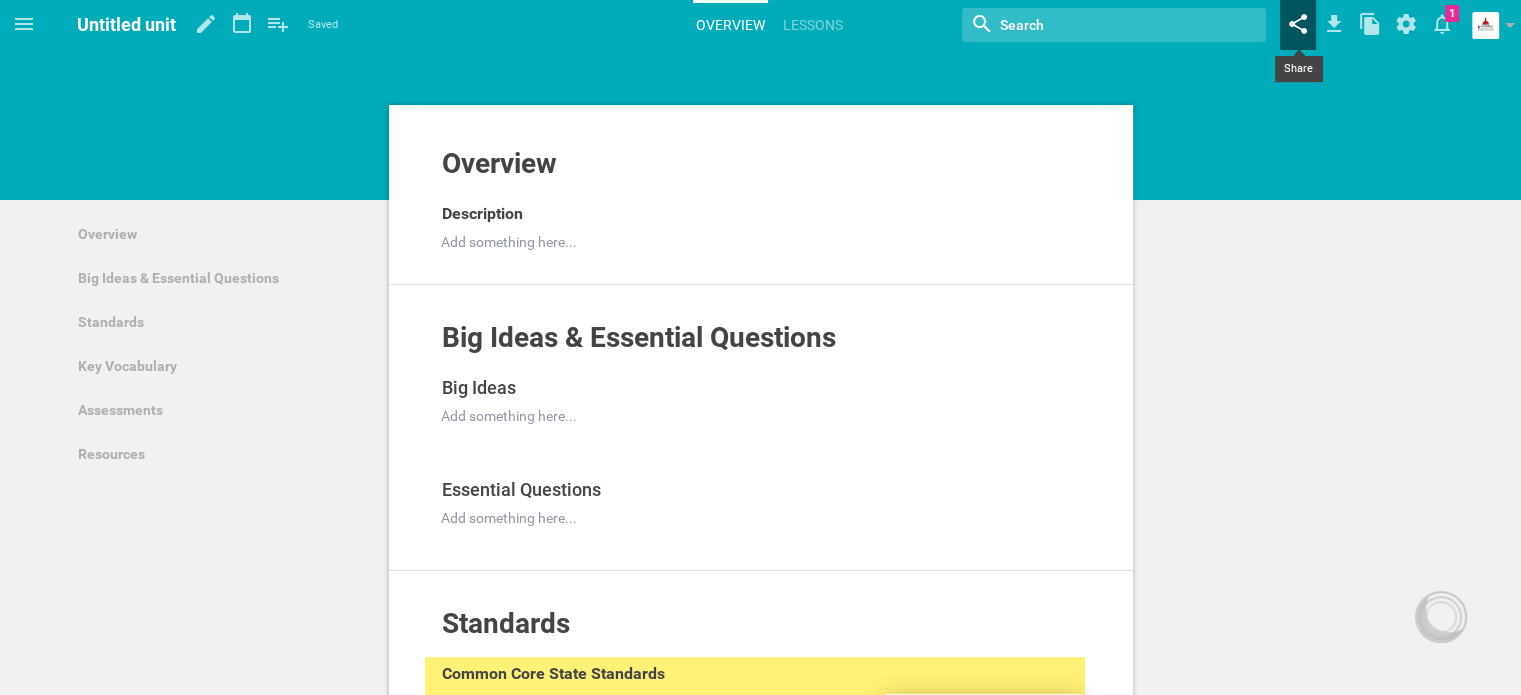 click 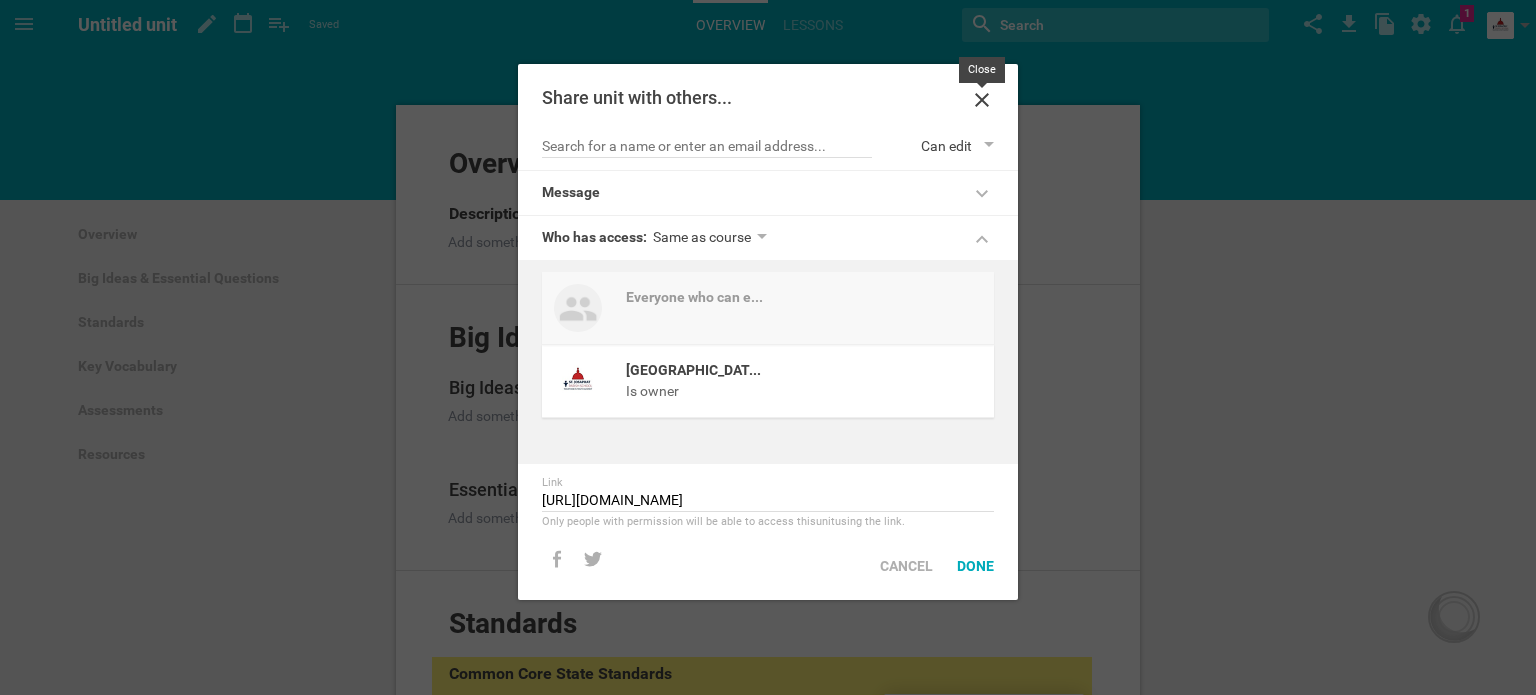 click 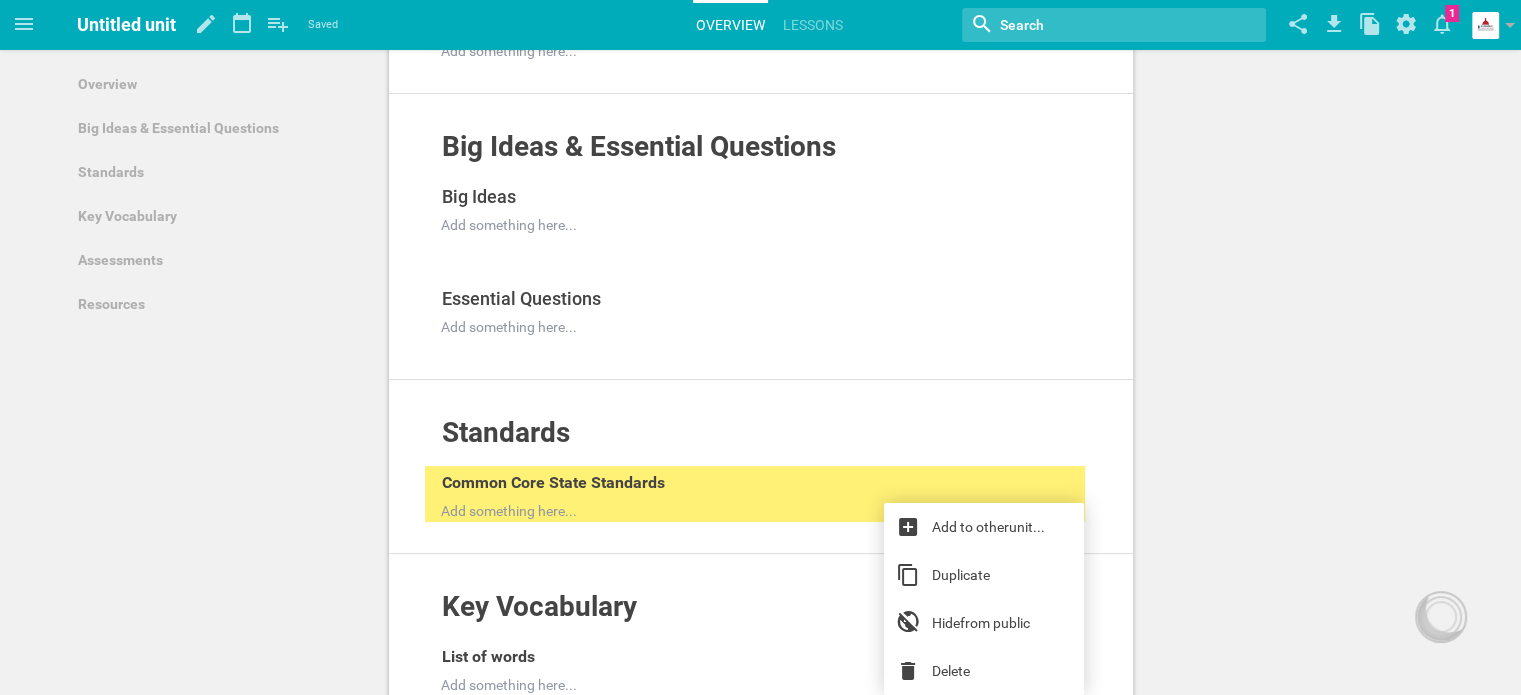scroll, scrollTop: 200, scrollLeft: 0, axis: vertical 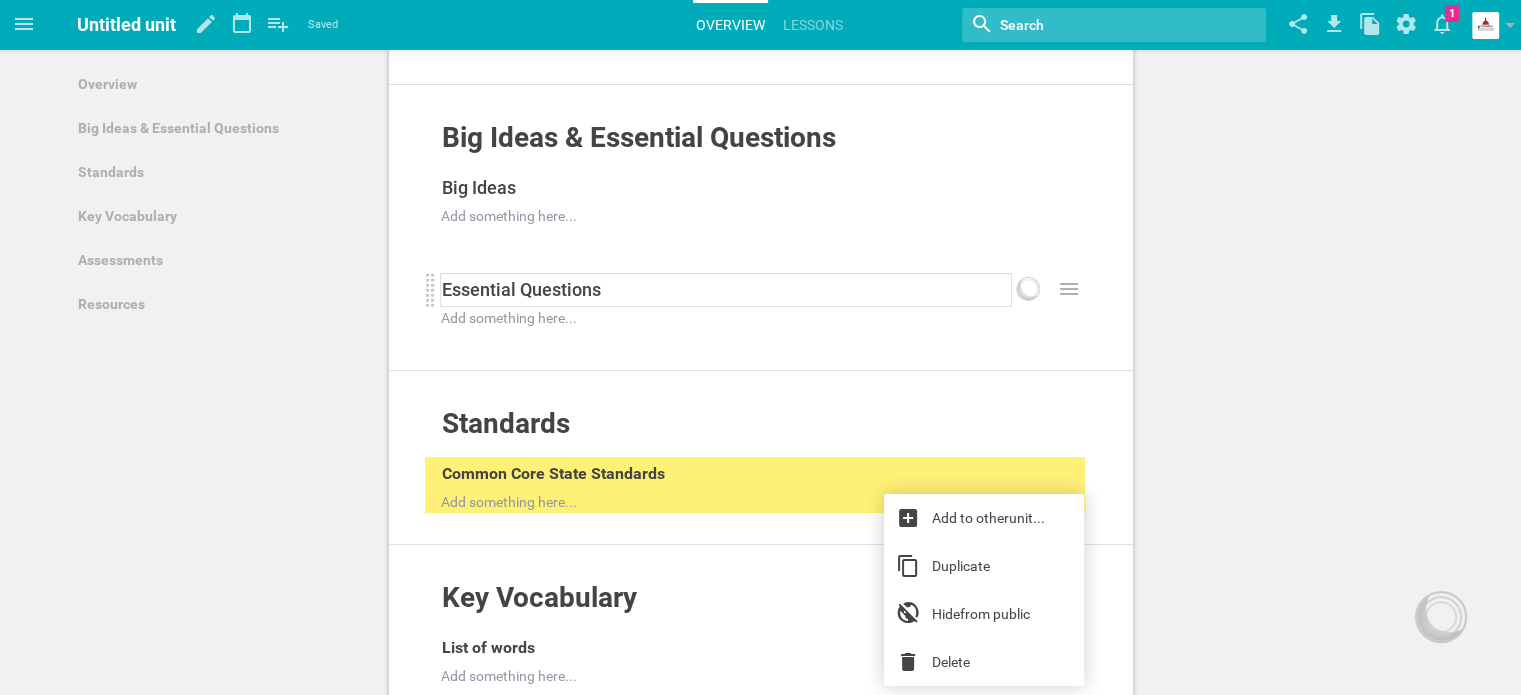 click on "Essential Questions" at bounding box center [726, 290] 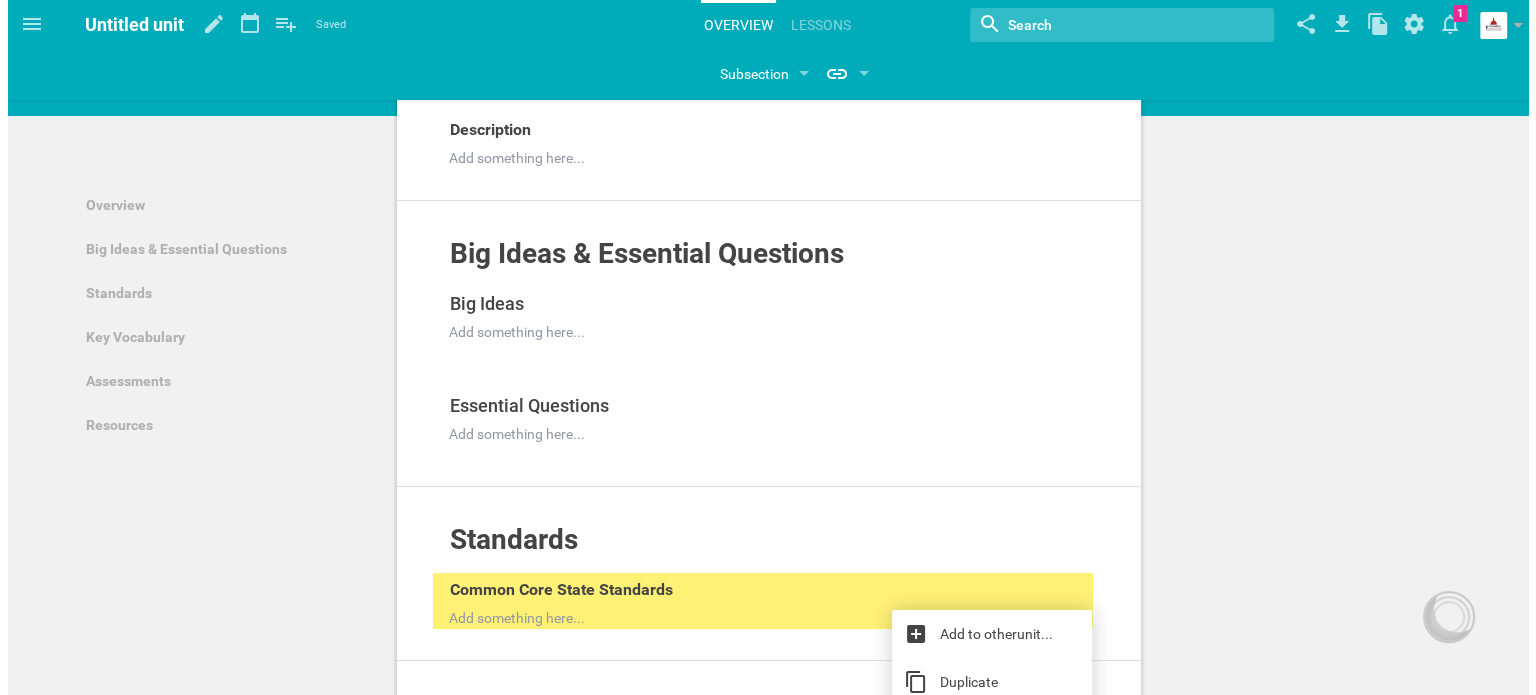 scroll, scrollTop: 0, scrollLeft: 0, axis: both 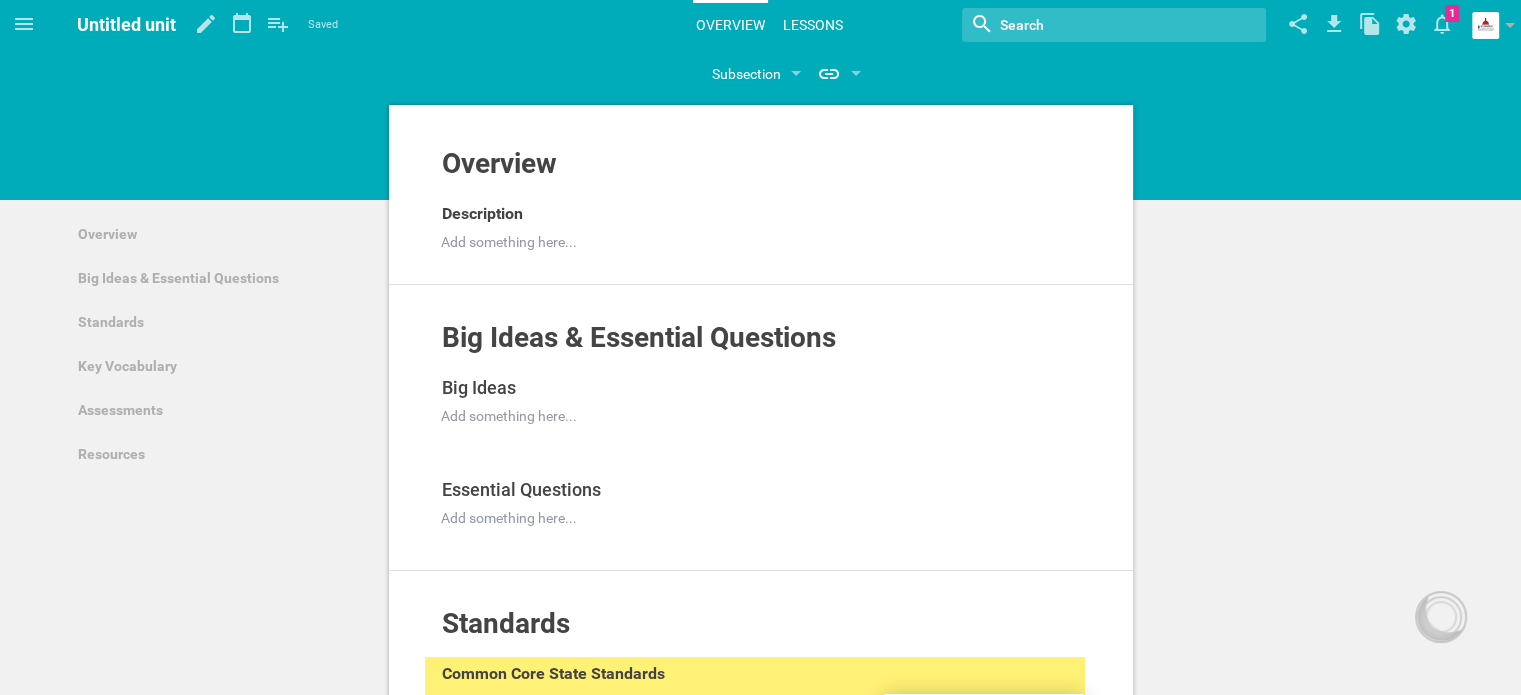 click on "Lessons" at bounding box center (813, 25) 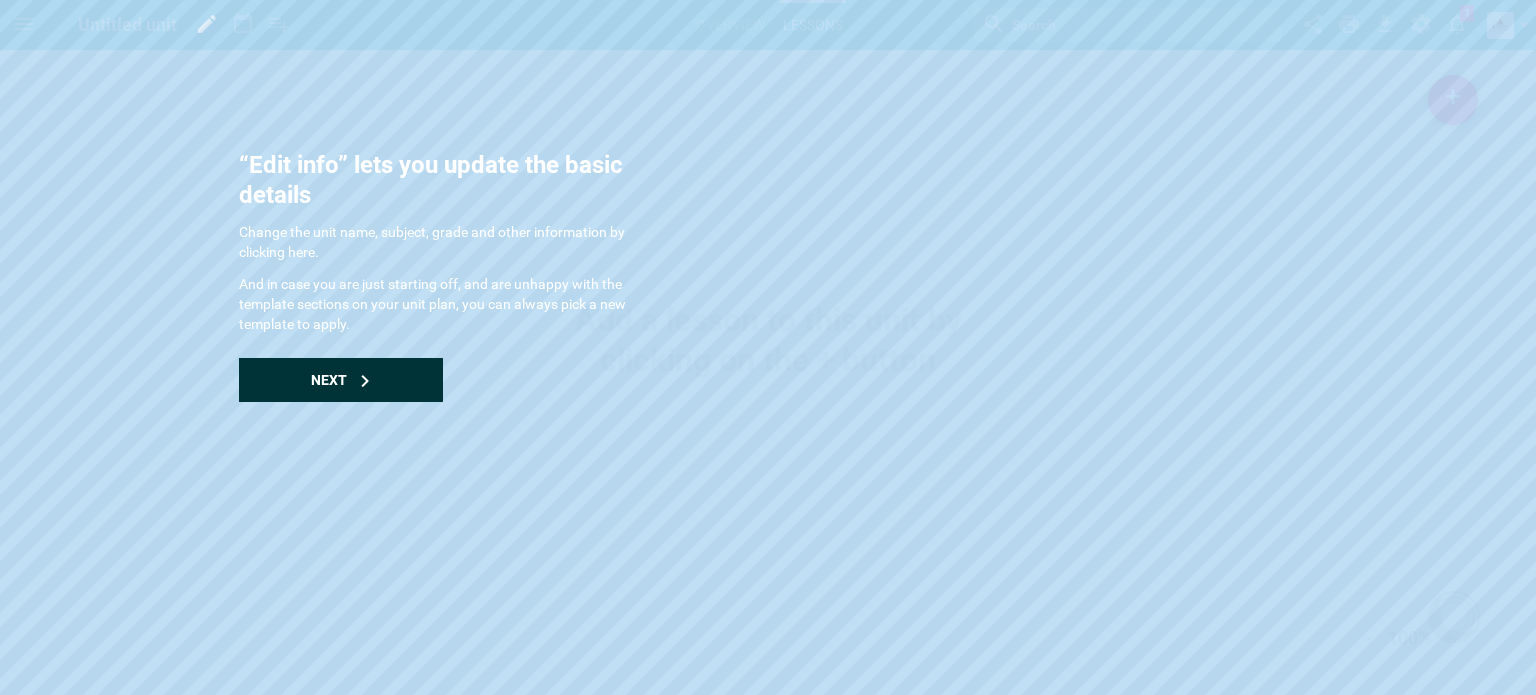 click 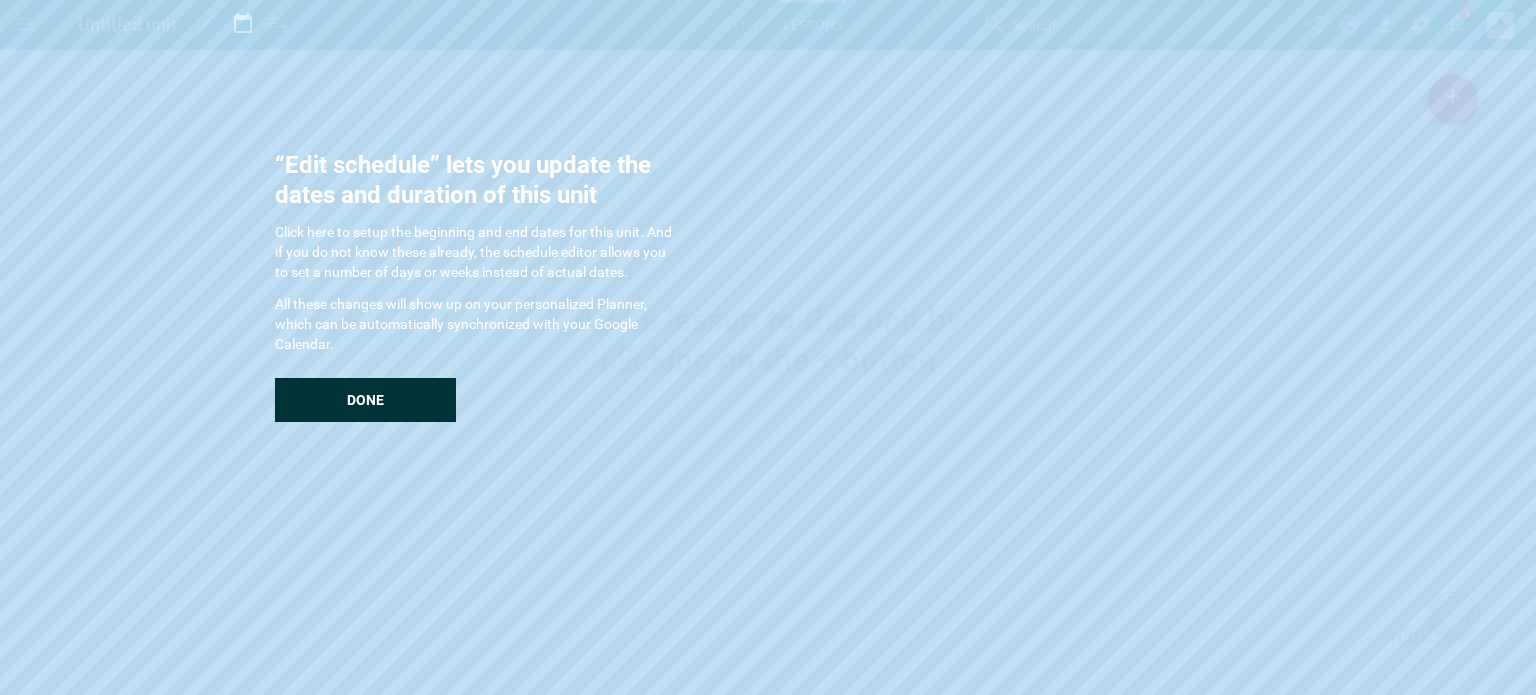 click on "Done" at bounding box center (365, 400) 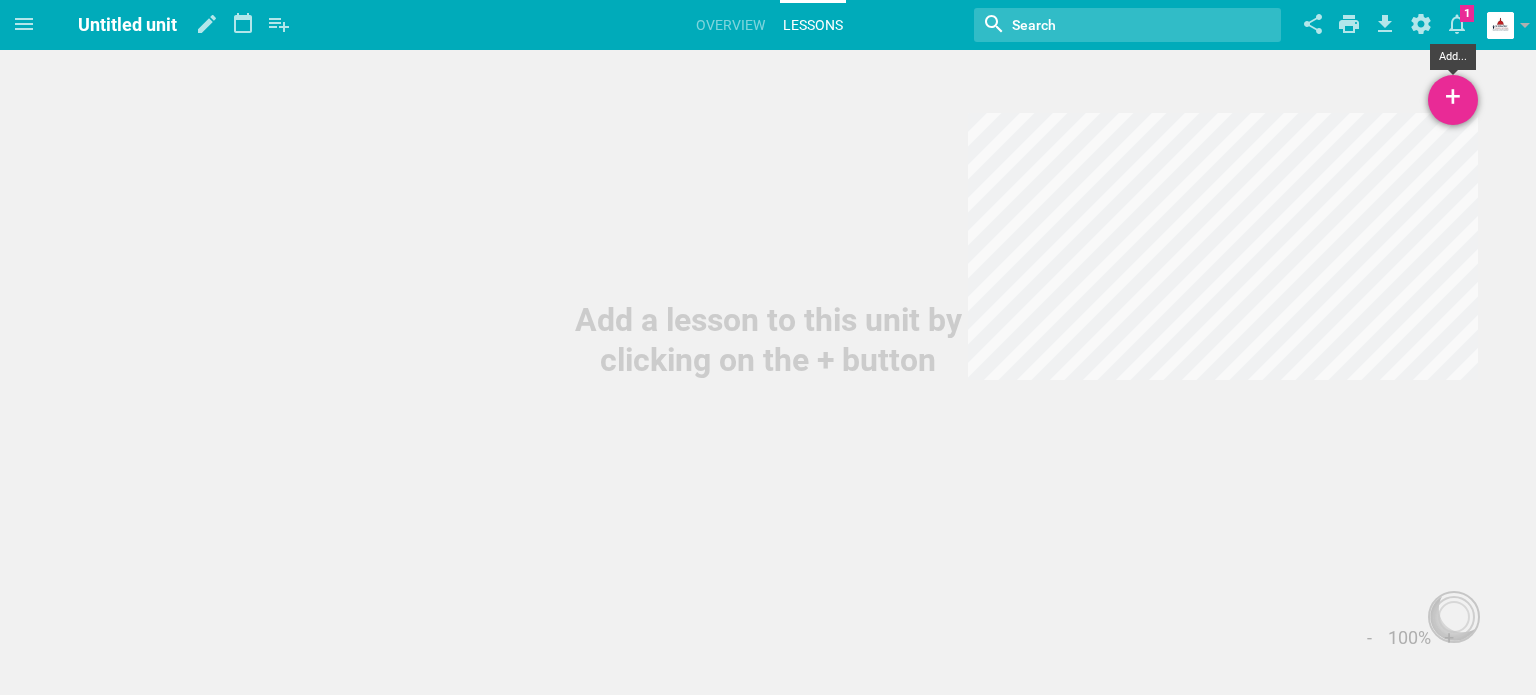 click on "+" at bounding box center [1453, 100] 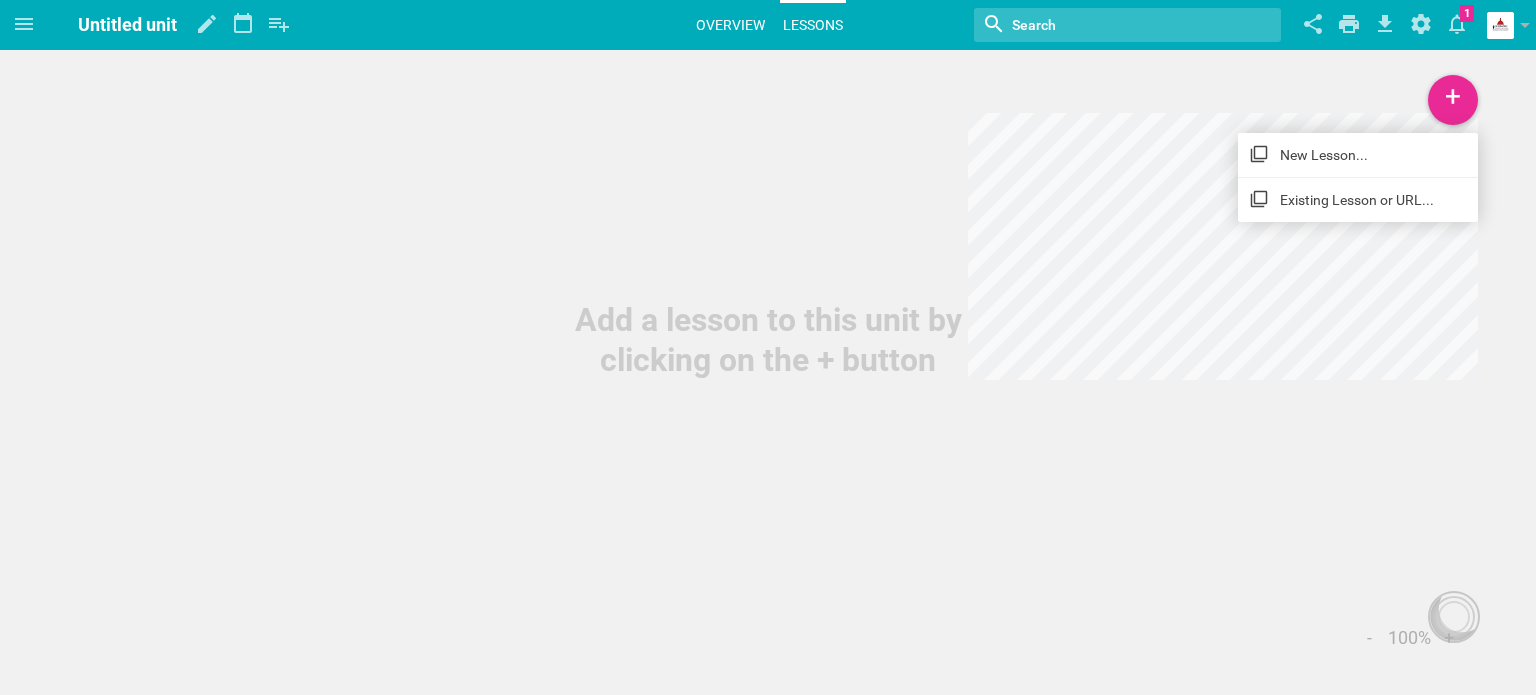 click on "Overview" at bounding box center (730, 25) 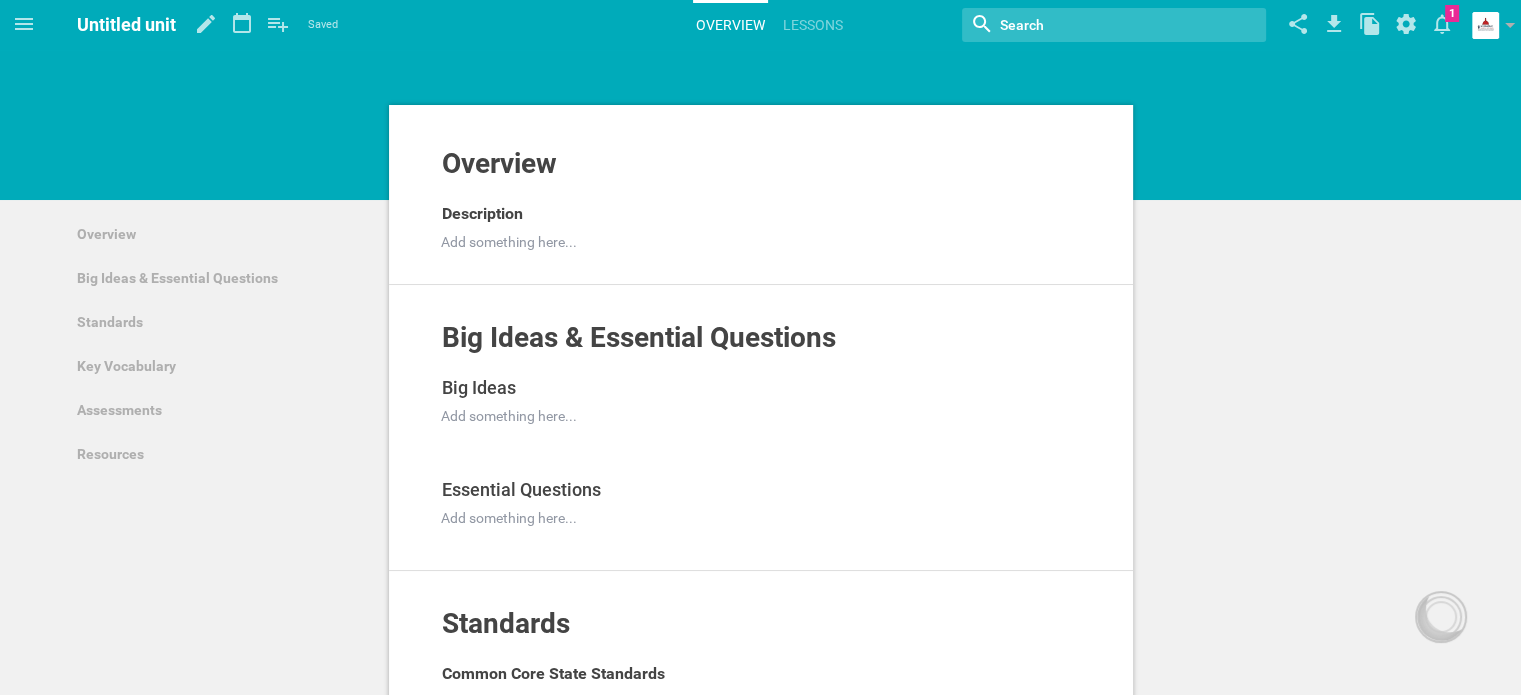 click at bounding box center [1089, 25] 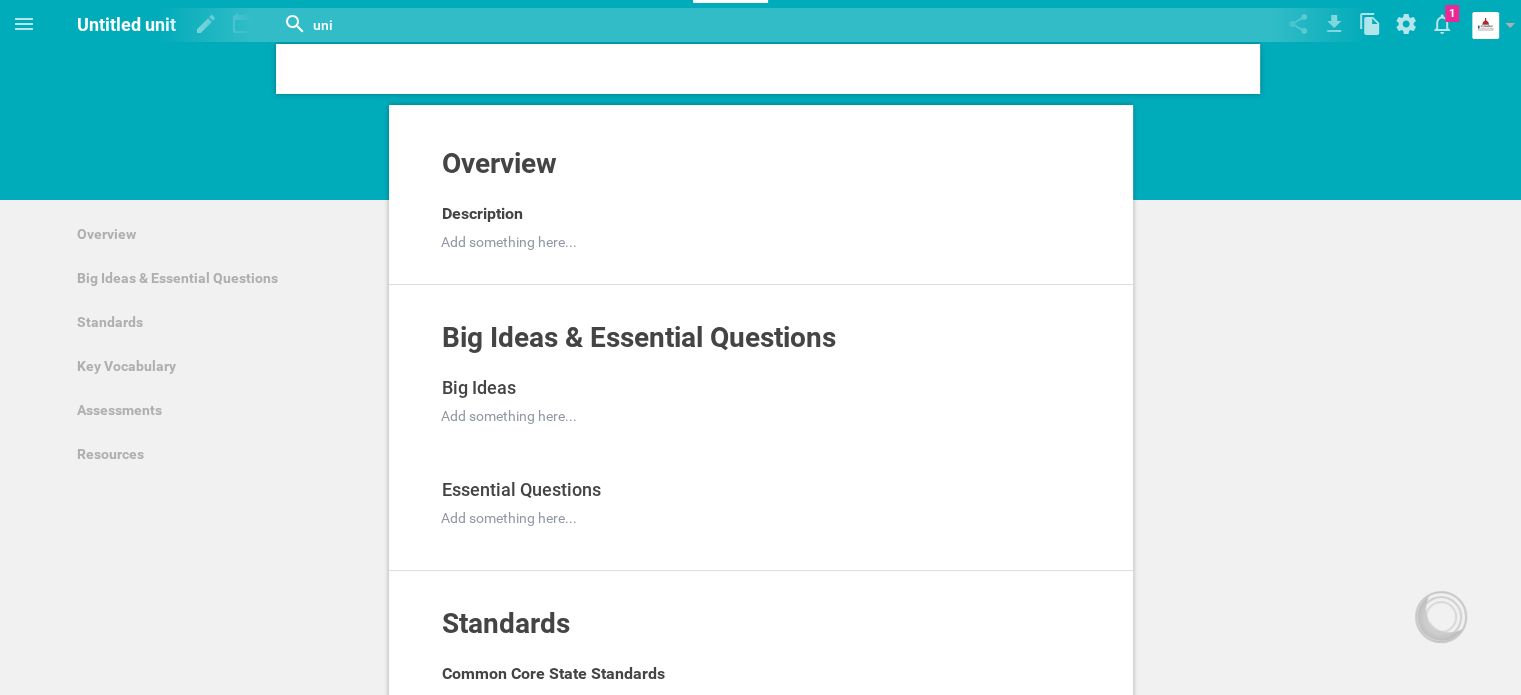 type on "unit" 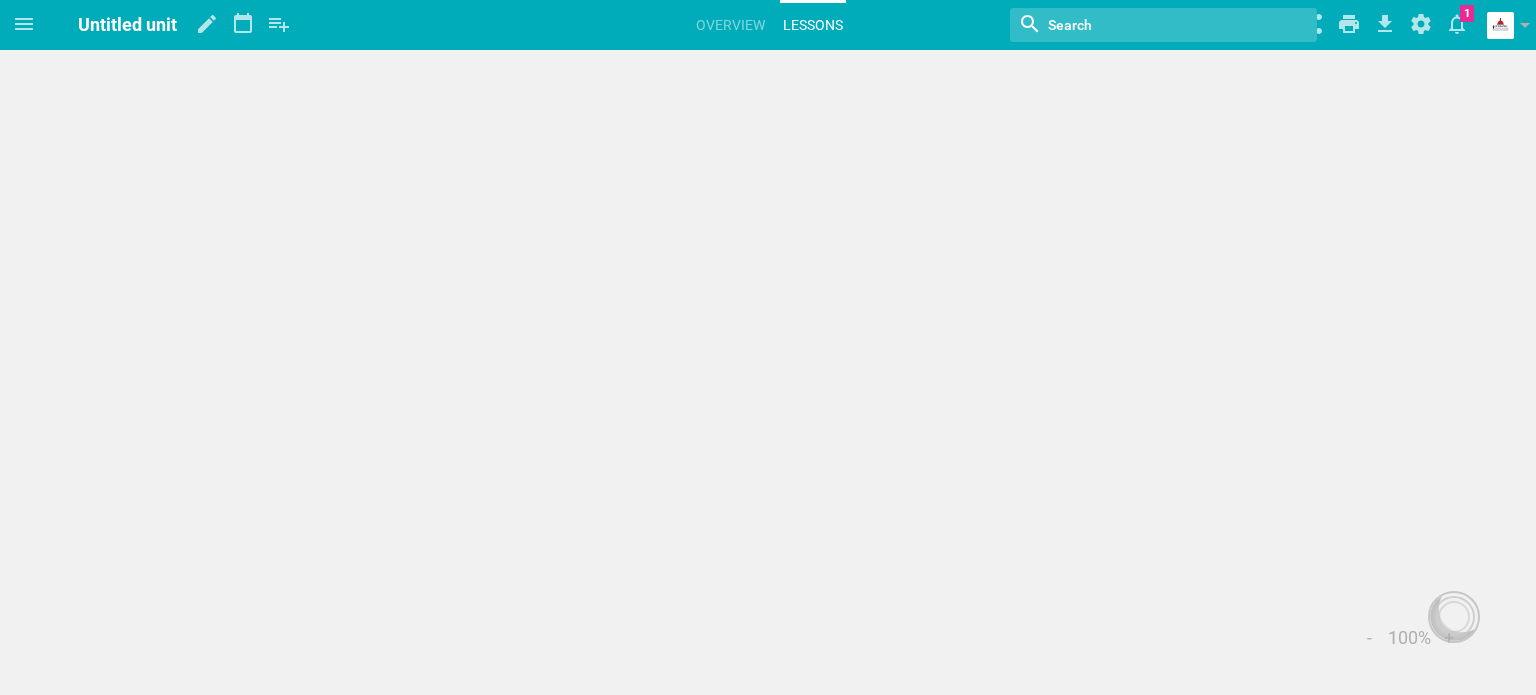 scroll, scrollTop: 0, scrollLeft: 0, axis: both 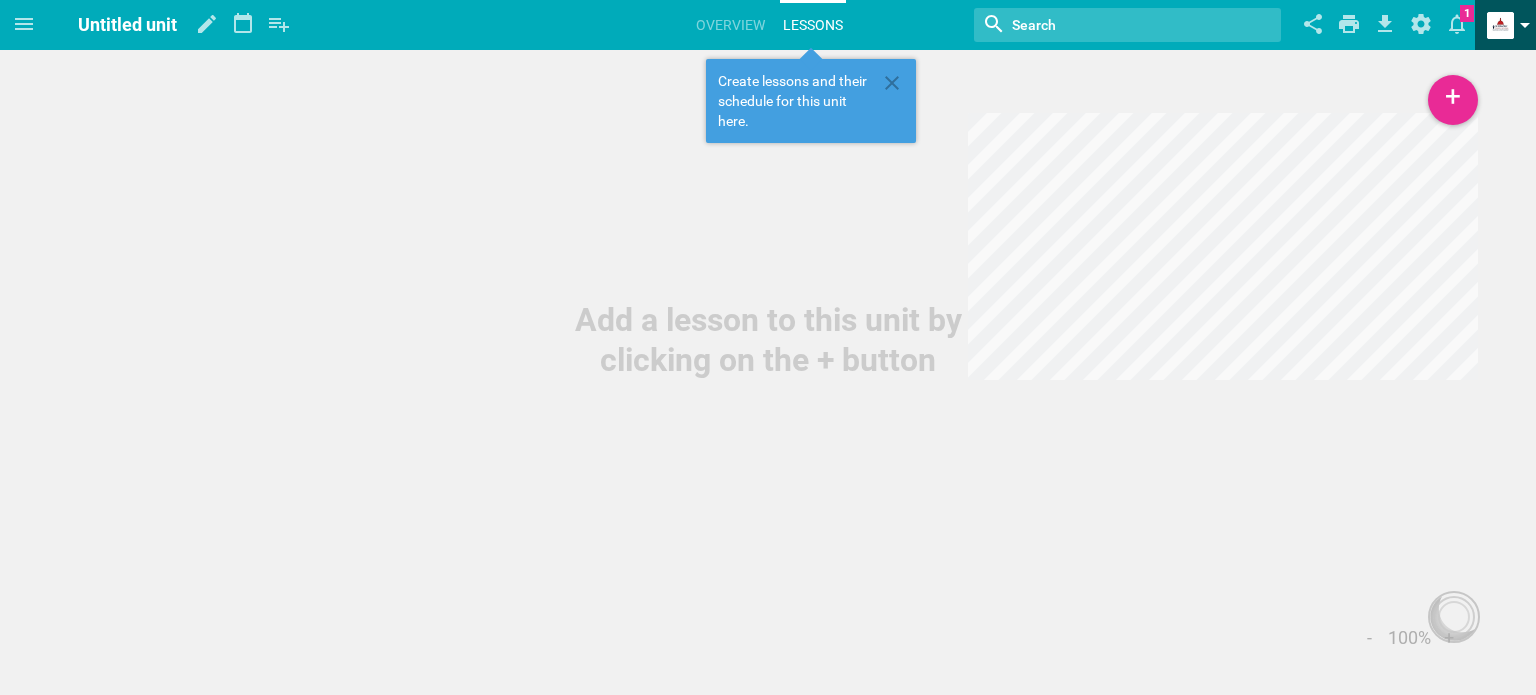 click at bounding box center (1511, 25) 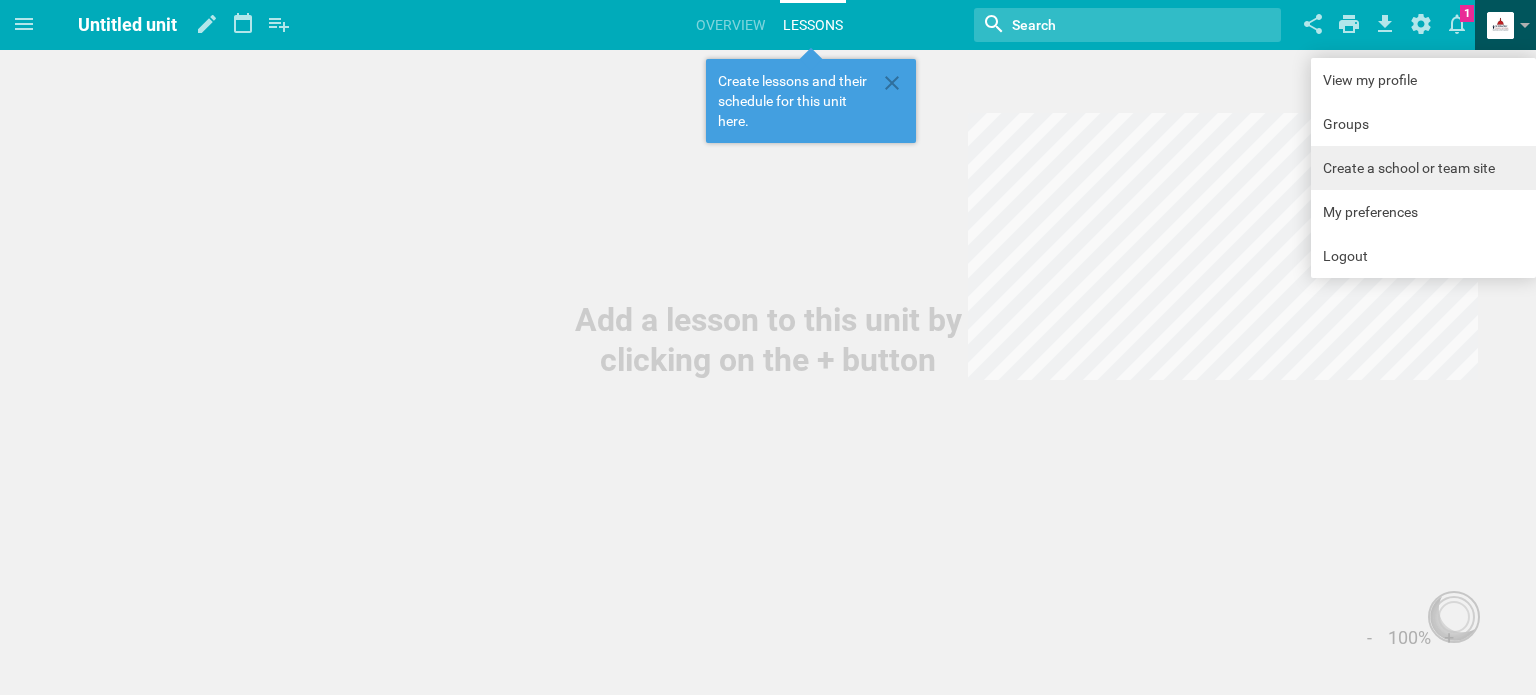 click on "Create a school or team site" at bounding box center (1423, 168) 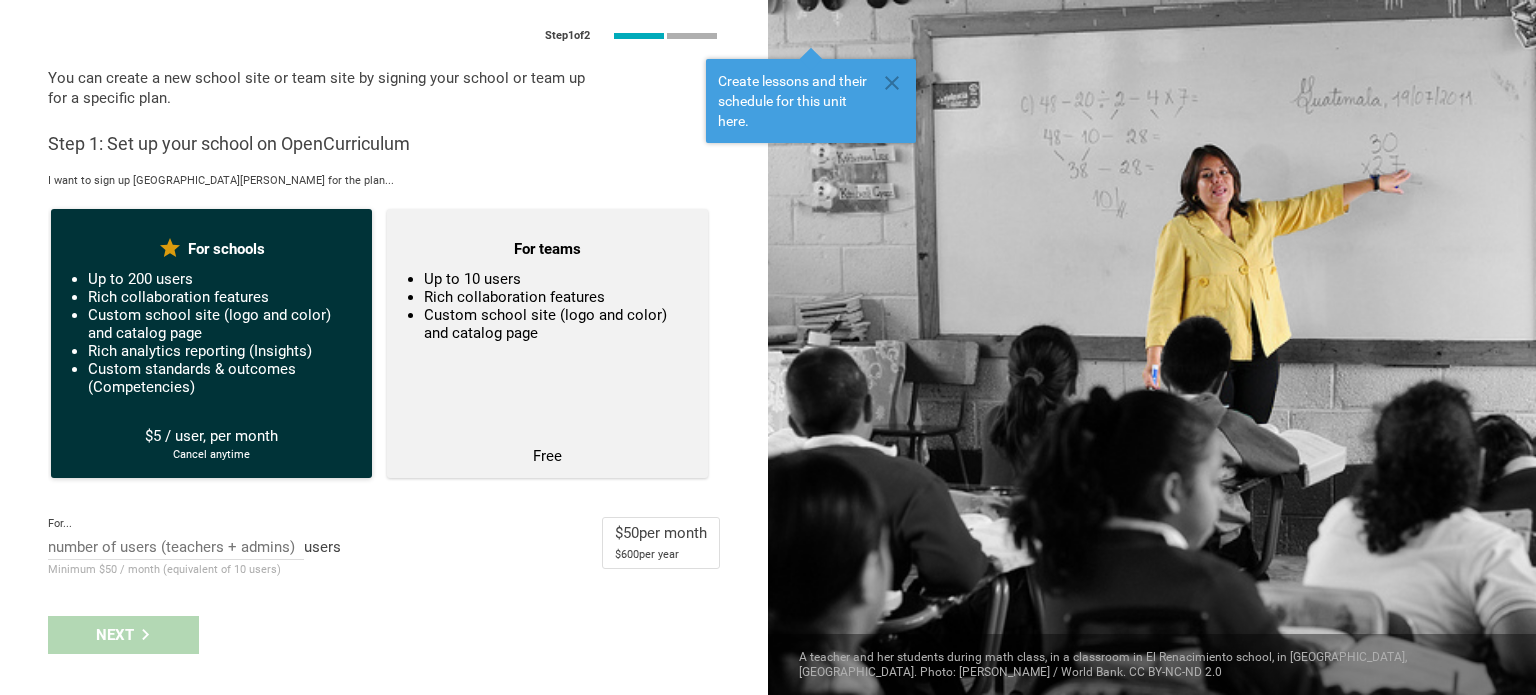 click on "Custom standards & outcomes (Competencies)" at bounding box center [220, 378] 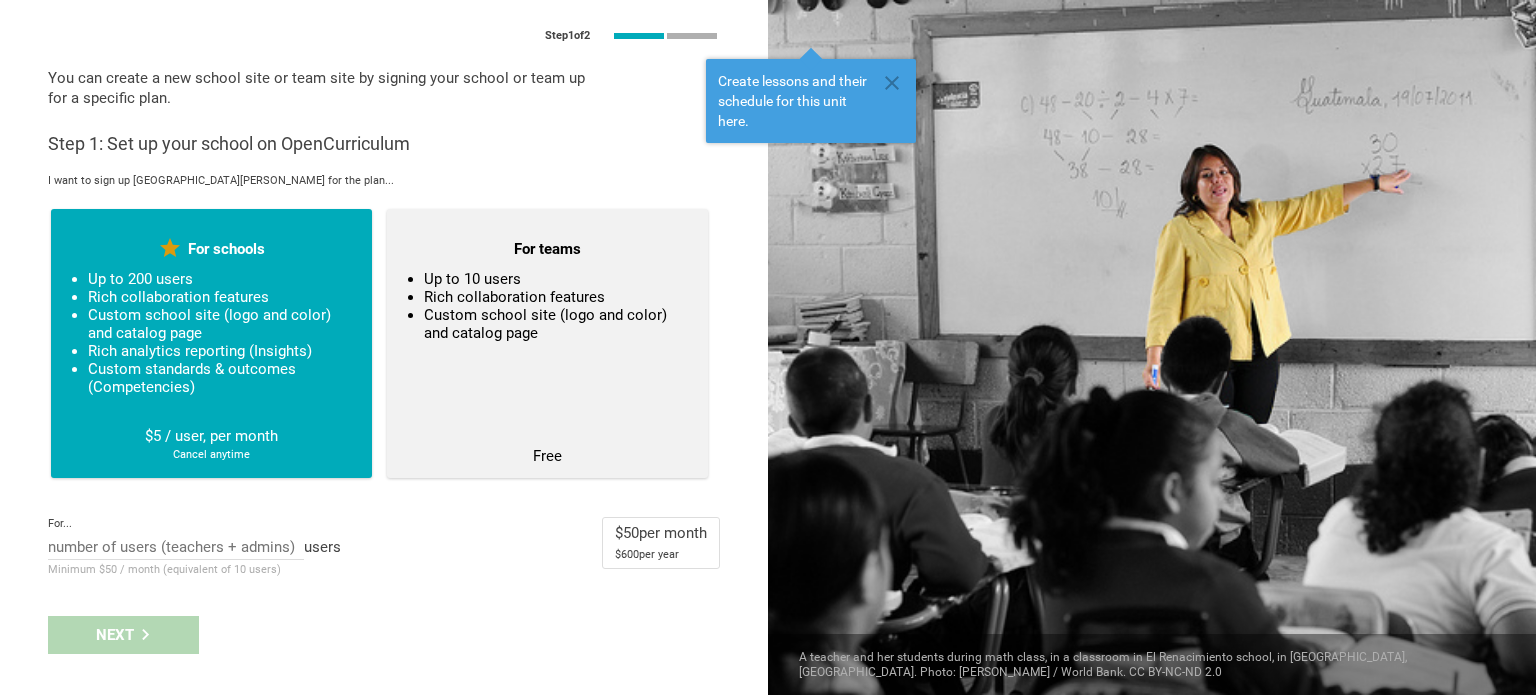 click on "Next" at bounding box center [384, 635] 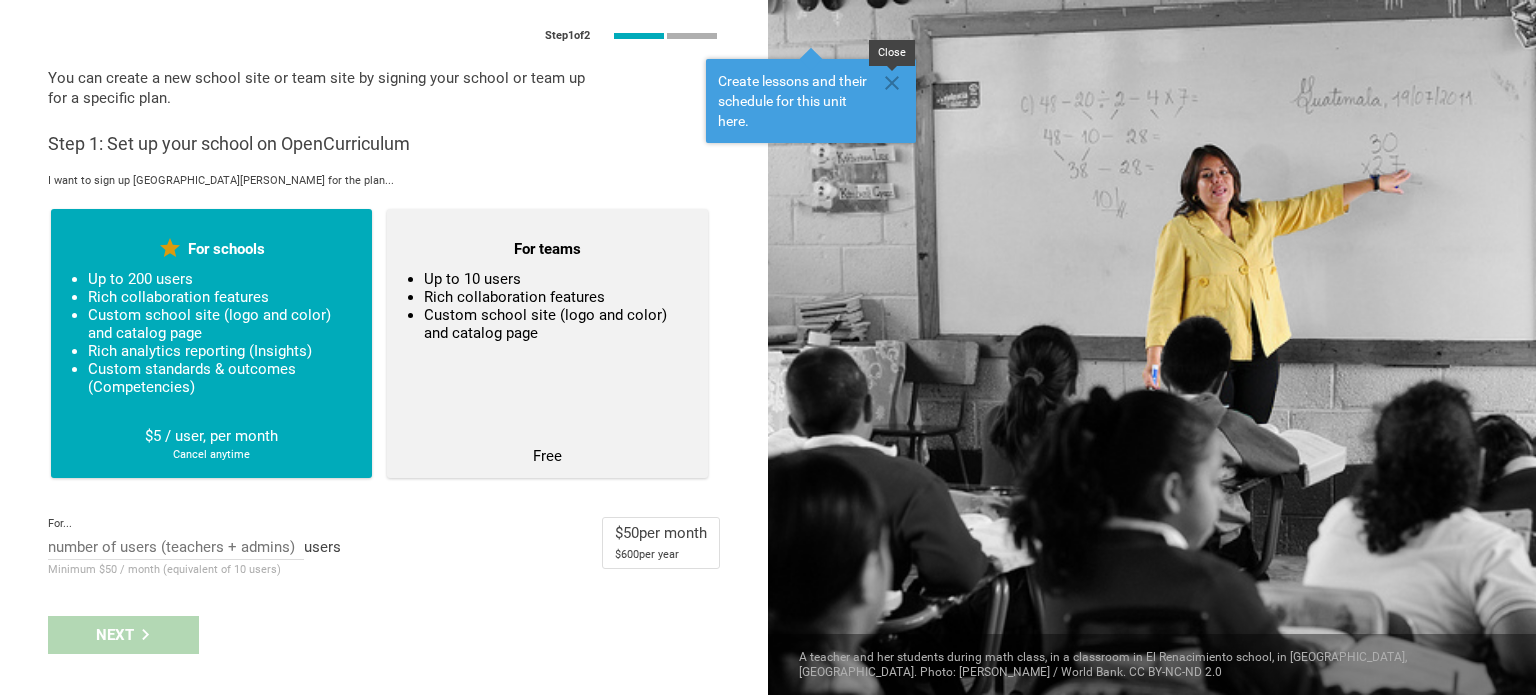 click 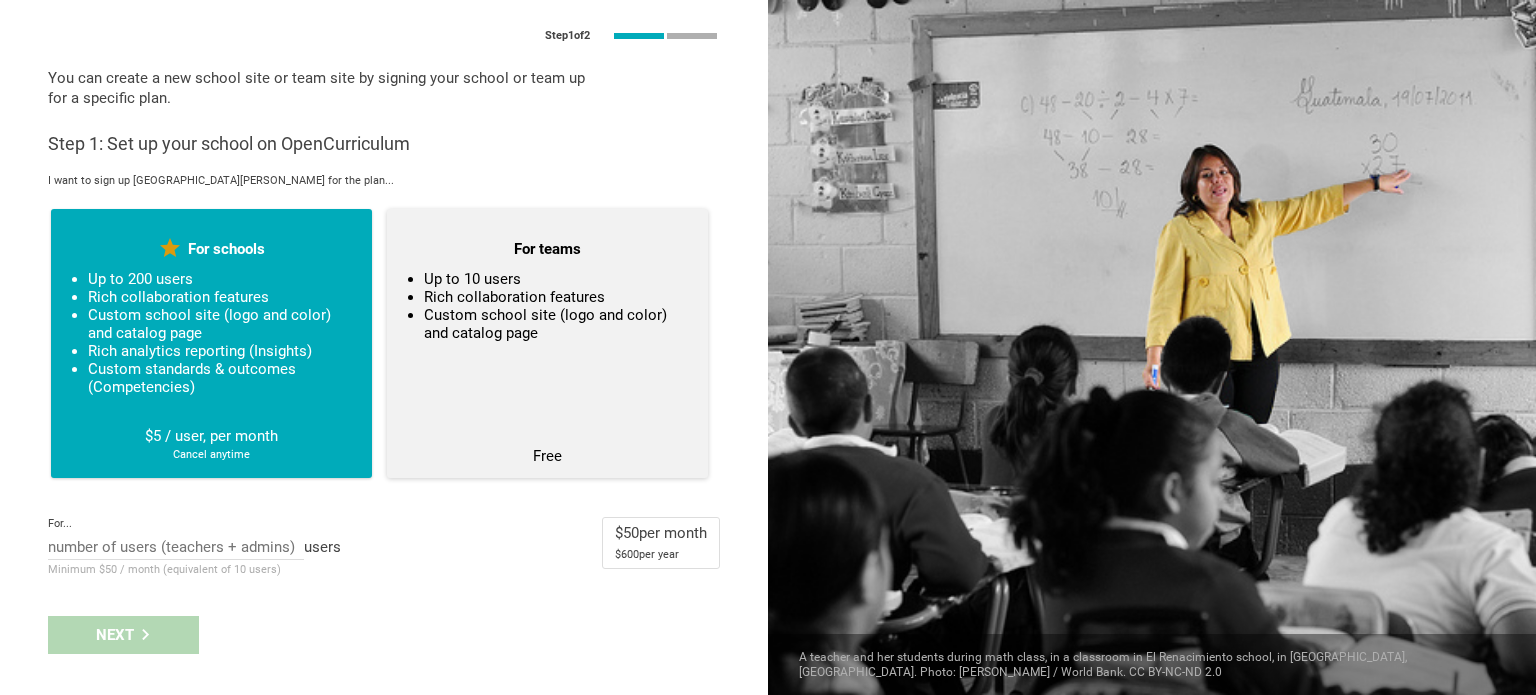 click on "Up to 10 users Rich collaboration features Custom school site (logo and color) and catalog page" at bounding box center [547, 346] 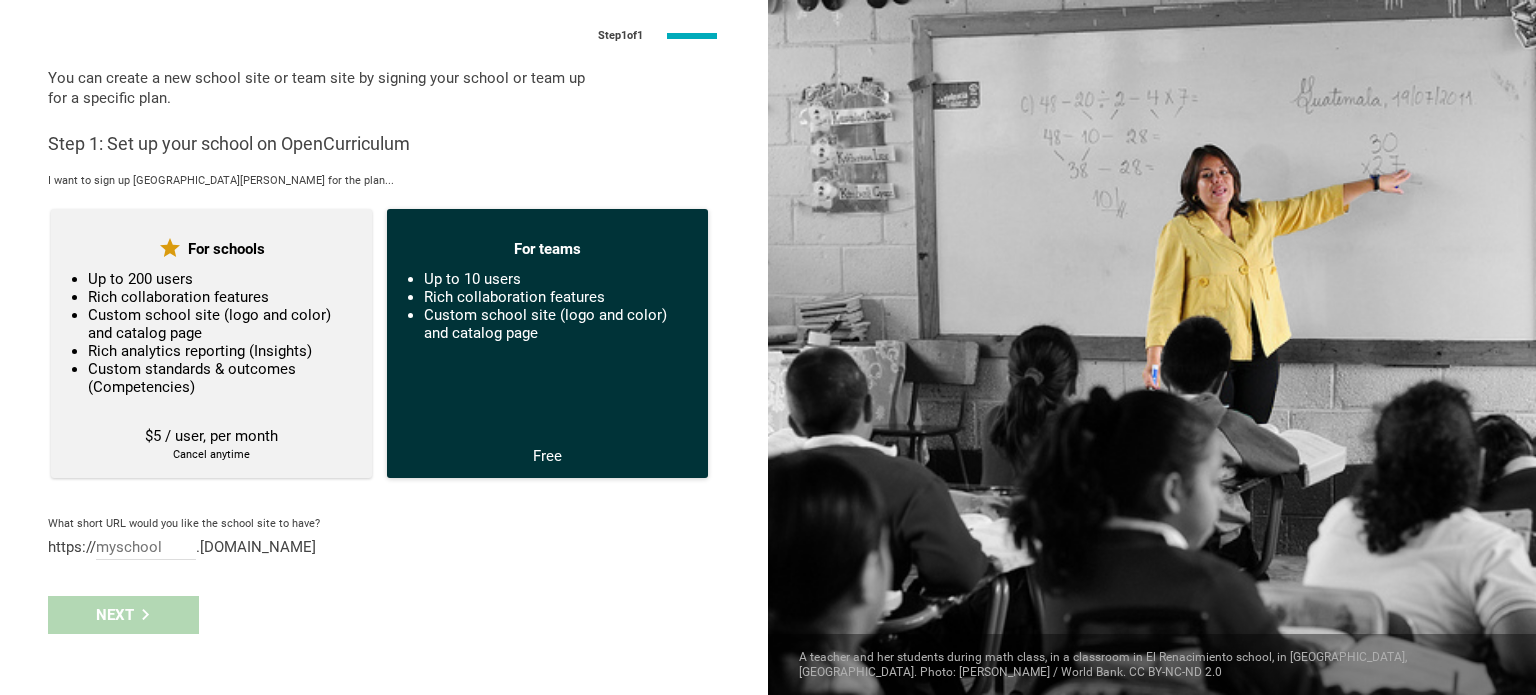 click on "For teams Up to 10 users Rich collaboration features Custom school site (logo and color) and catalog page Free" at bounding box center [547, 346] 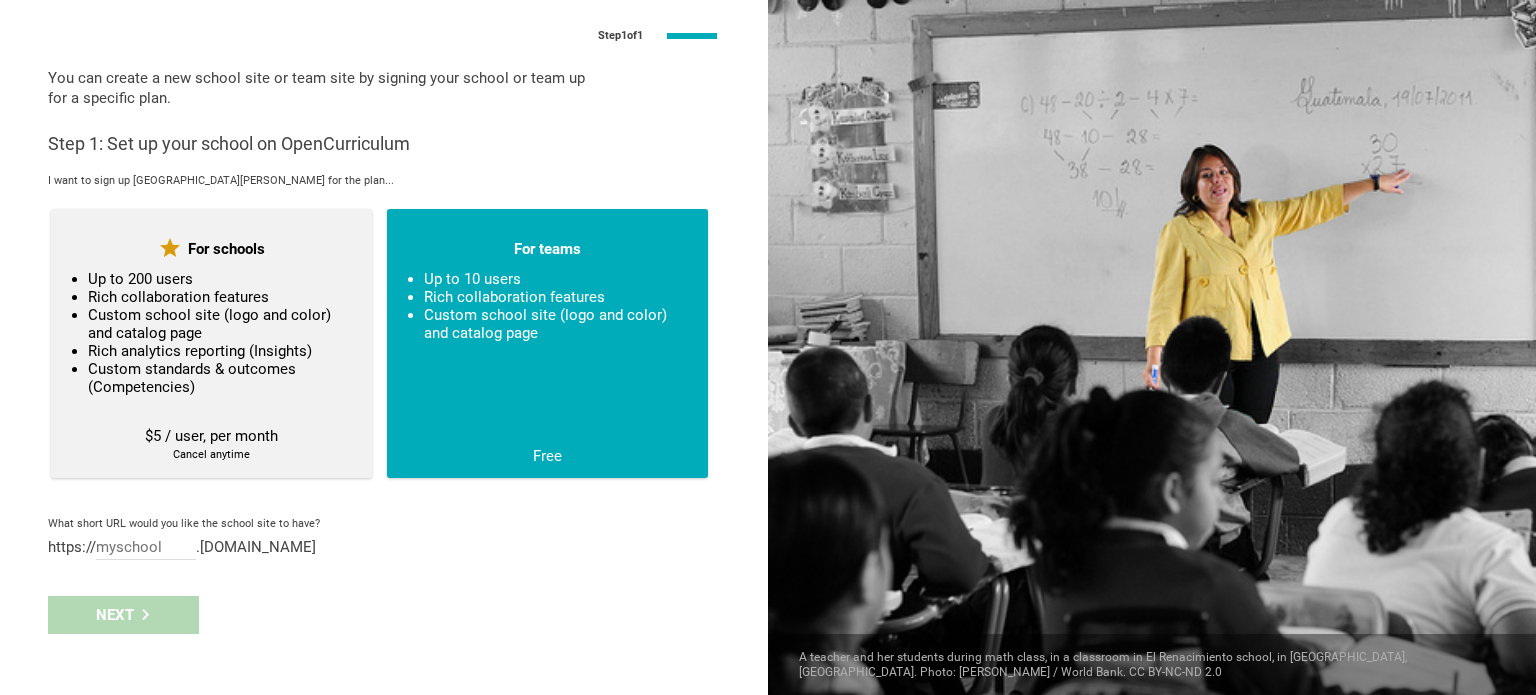 click on "Step  1  of  1 You can create a new school site or team site by signing your school or team up for a specific plan. Step 1: Set up your school on OpenCurriculum I want to sign up St. Josaphat Parish School for the plan... For schools Up to 200 users Rich collaboration features Custom school site (logo and color) and catalog page Rich analytics reporting (Insights) Custom standards & outcomes (Competencies) $5 / user, per month Cancel anytime For teams Up to 10 users Rich collaboration features Custom school site (logo and color) and catalog page Free What short URL would you like the school site to have? https:// .opencurriculum.org Allow users inside the OpenCurriculum school site if the email address they sign in using ends with: @ Other users need to request access OR be invited through the members page. Next" at bounding box center (384, 347) 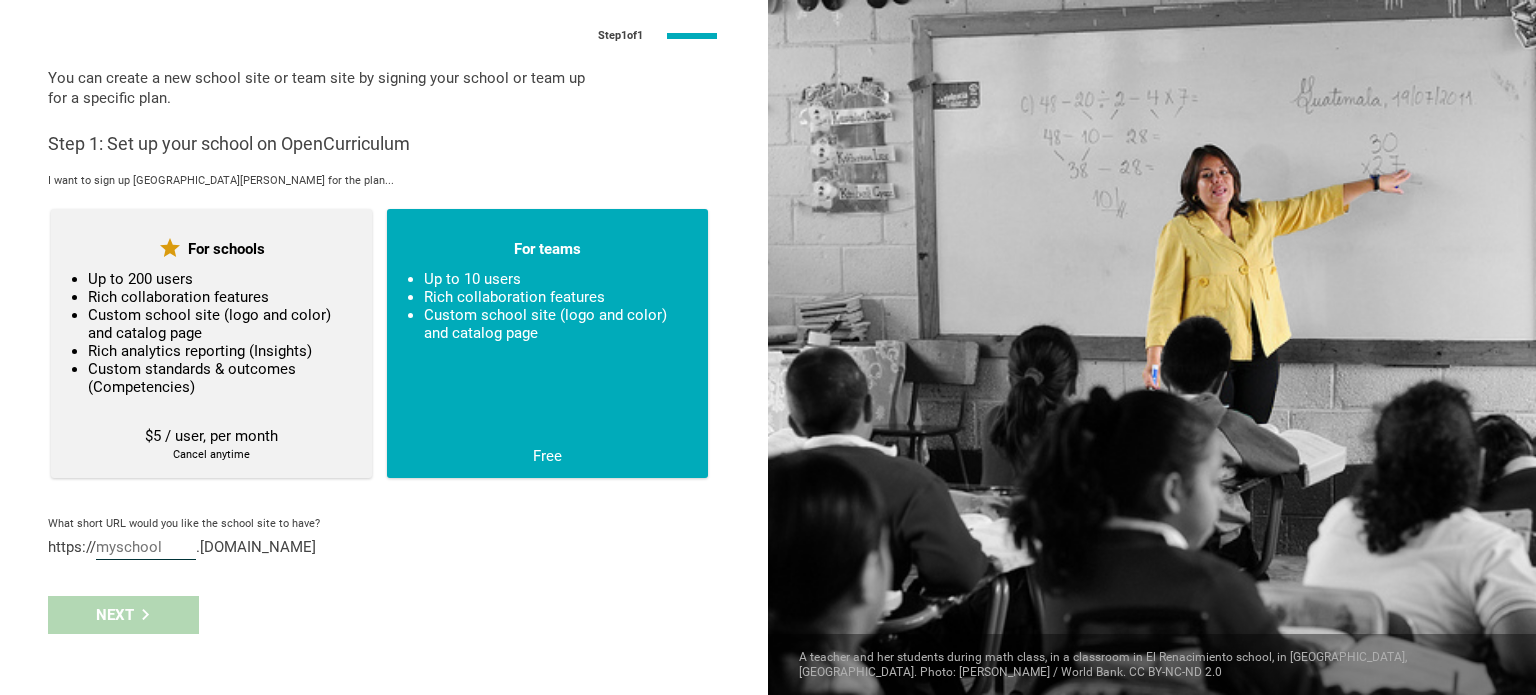 click at bounding box center [146, 549] 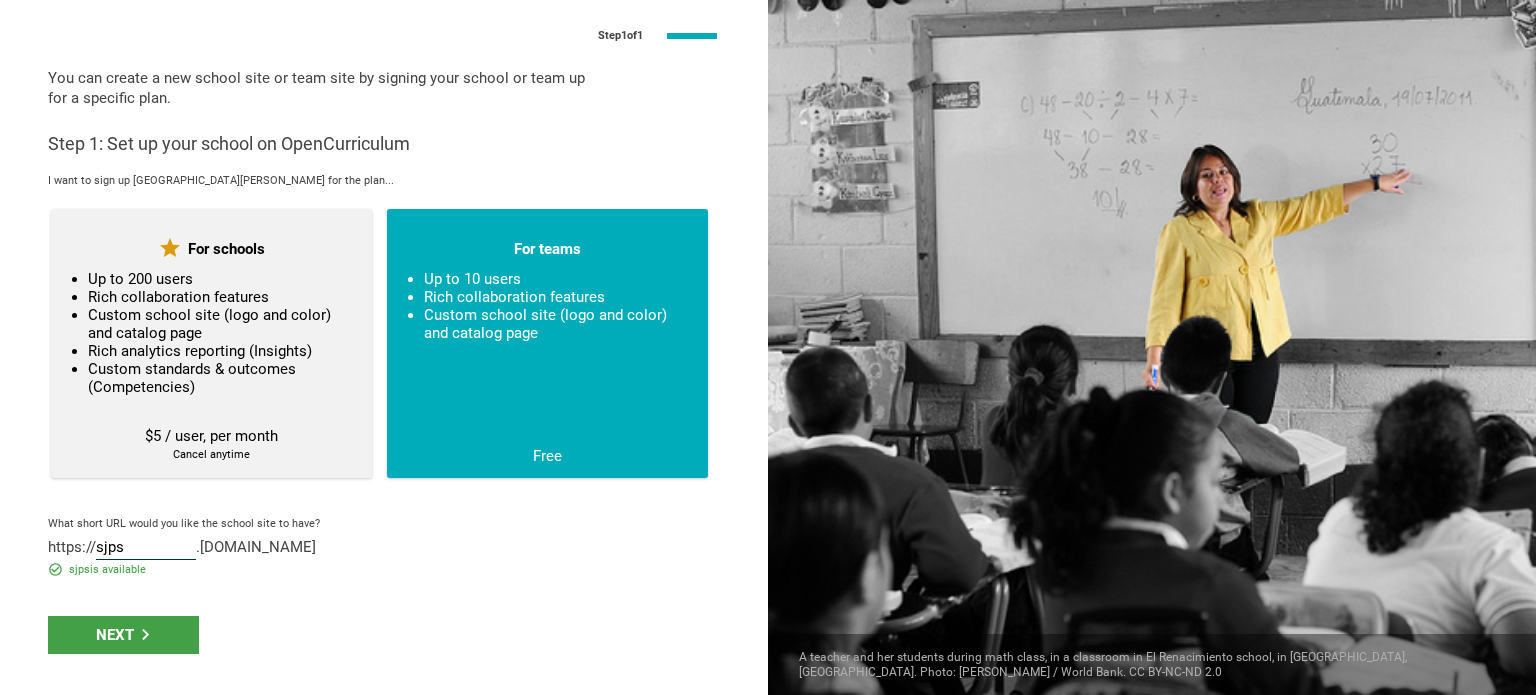 type on "sjps" 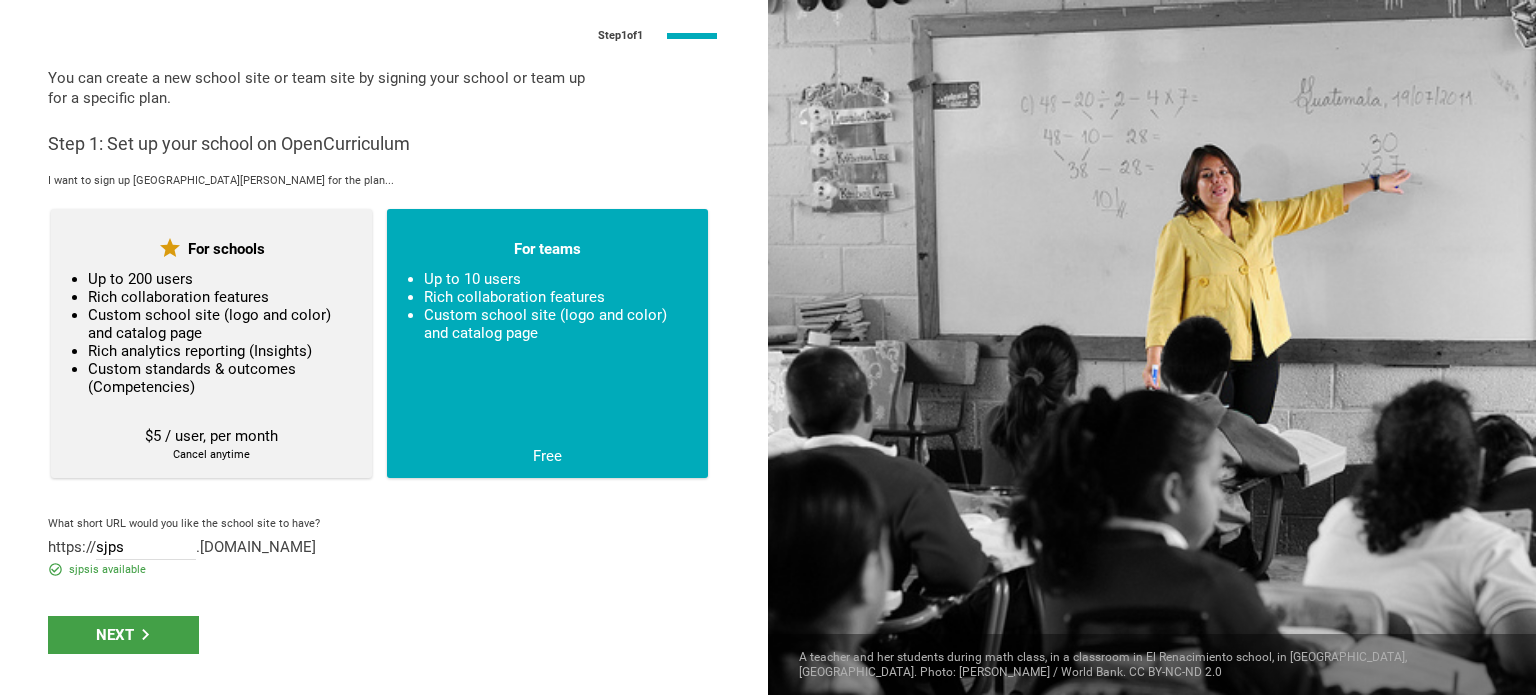 click on "https:// sjps .opencurriculum.org" at bounding box center [384, 548] 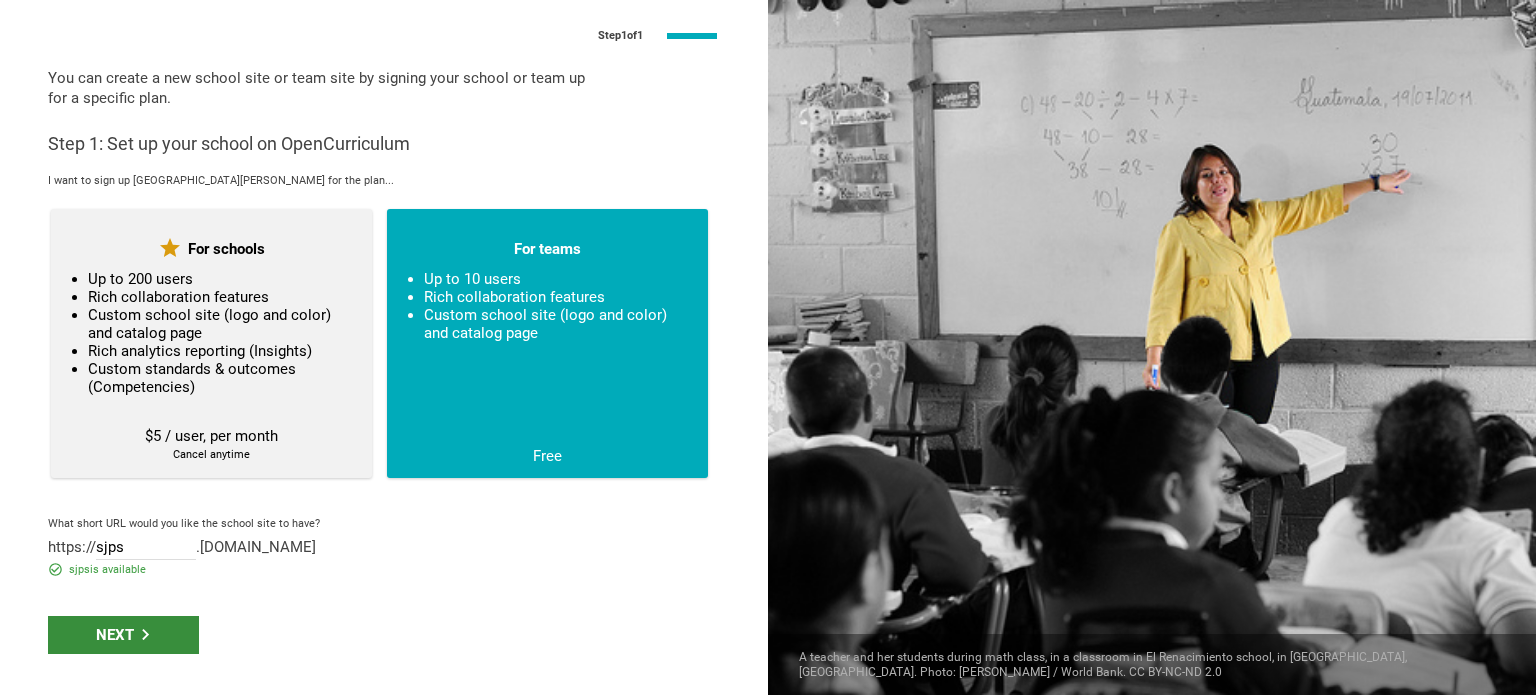 click on "Next" at bounding box center [123, 635] 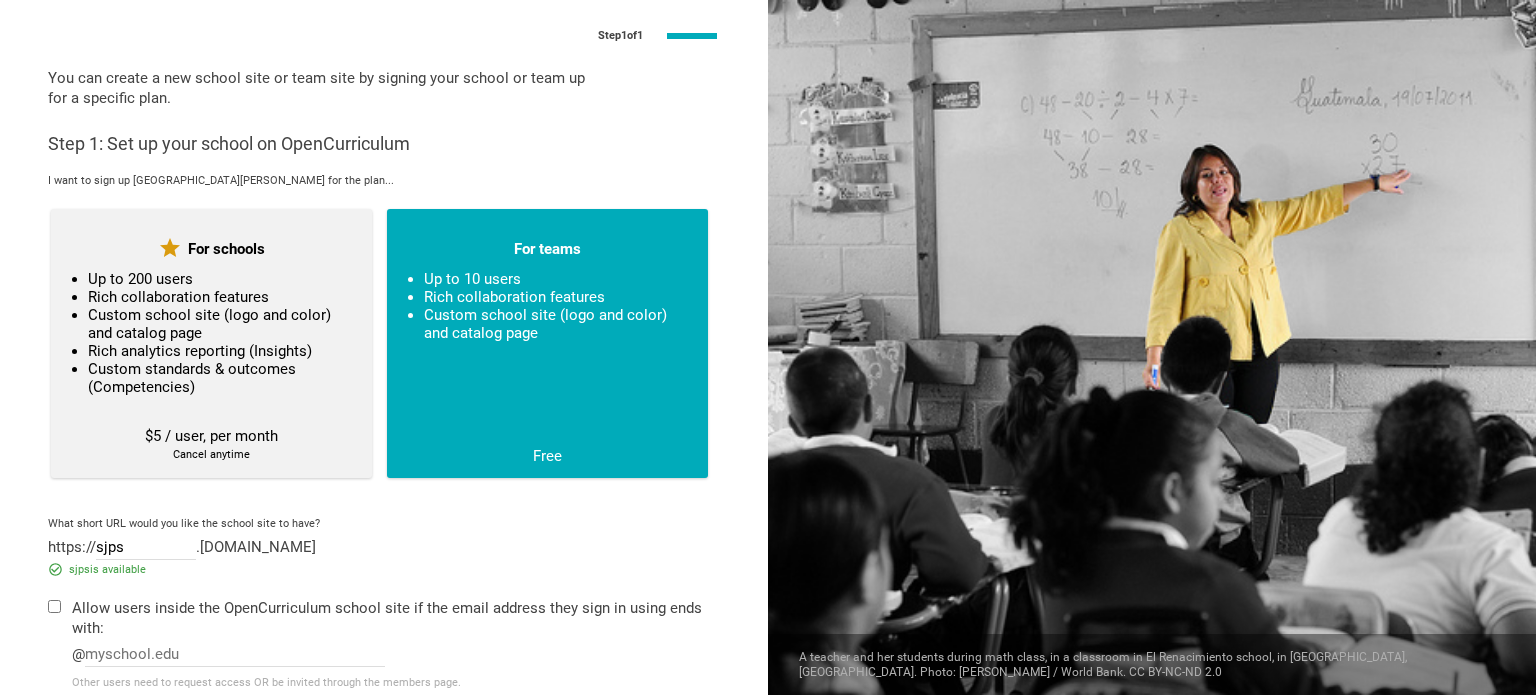 scroll, scrollTop: 85, scrollLeft: 0, axis: vertical 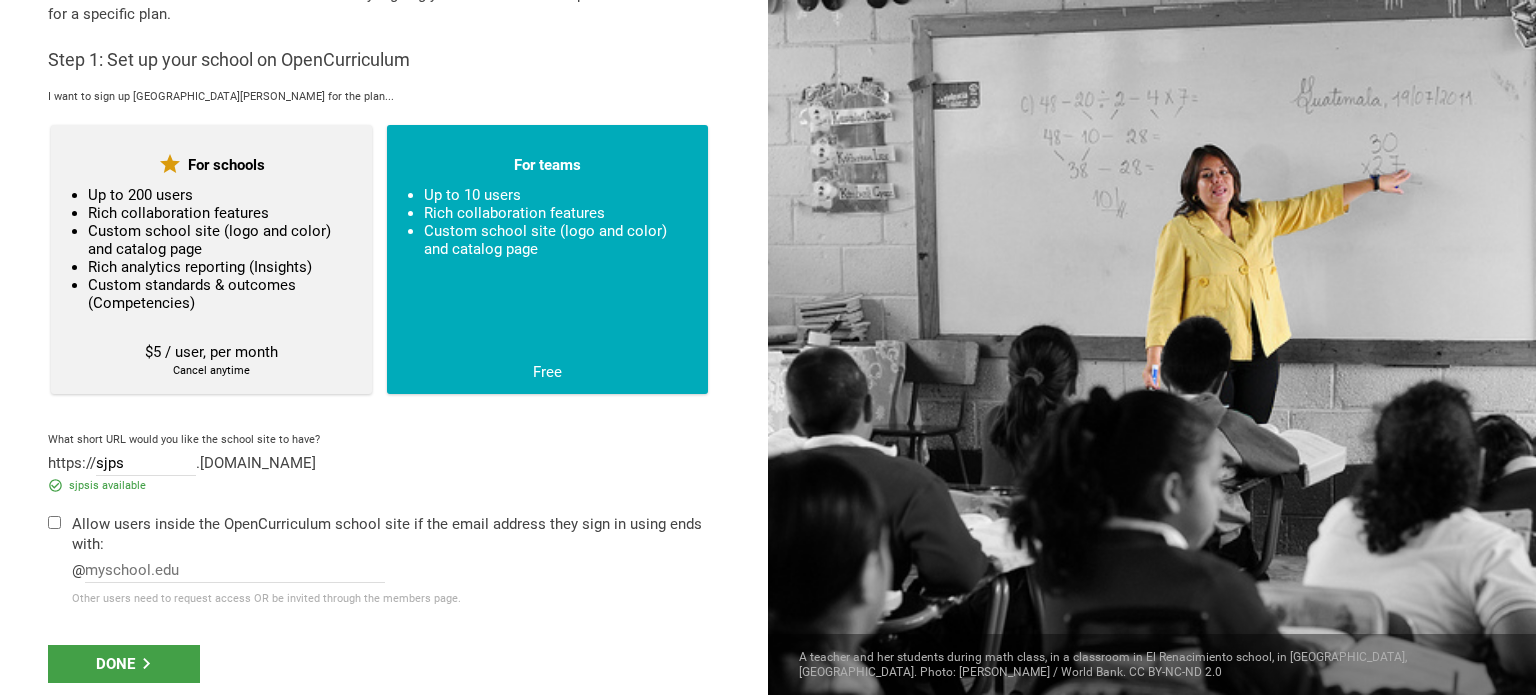 click at bounding box center (54, 522) 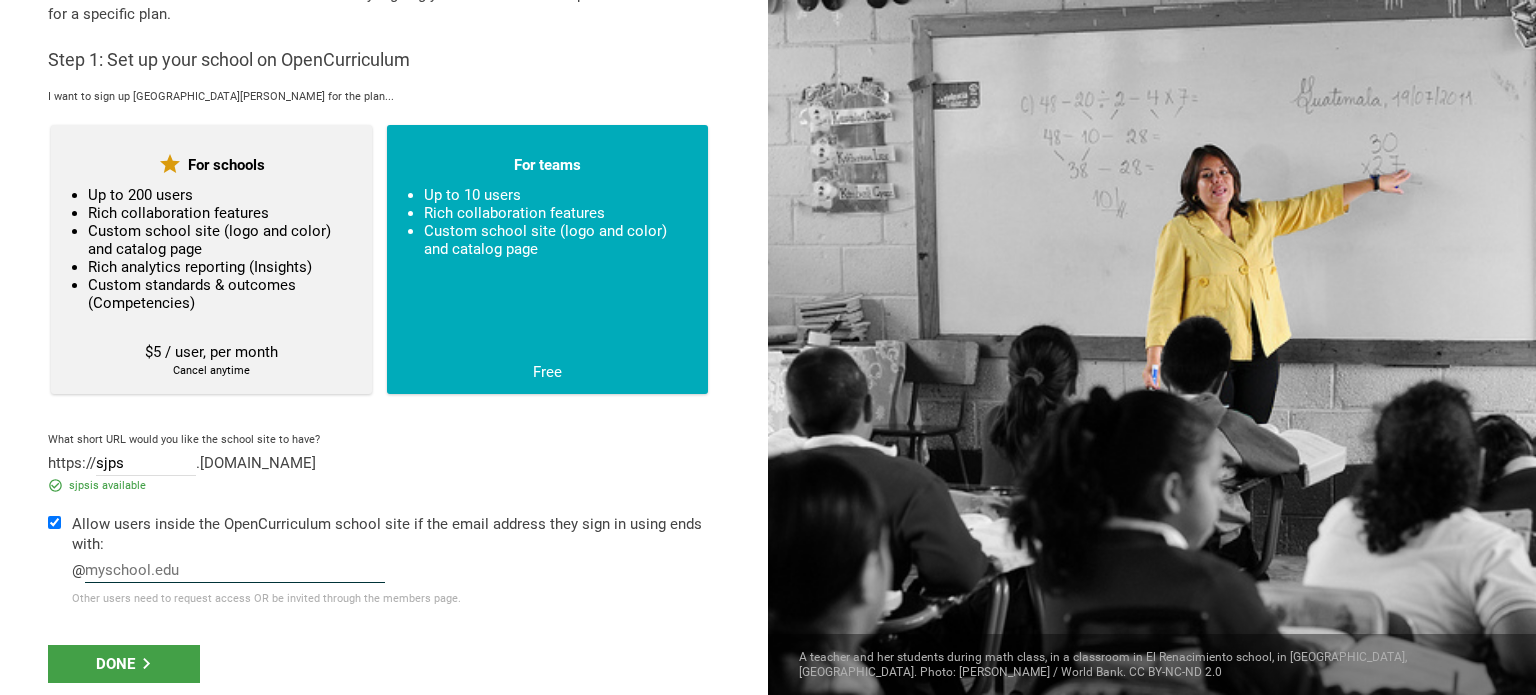 click at bounding box center (235, 572) 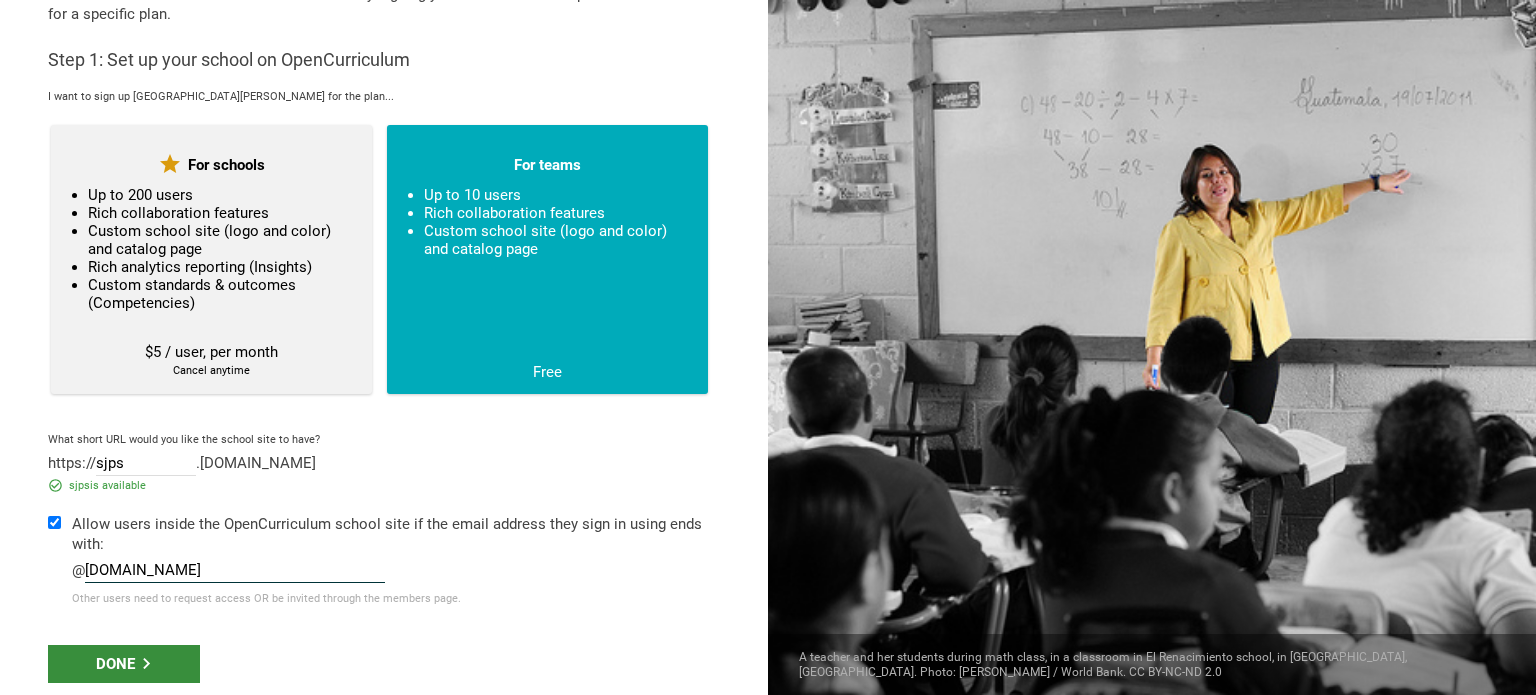 type on "sjpsmke.org" 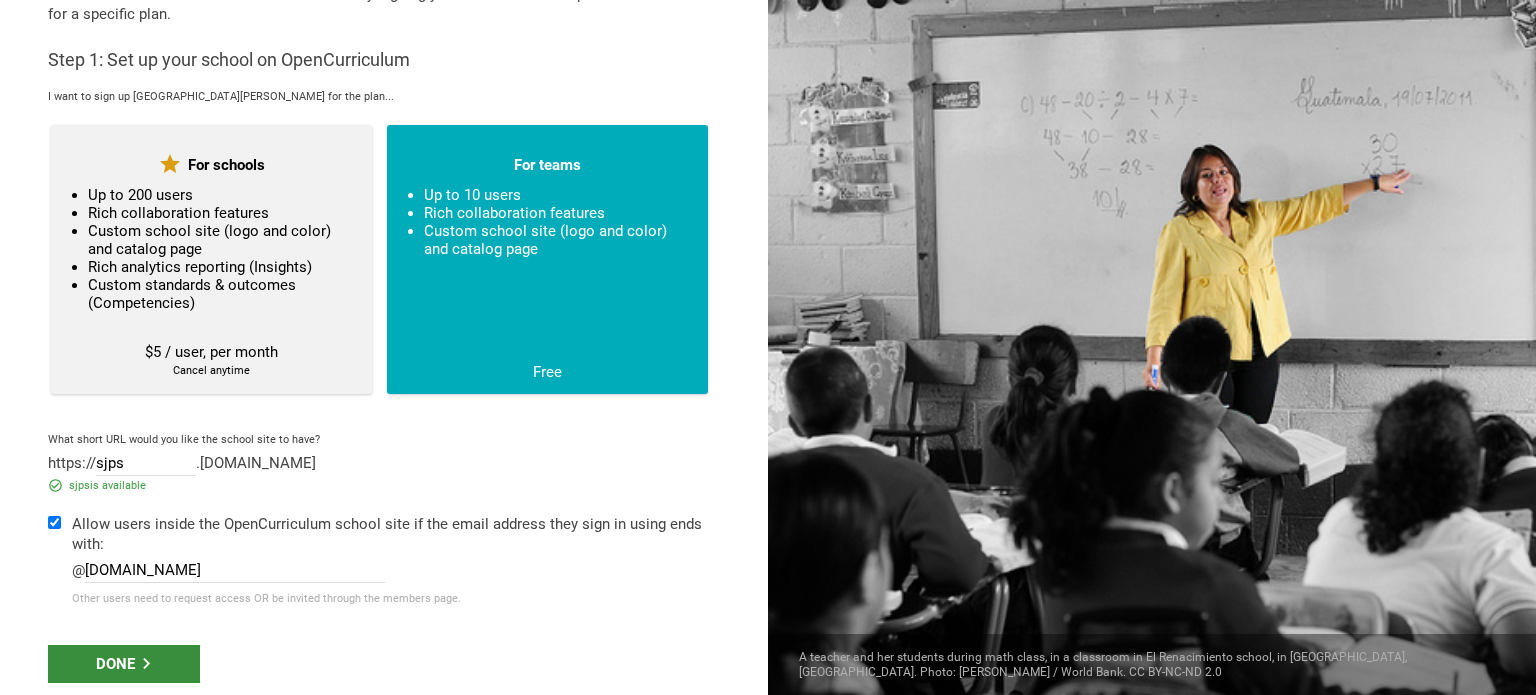 click on "Done" at bounding box center [124, 664] 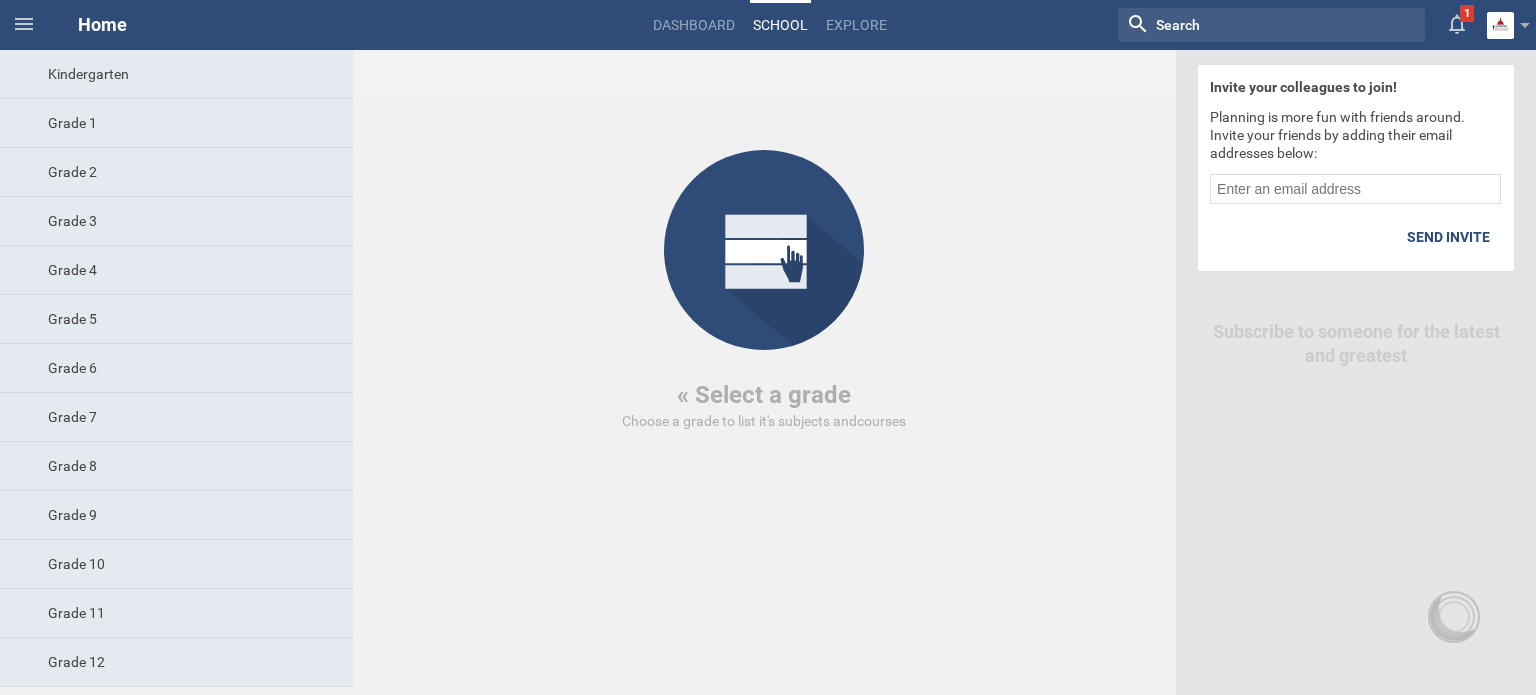 scroll, scrollTop: 0, scrollLeft: 0, axis: both 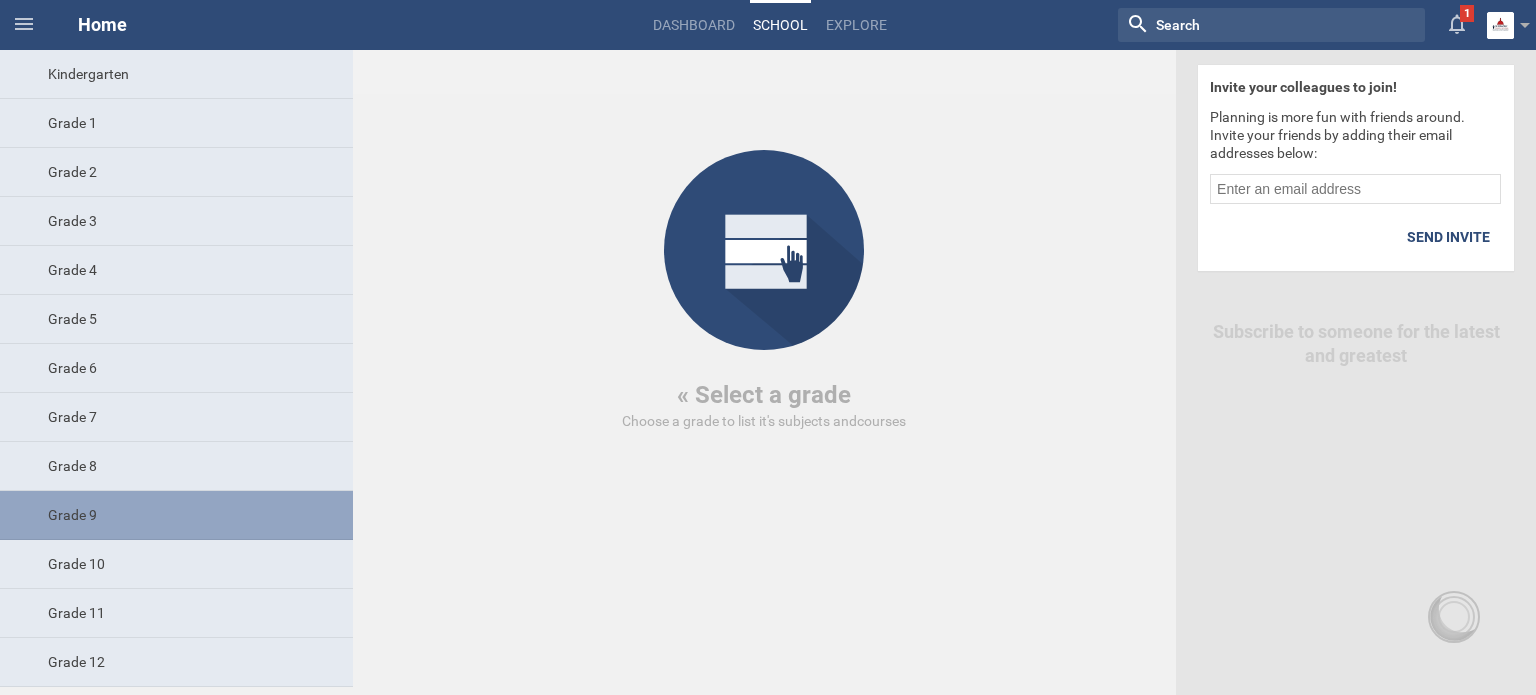 click on "Grade 9" at bounding box center (176, 515) 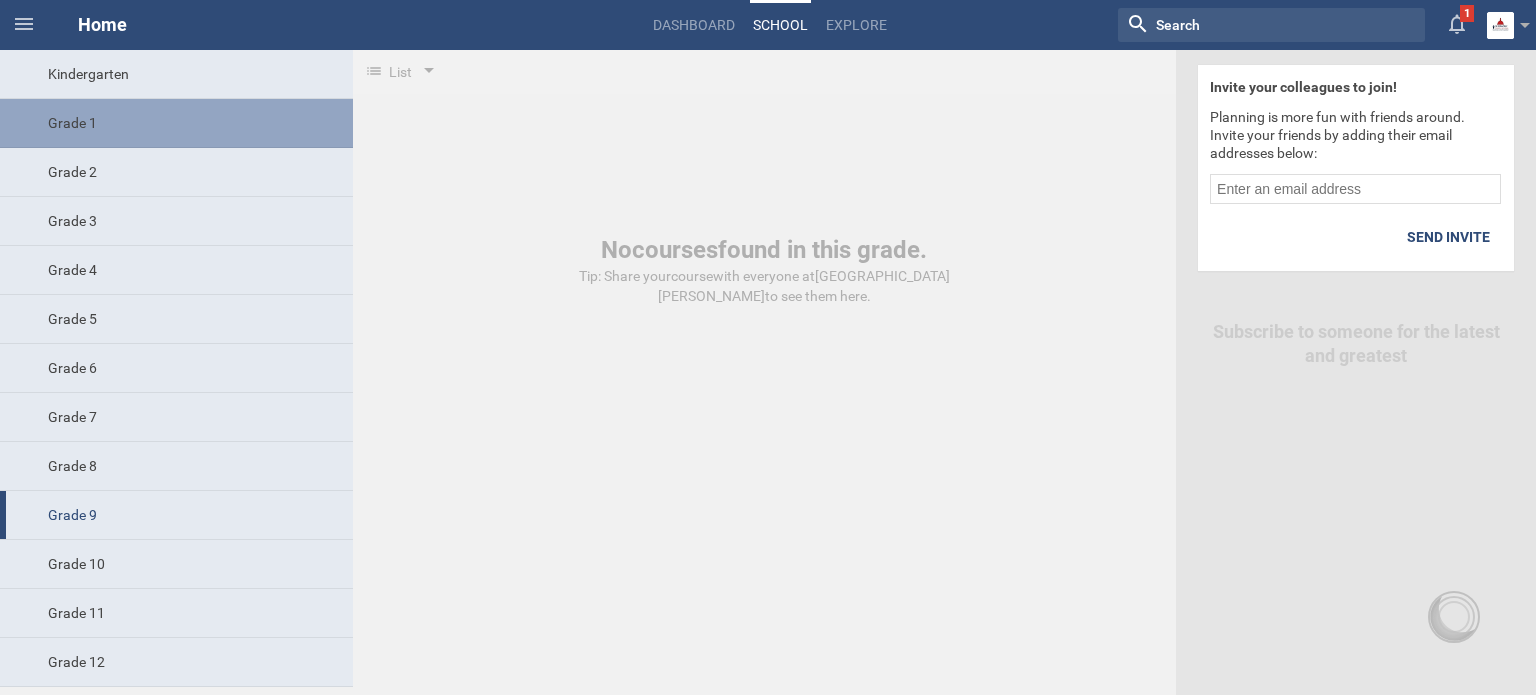 click on "Grade 1" at bounding box center (176, 123) 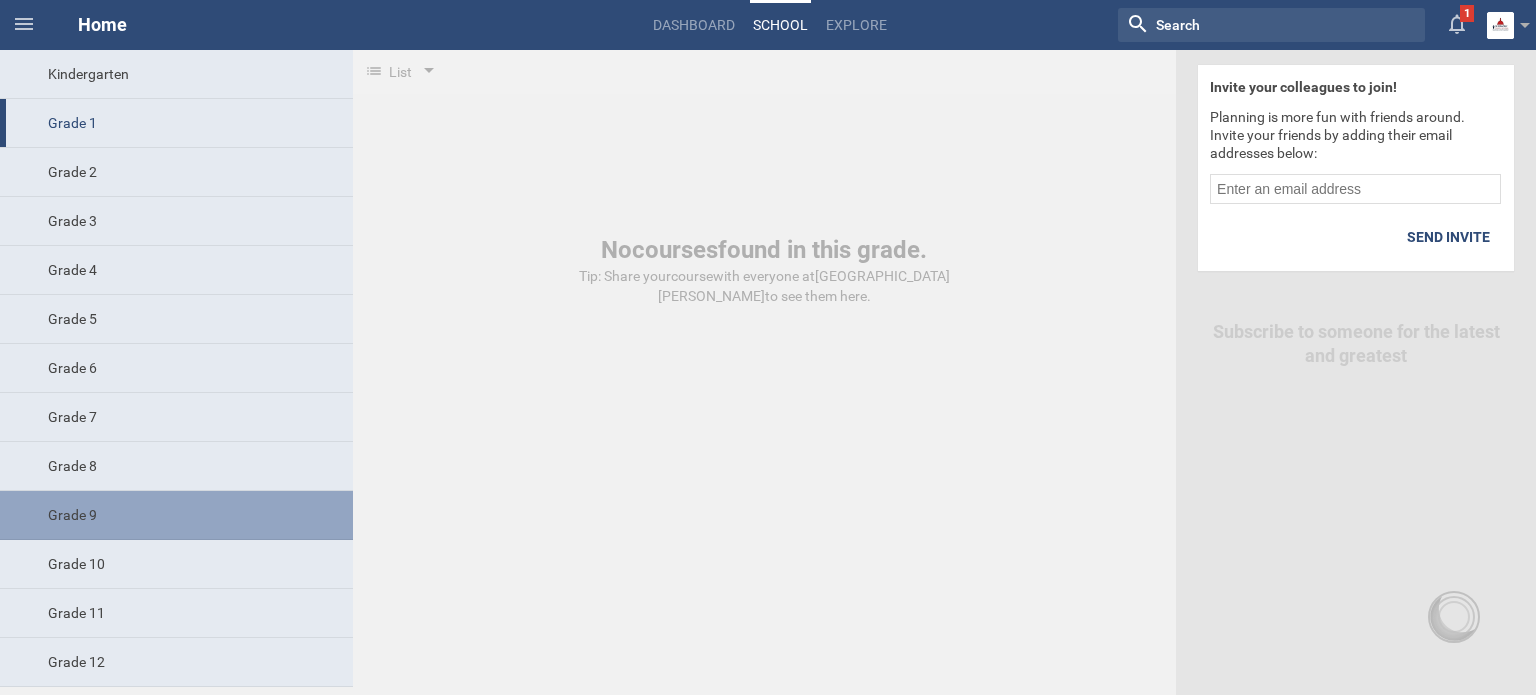 click on "Grade 9" at bounding box center [176, 515] 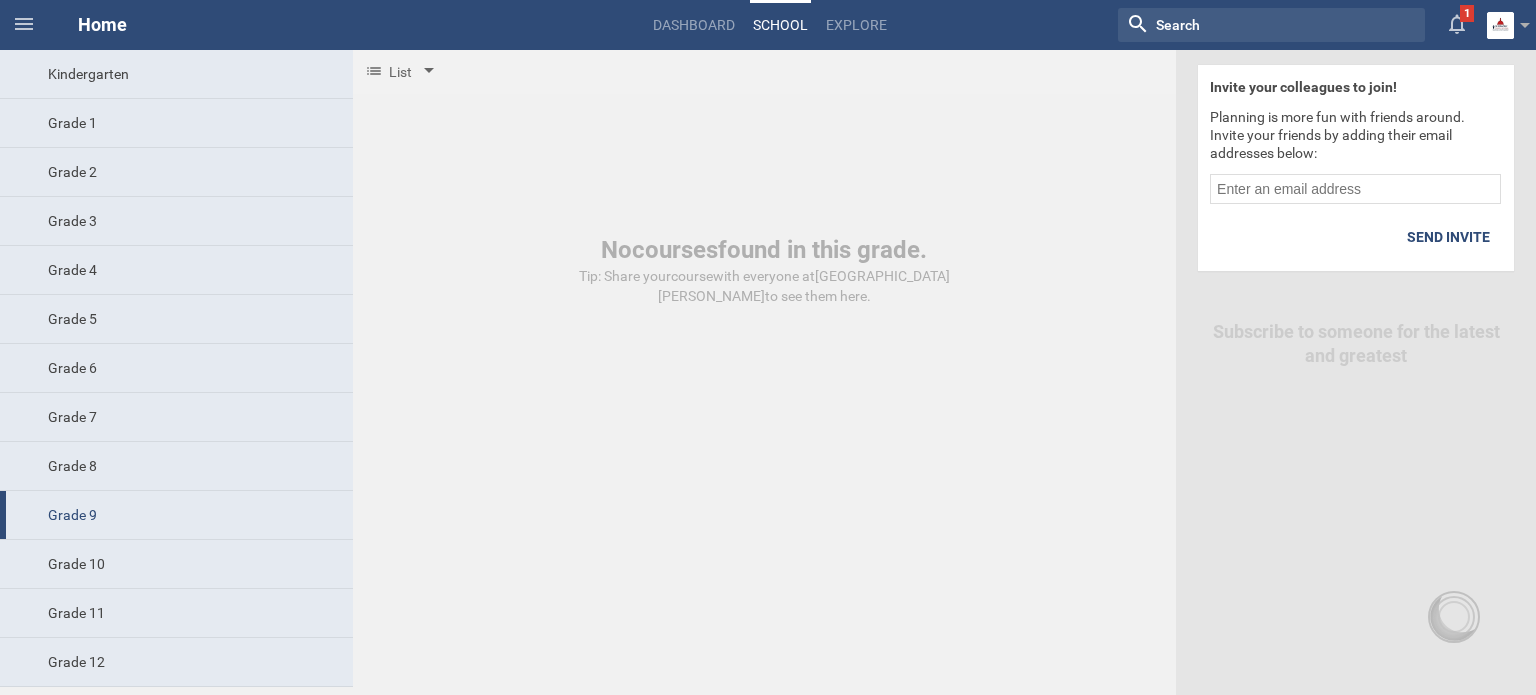 click on "List" at bounding box center [399, 72] 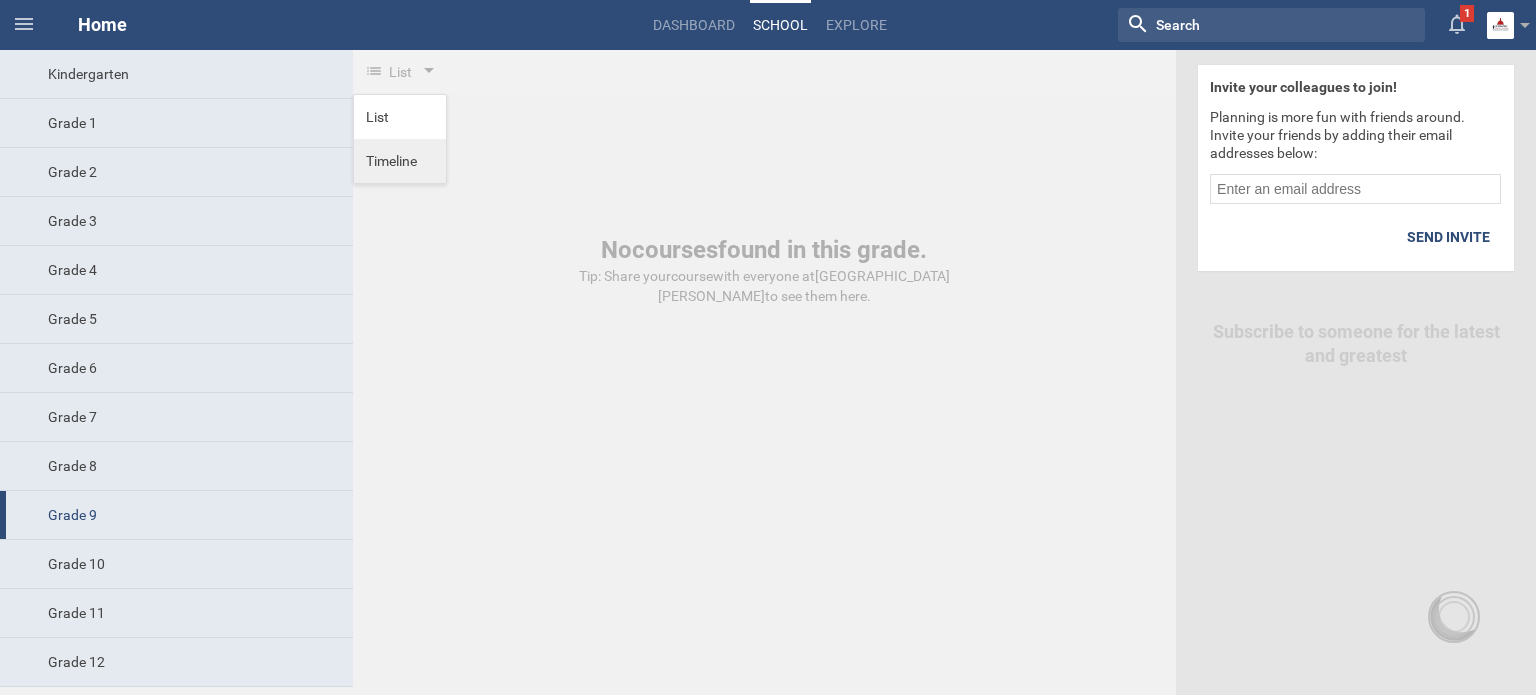 click on "Timeline" at bounding box center (400, 161) 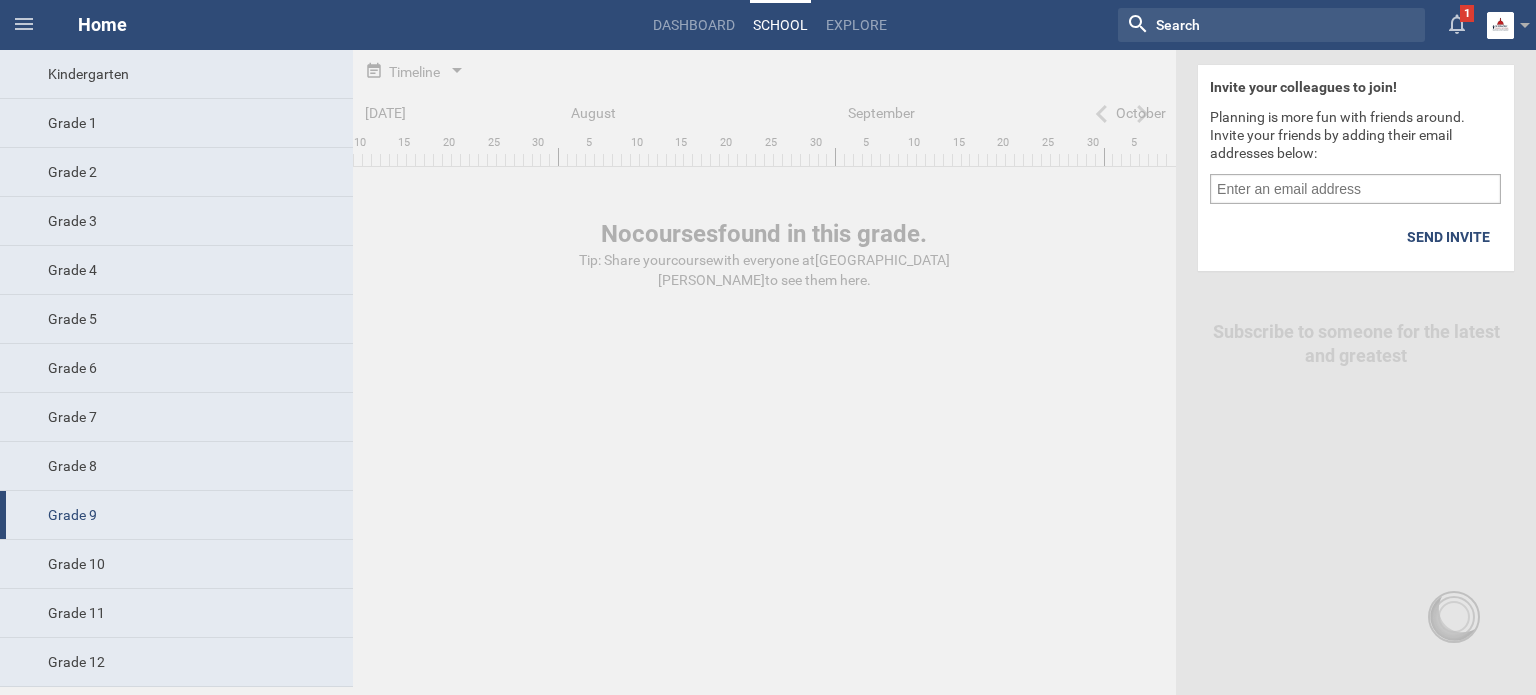 click at bounding box center [1355, 189] 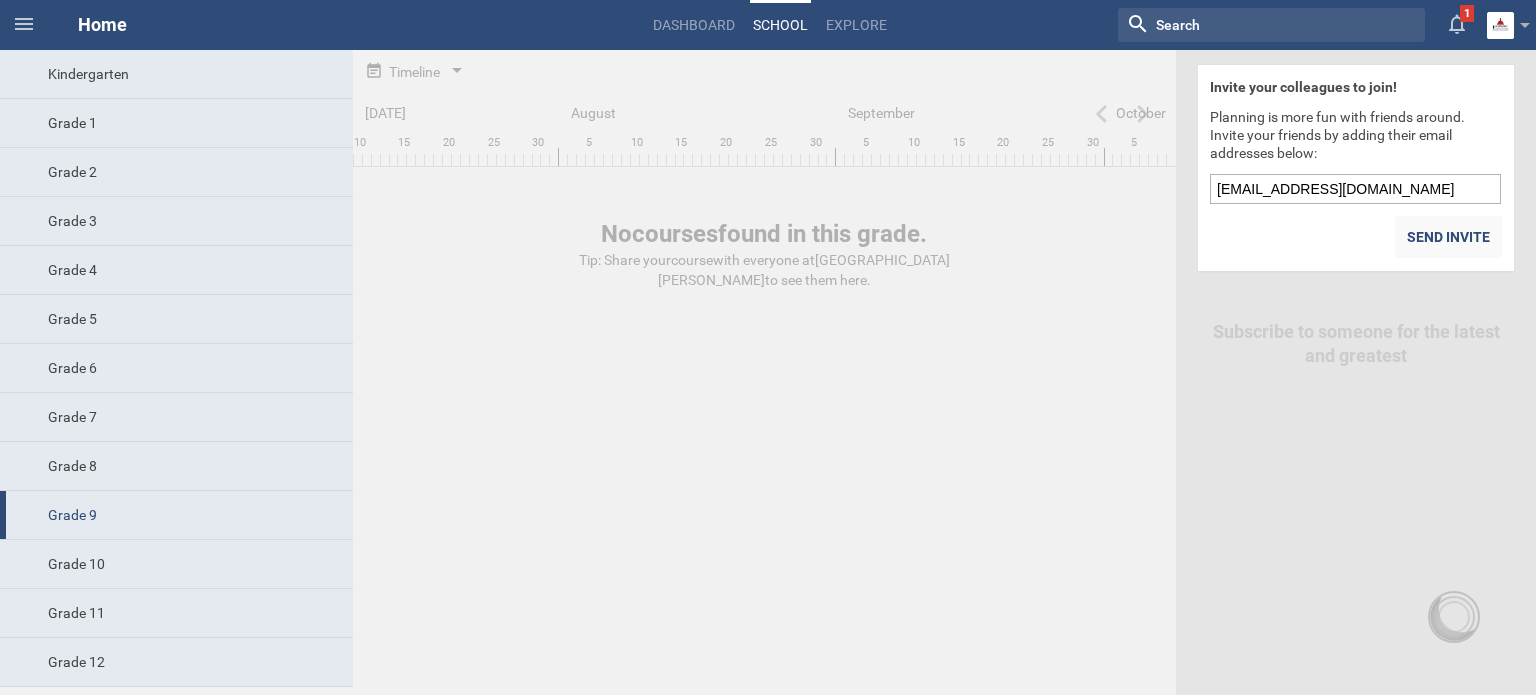 type on "info@sjpsmke.org" 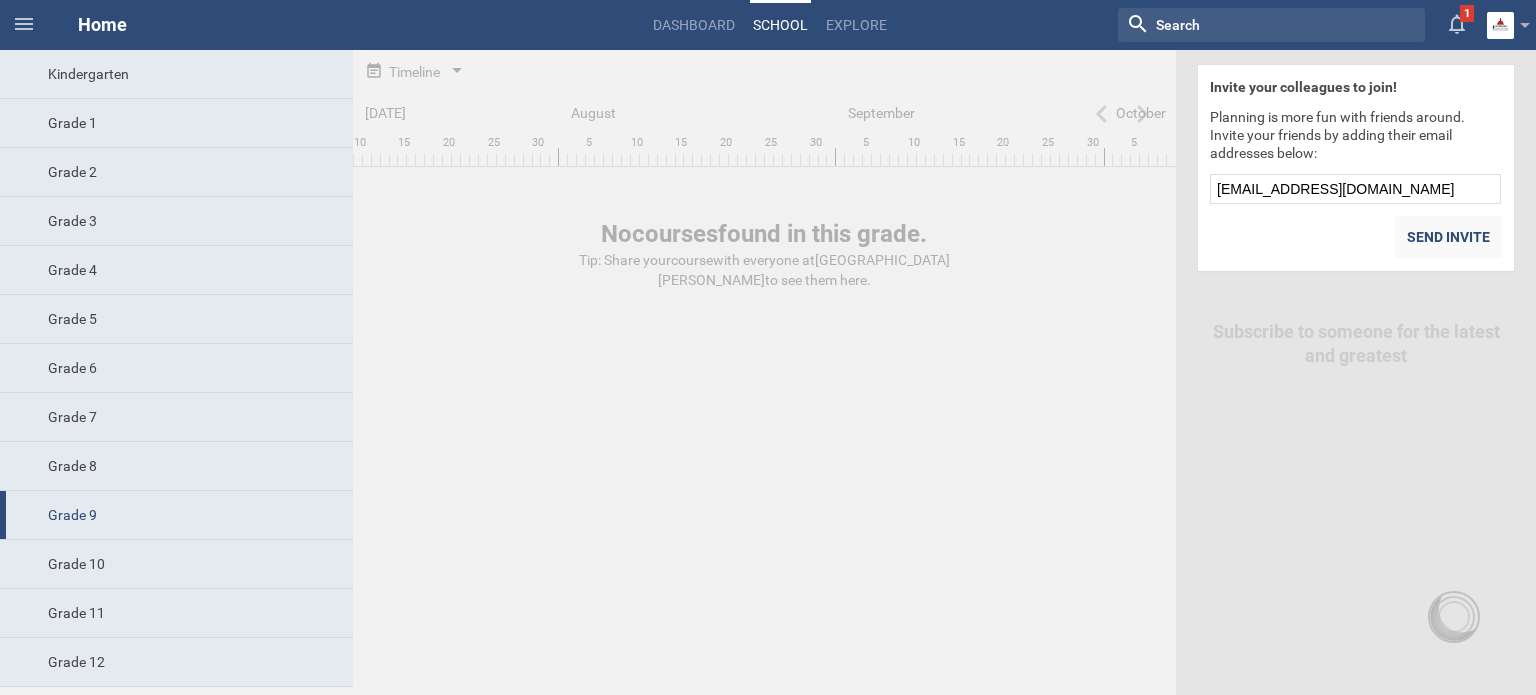 click on "Send invite" at bounding box center [1448, 237] 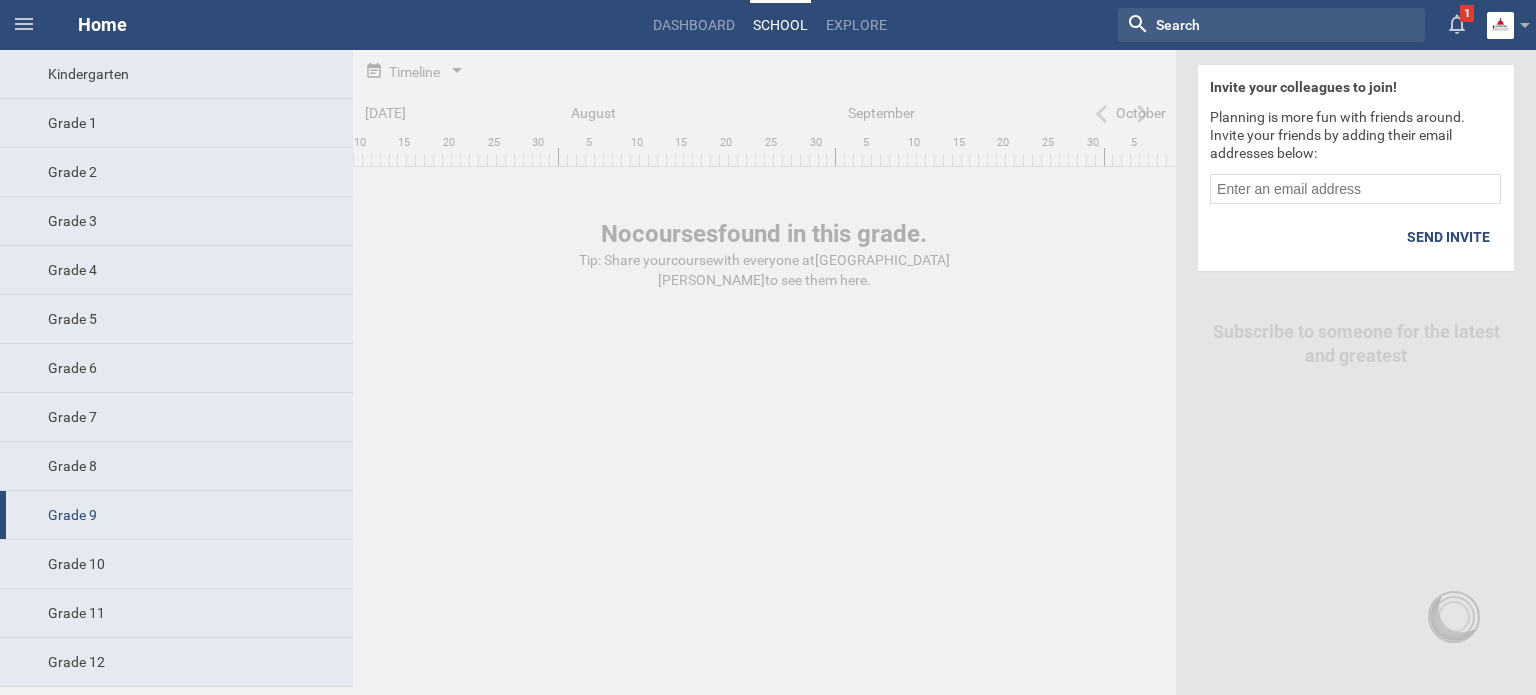 click on "Invite your colleagues to join! Planning is more fun with friends around. Invite your friends by adding their email addresses below: Send invite Subscribe to someone for the latest and greatest" at bounding box center [1356, 372] 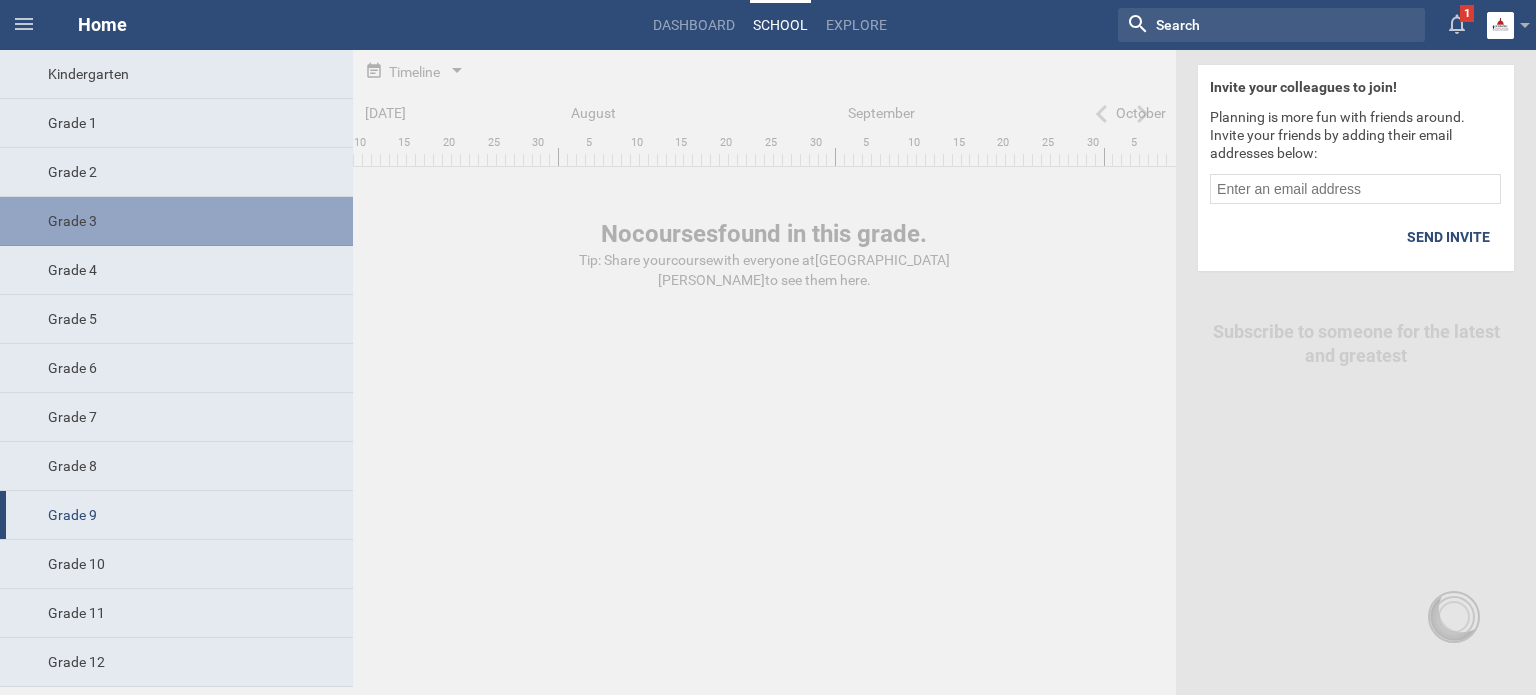 click on "Grade 3" at bounding box center [176, 221] 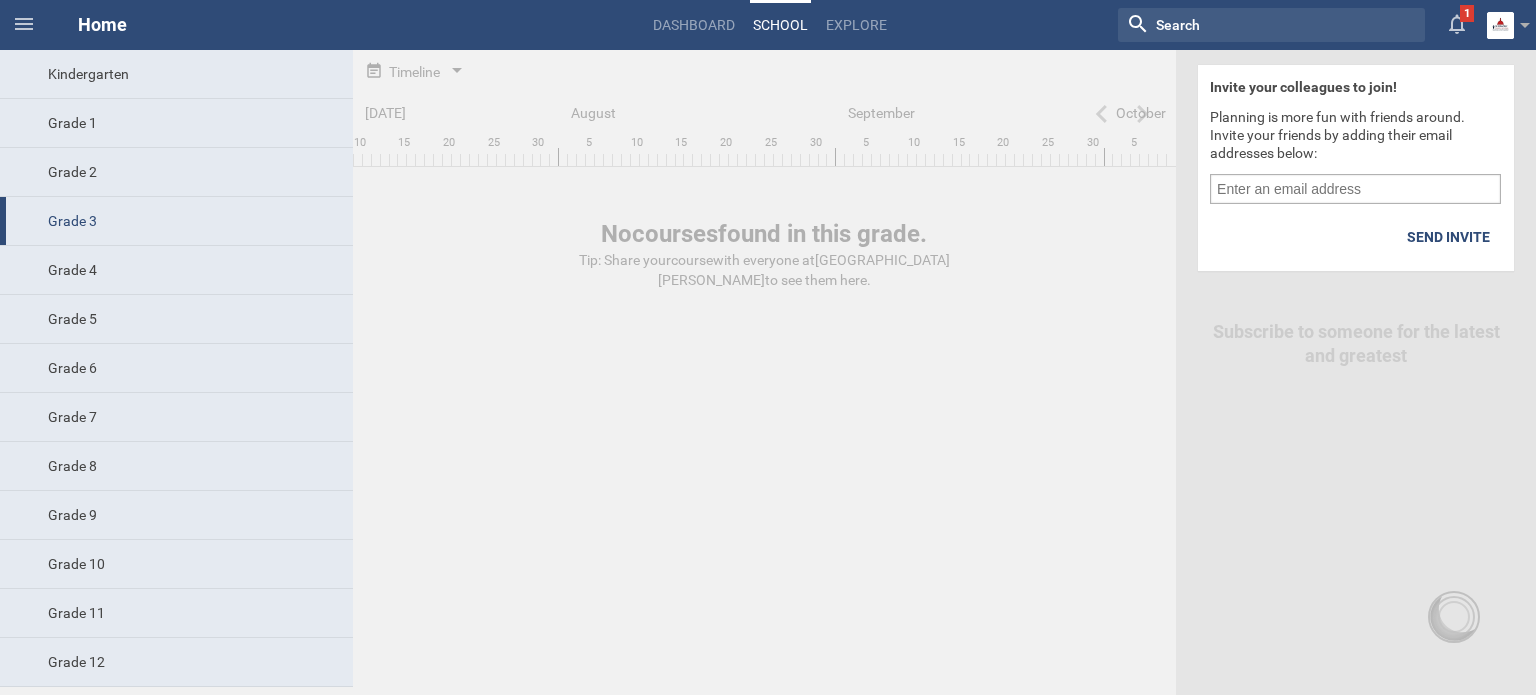 click at bounding box center [1355, 189] 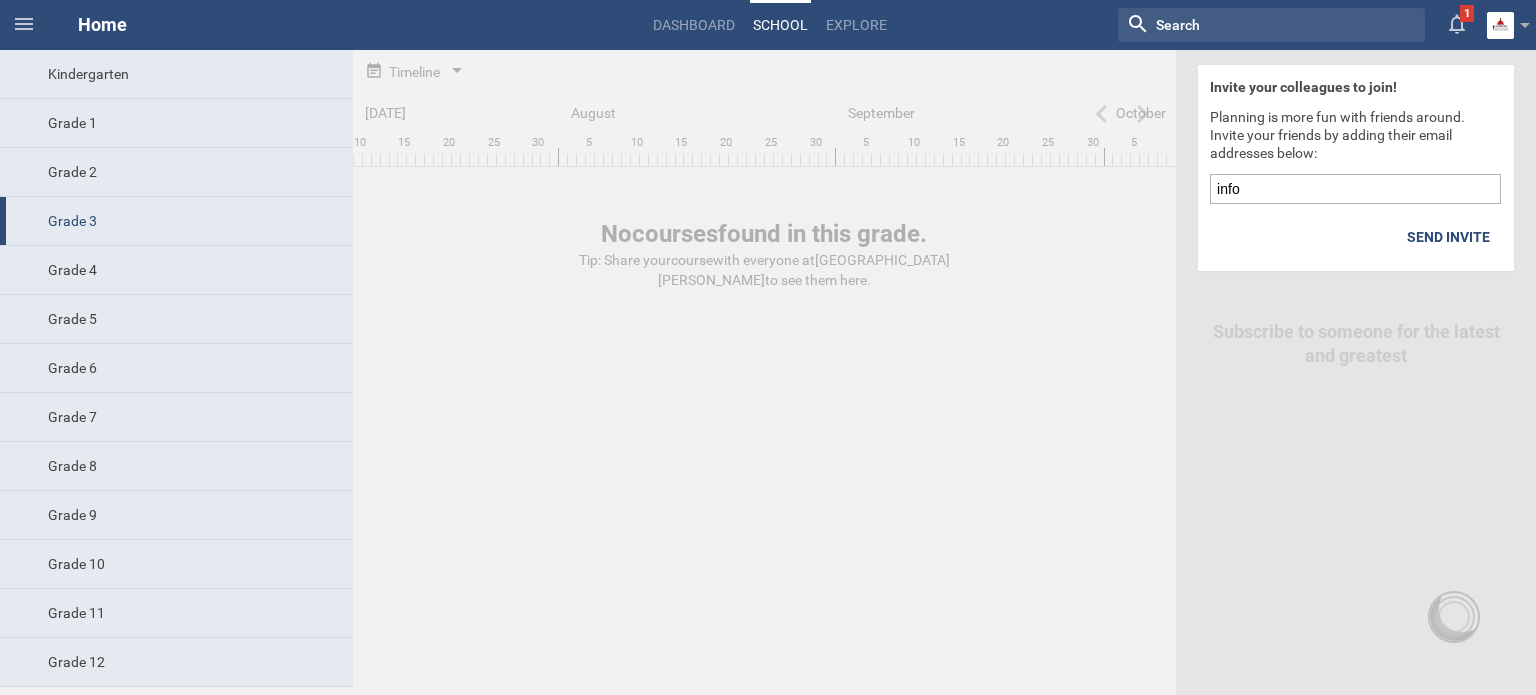 type on "info@sjpsmke.org" 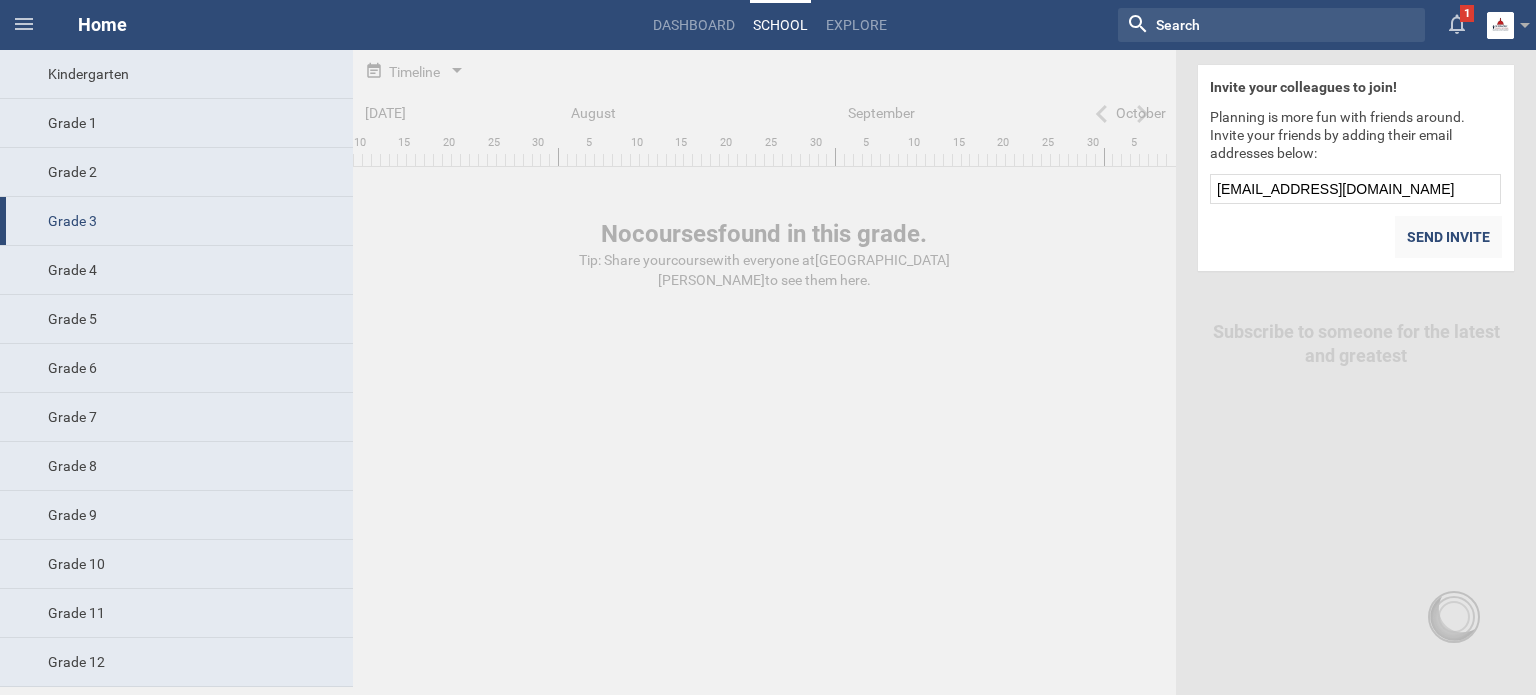 click on "Send invite" at bounding box center [1448, 237] 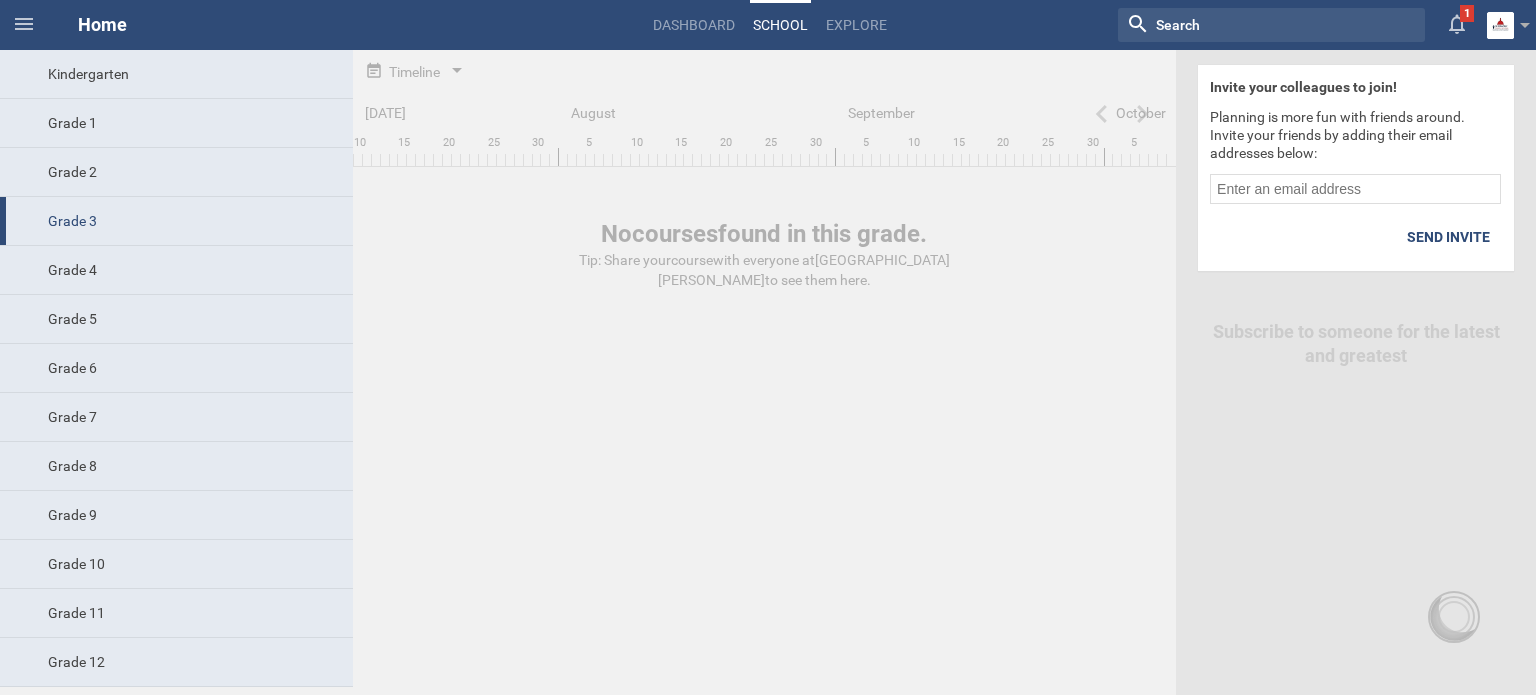 click on "Timeline List Timeline July '25 August September October 10 15 20 25 30 5 10 15 20 25 30 5 10 15 20 25 30 5 No  courses  found in this grade. Tip: Share your  course  with everyone at  St. Josaphat Parish School  to see them here." at bounding box center [764, 182] 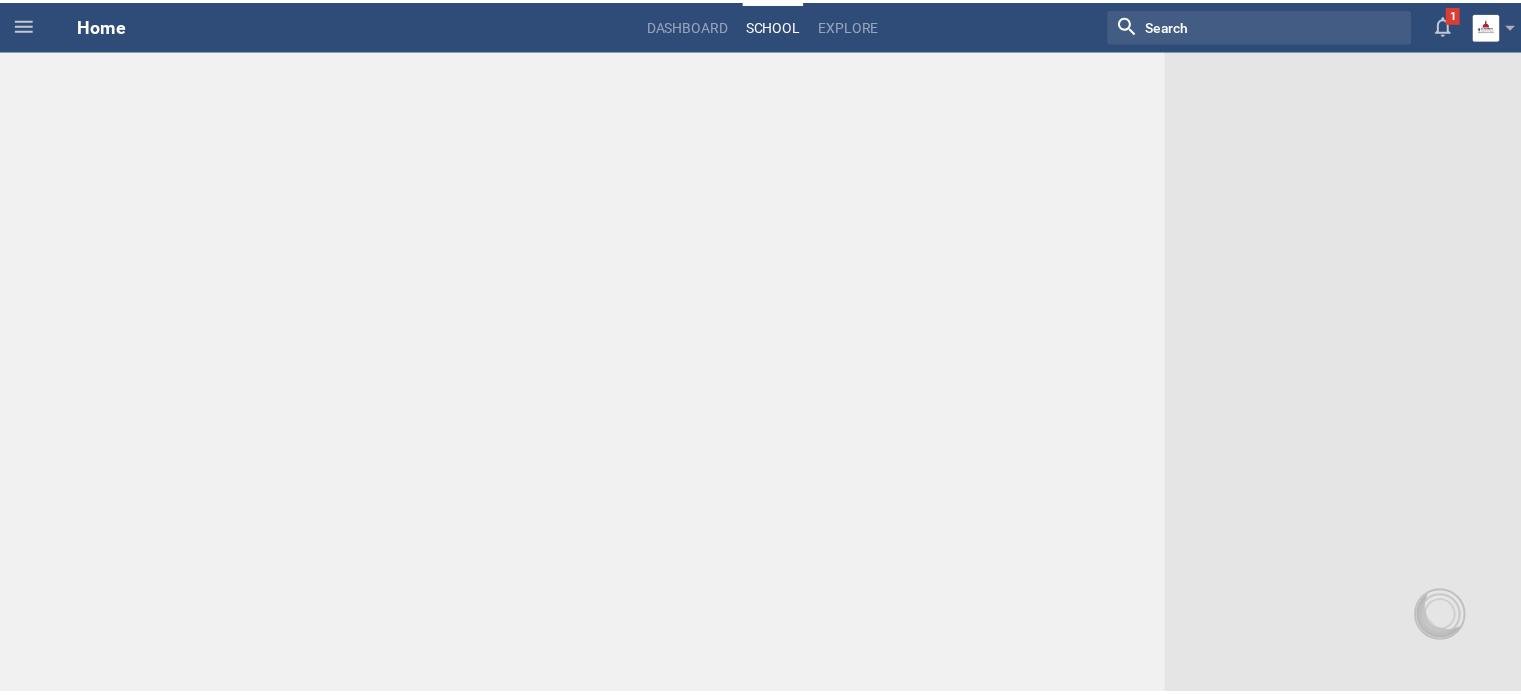 scroll, scrollTop: 0, scrollLeft: 0, axis: both 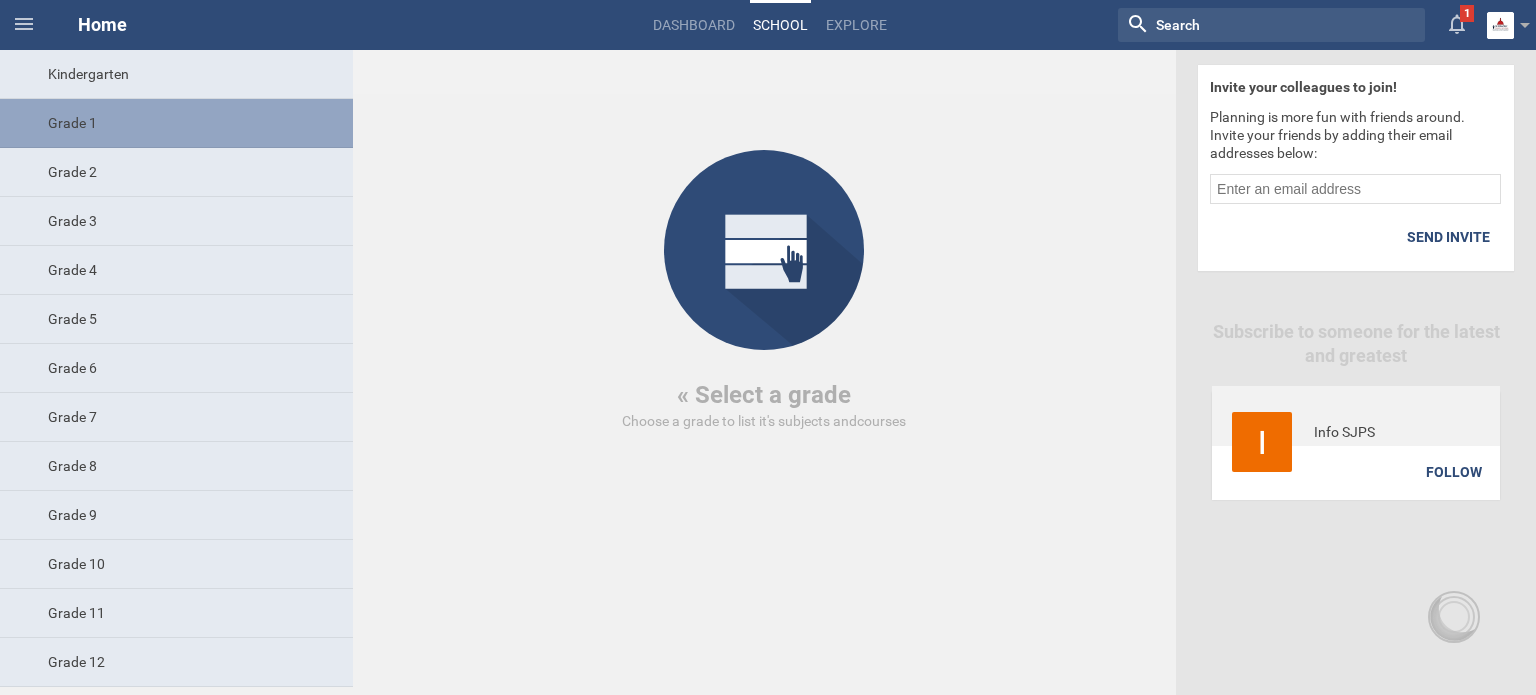click on "Grade 1" at bounding box center [176, 123] 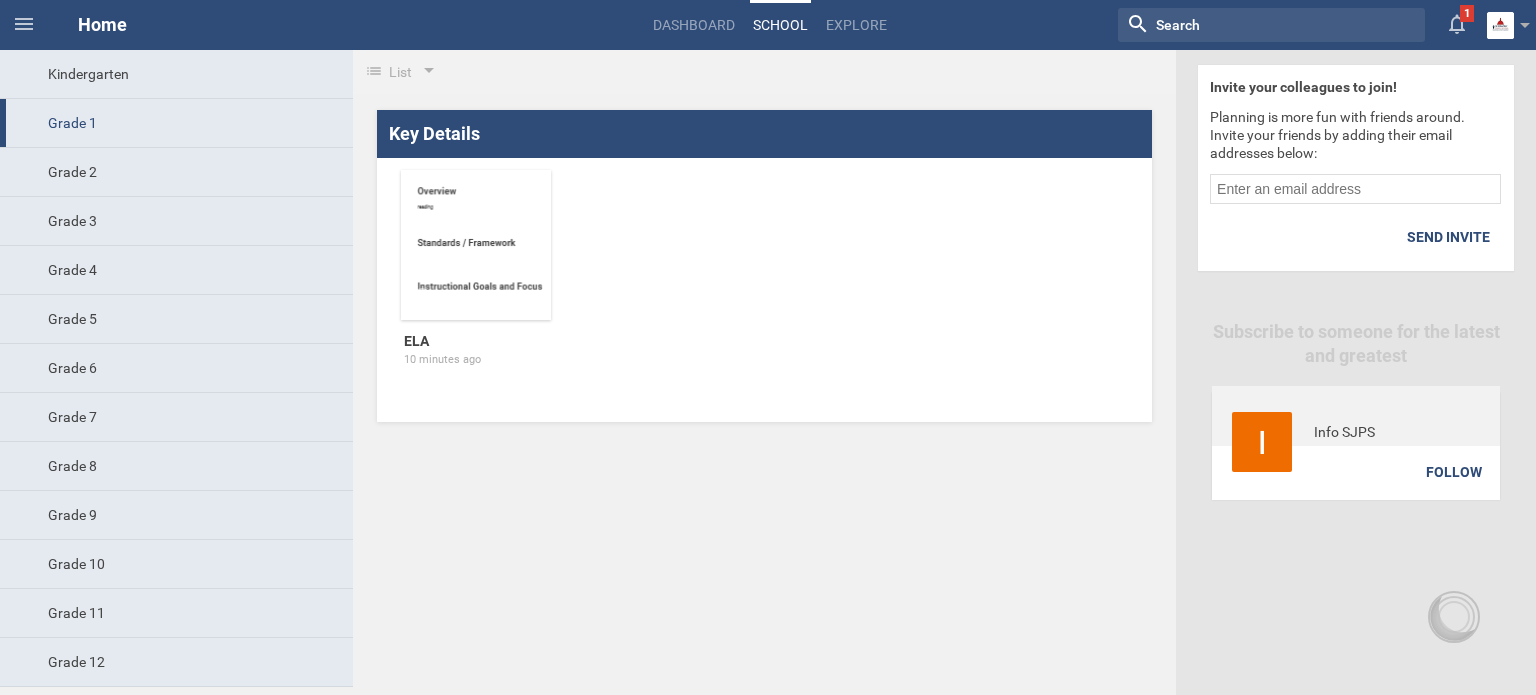 click at bounding box center [476, 245] 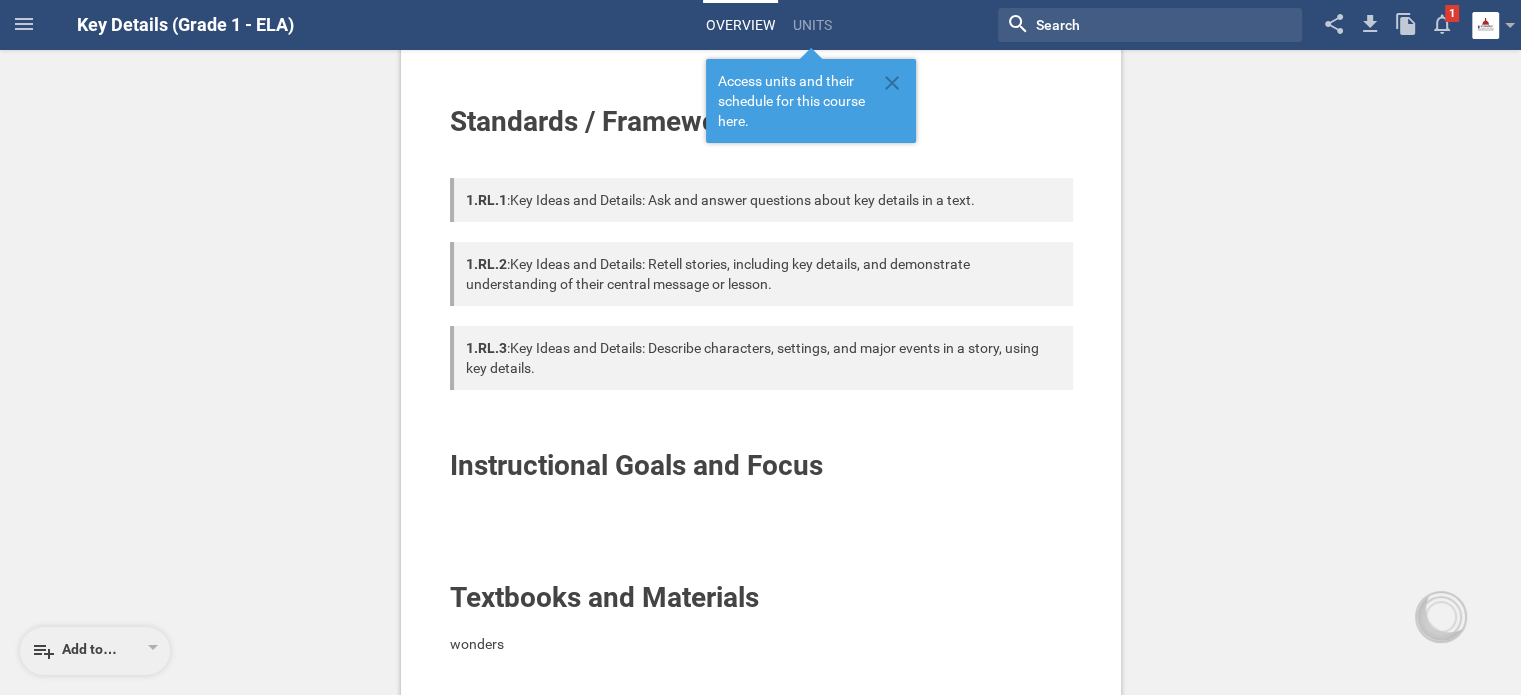 scroll, scrollTop: 0, scrollLeft: 0, axis: both 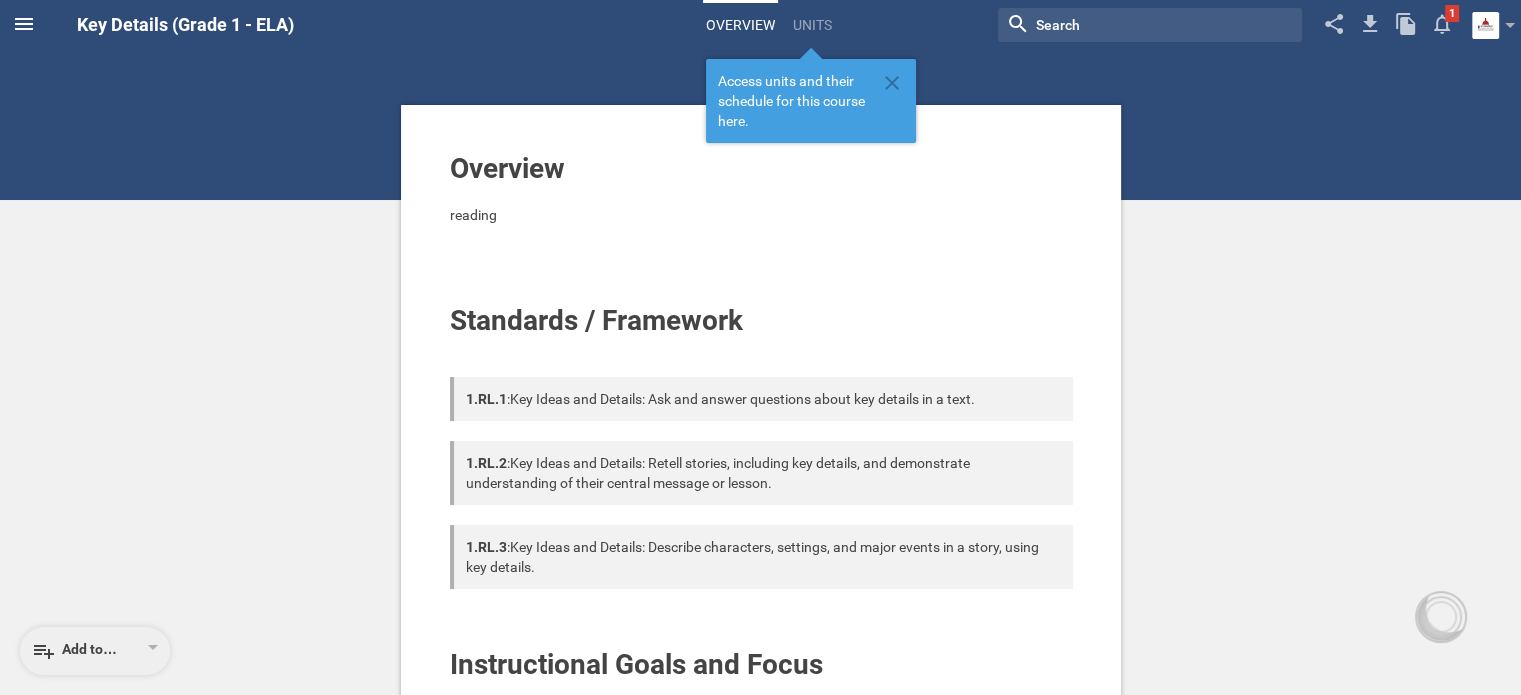 click 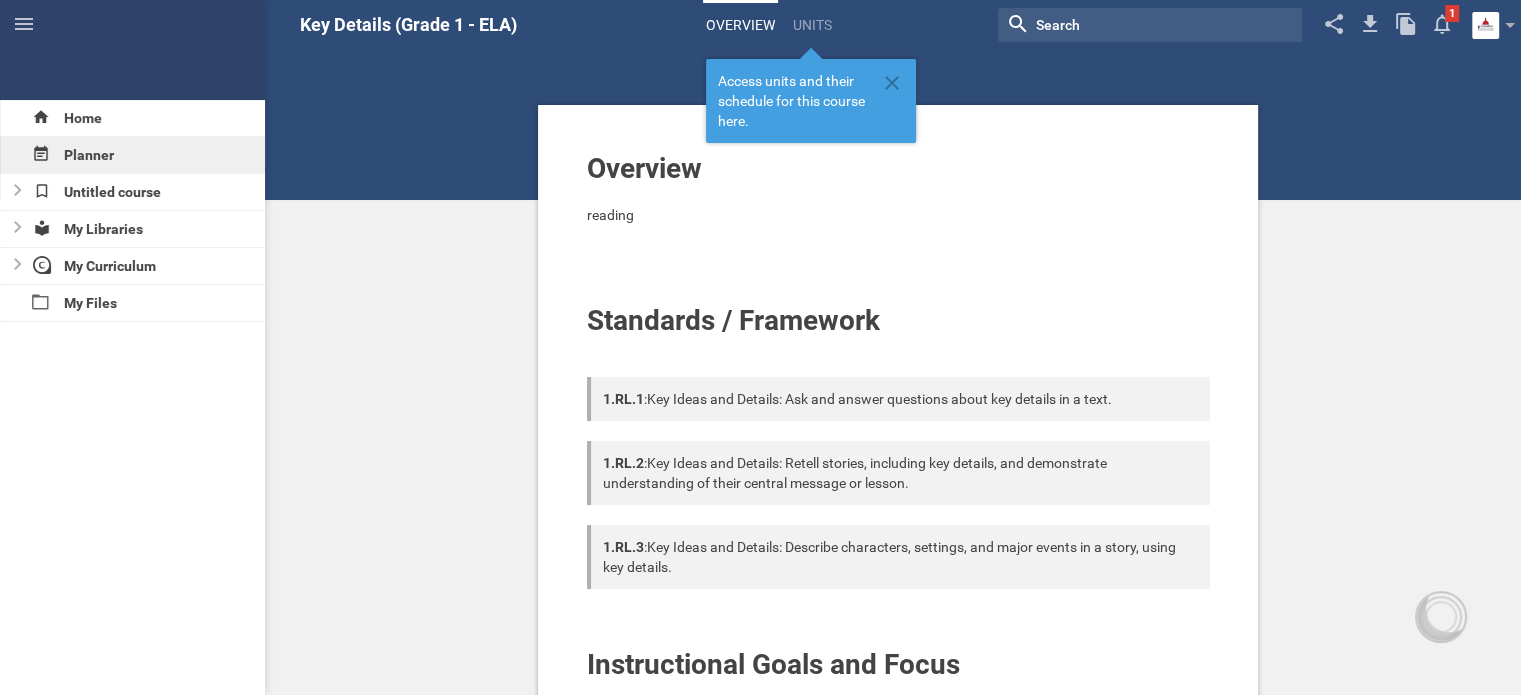 click on "Planner" at bounding box center (132, 155) 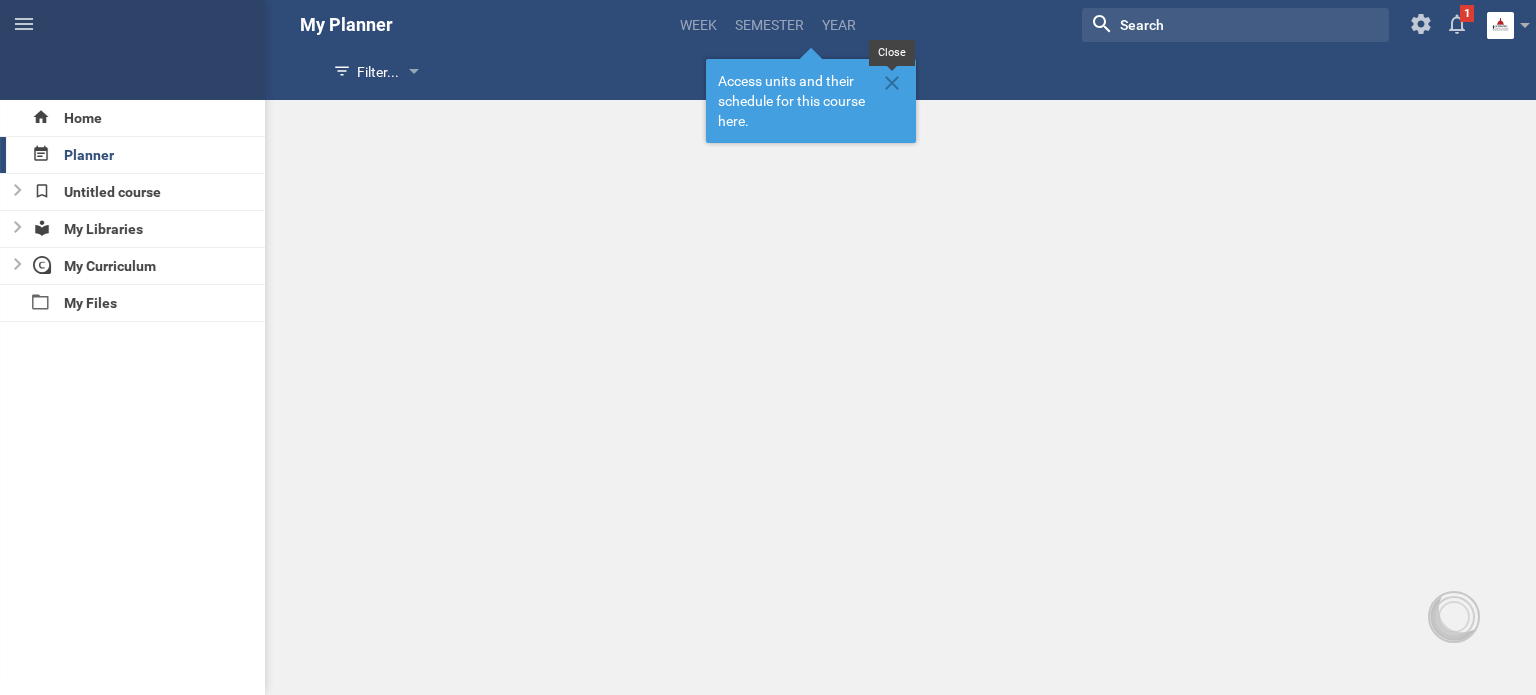 click 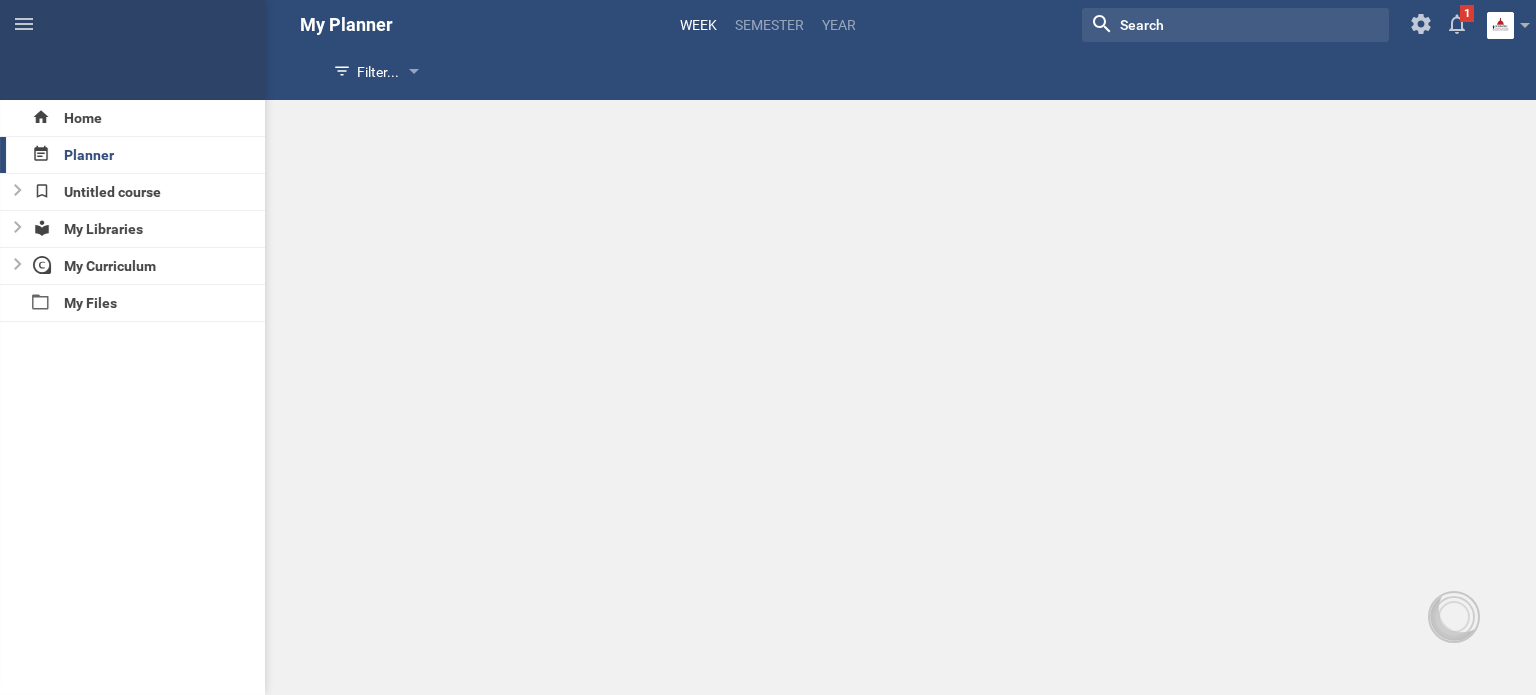 click on "Week" at bounding box center (698, 25) 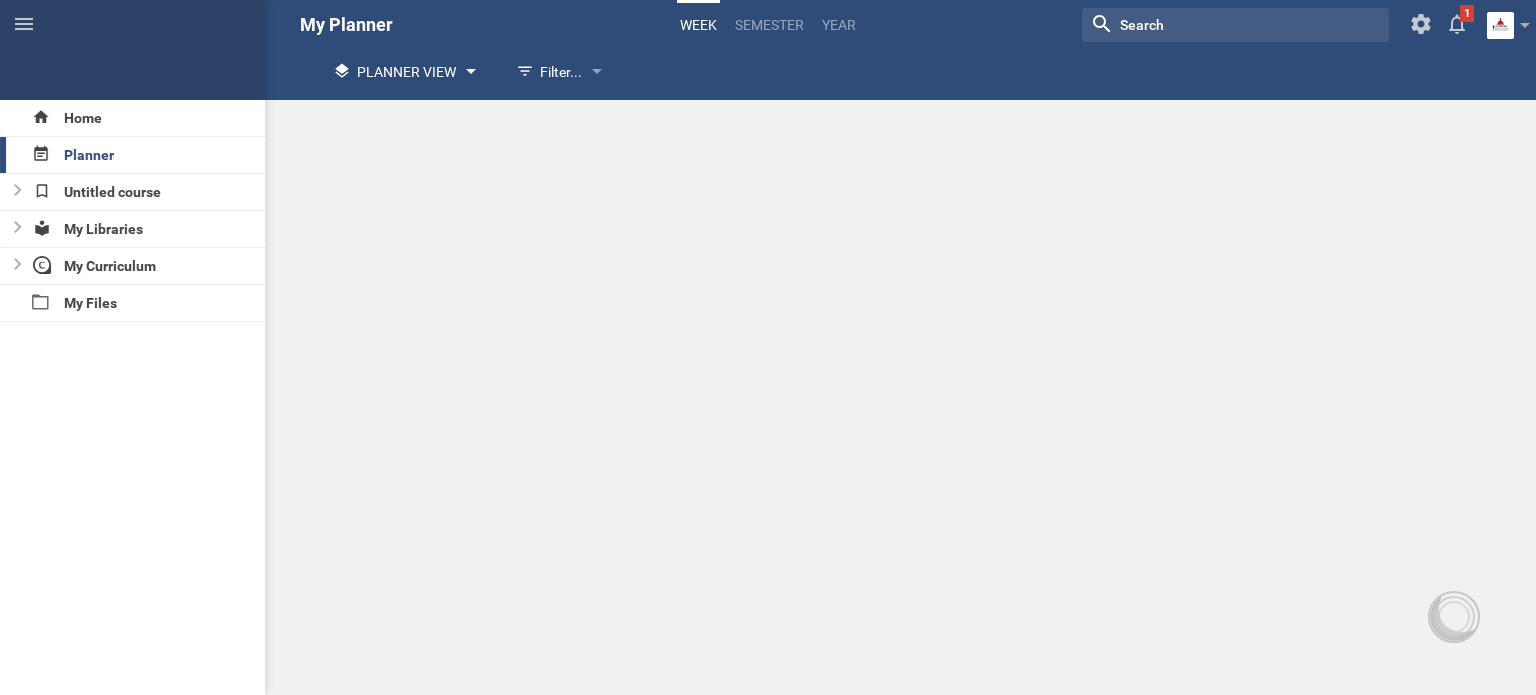 click at bounding box center [471, 73] 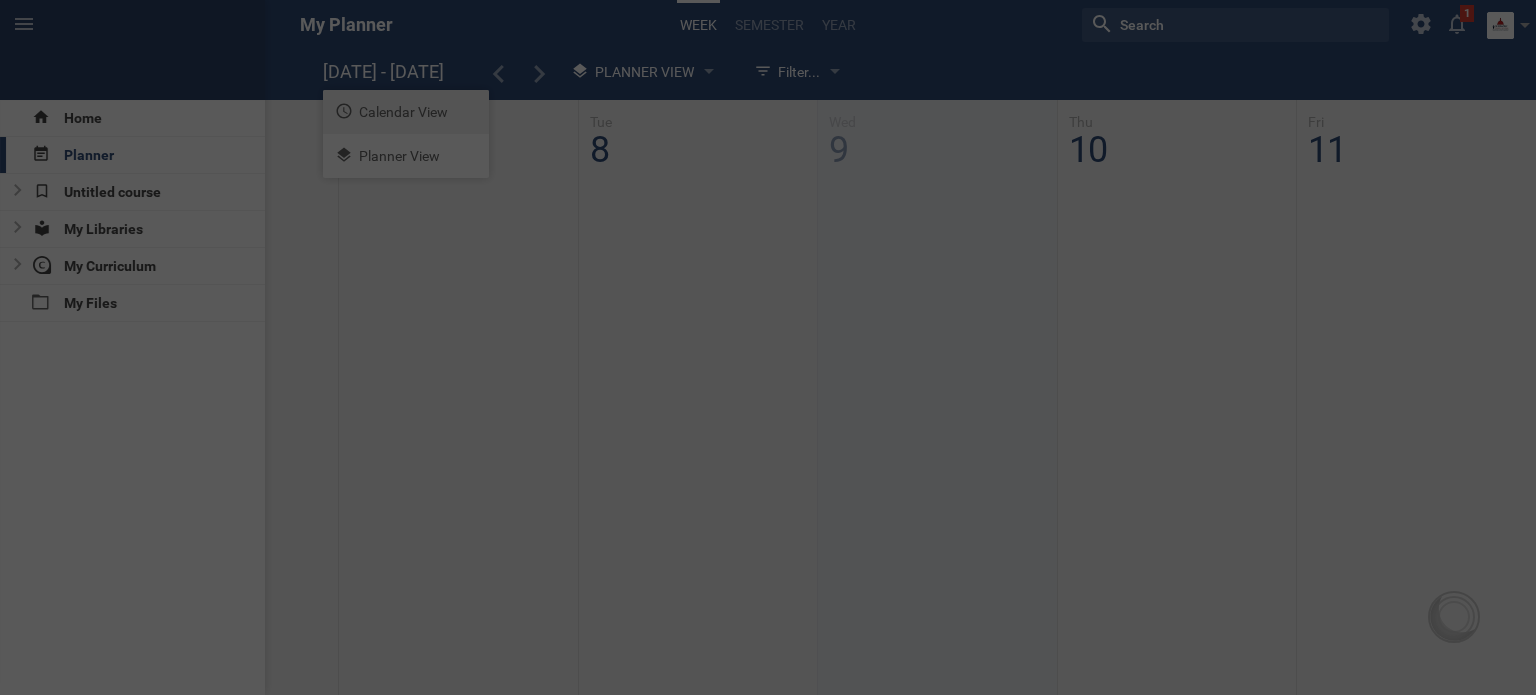 click on "thhfgh [DATE] - [DATE]  Planner View Calendar View Planner View Filter... Show everything Units Lessons Events Google Calendar events Courses Untitled course Home Planner Untitled course My Libraries My Curriculum My Files My Planner Week Semester Year Nothing found with term "" Show weekends Show / hide lesson & unit sections   1 Moe is now following you View my profile Groups Organization settings My preferences Logout Mon 7 Tue 8 Wed 9 Thu 10 Fri 11 Show / hide unit and lesson sections Cancel Done Set academic session name What do you call a portion of your academic year? Semester Term Quarter Session Period Trimester Other Cancel Done Allow the Google access popup to show To show your overlapping Google Calendar here, Google needs to show you a popup that will let you to give this access to OpenCurriculum when you are using the tool. Your browser is currently blocking this popup from showing, because it thinks the popup is an intrusive ad. We don't show ads on this site. Cancel OK Link to your Google Calendar" at bounding box center [768, 347] 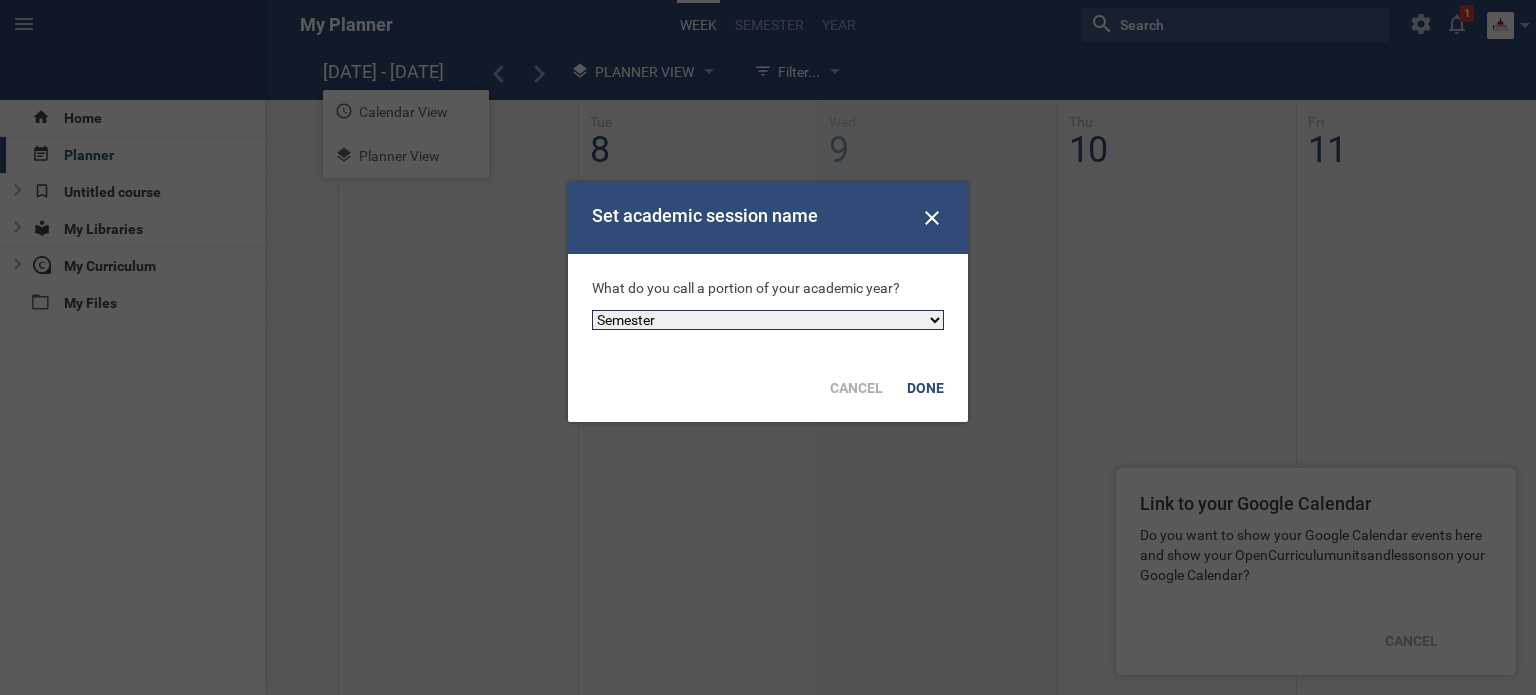 click on "Semester Term Quarter Session Period Trimester Other" at bounding box center (768, 320) 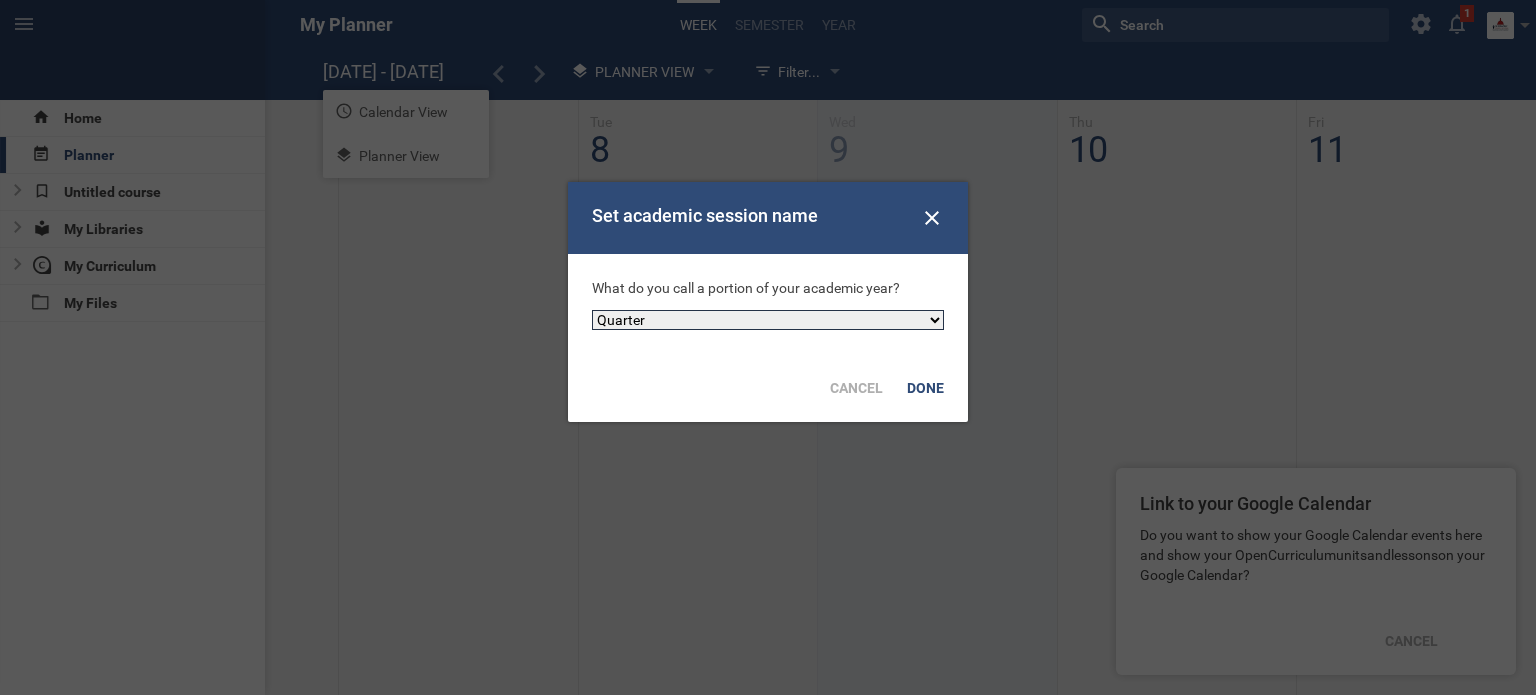 click on "Semester Term Quarter Session Period Trimester Other" at bounding box center [768, 320] 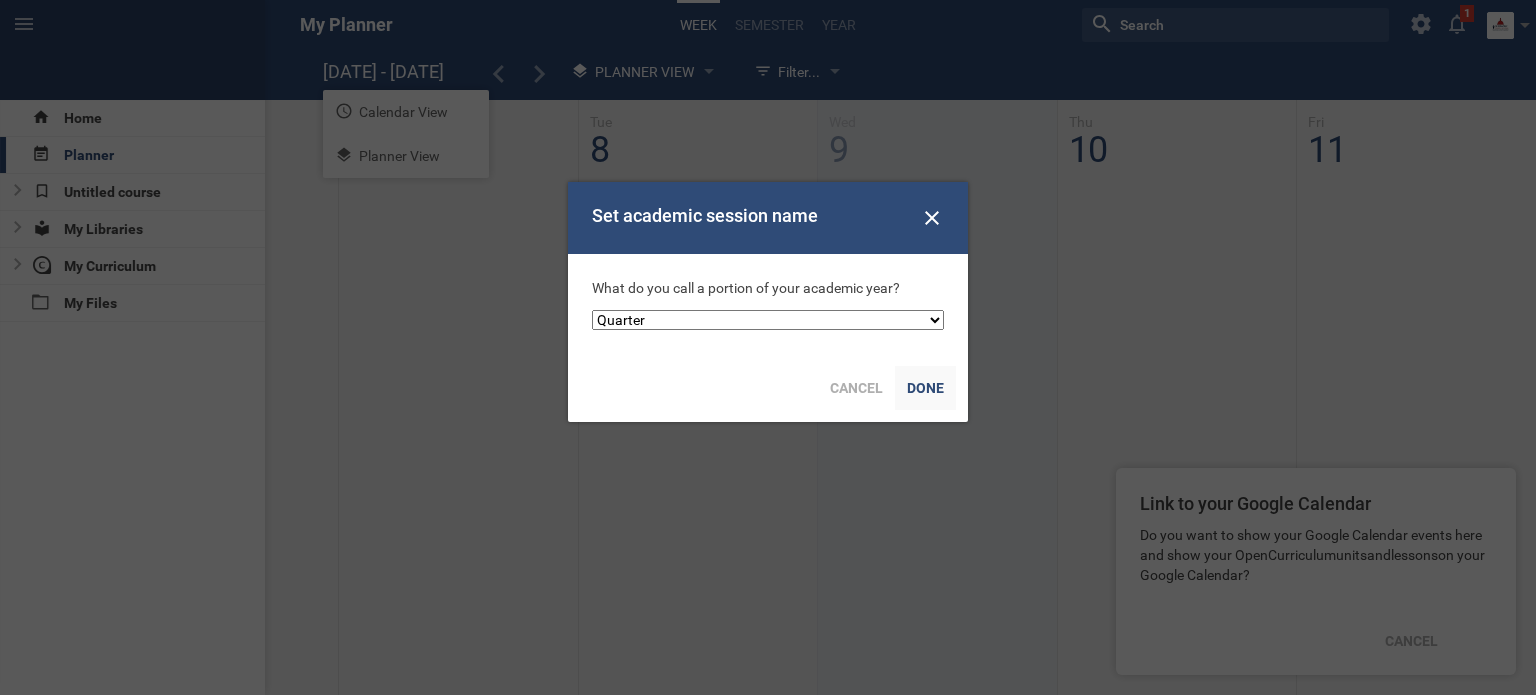 click on "Done" at bounding box center (925, 388) 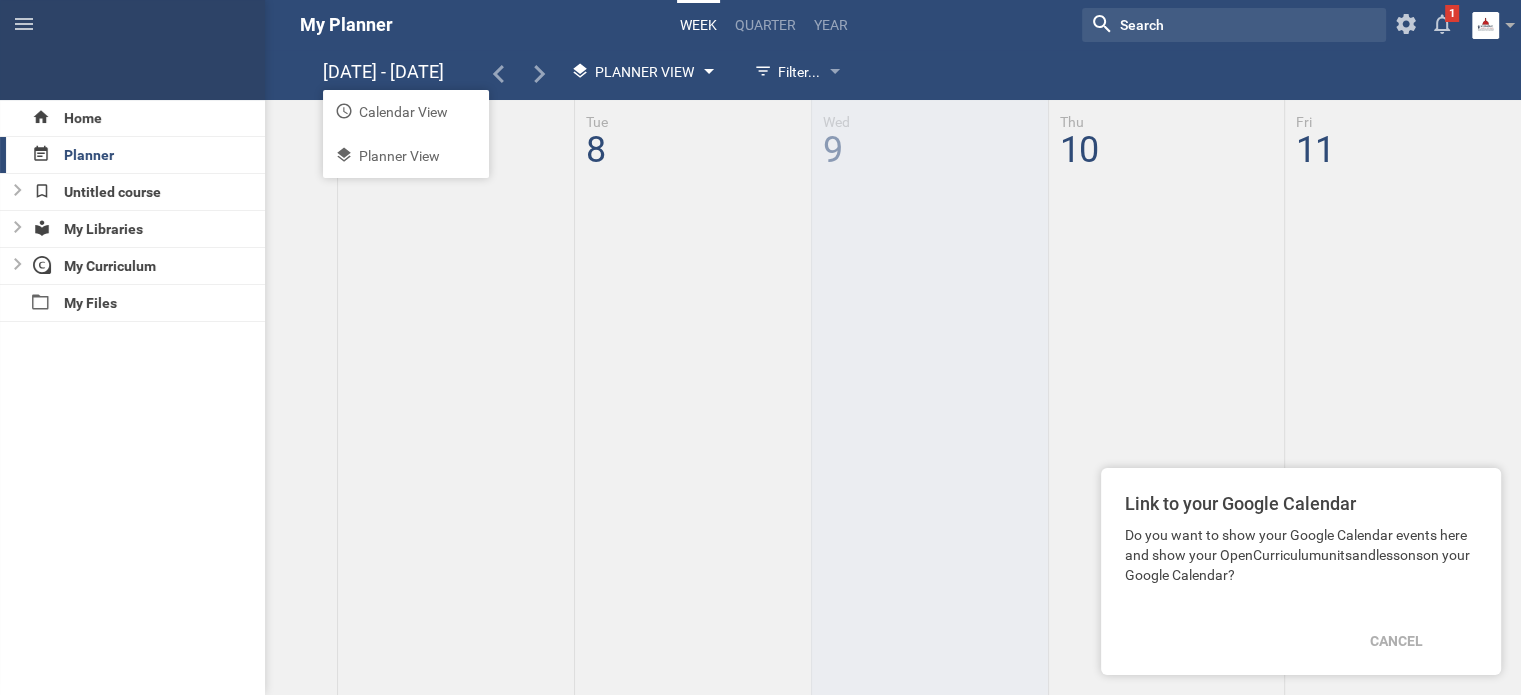 click on "Planner View" at bounding box center [644, 72] 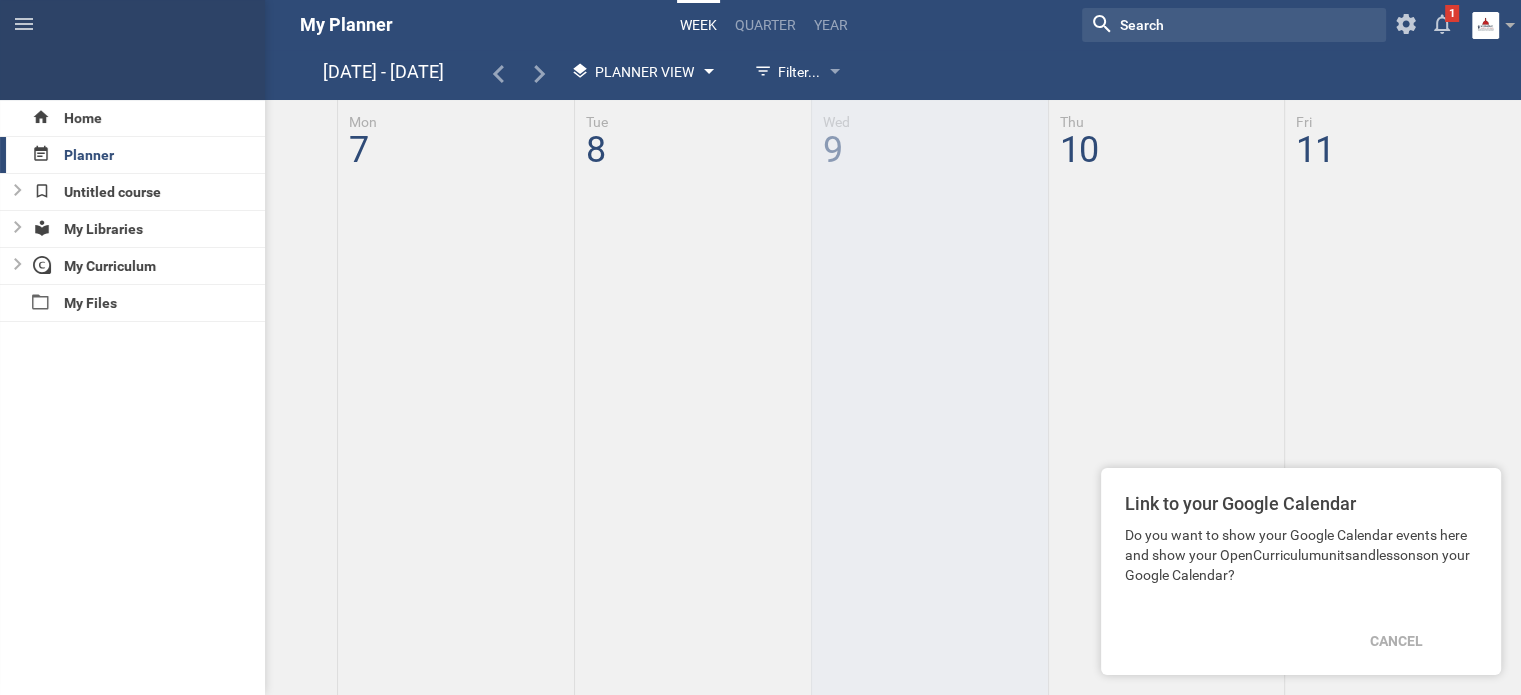 click on "Planner View" at bounding box center (640, 72) 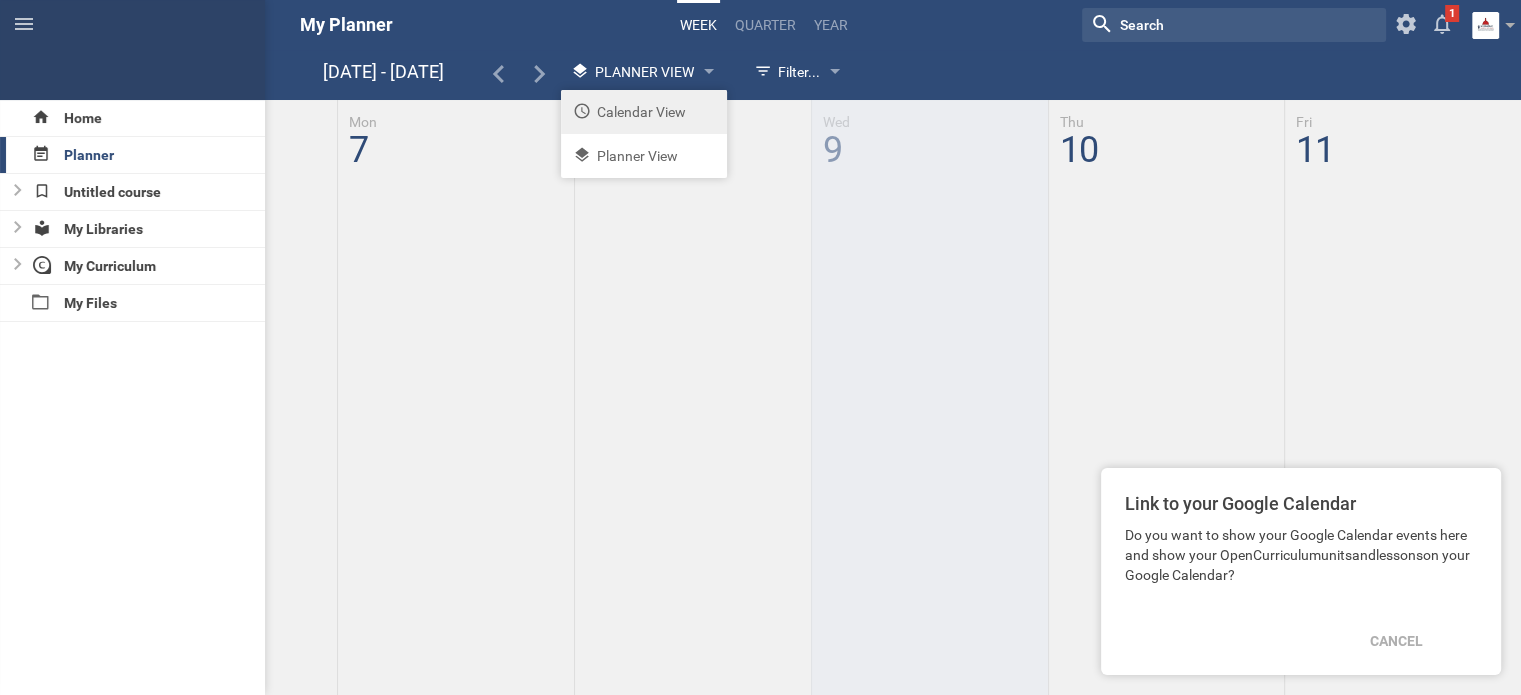 click on "Calendar View" at bounding box center (644, 112) 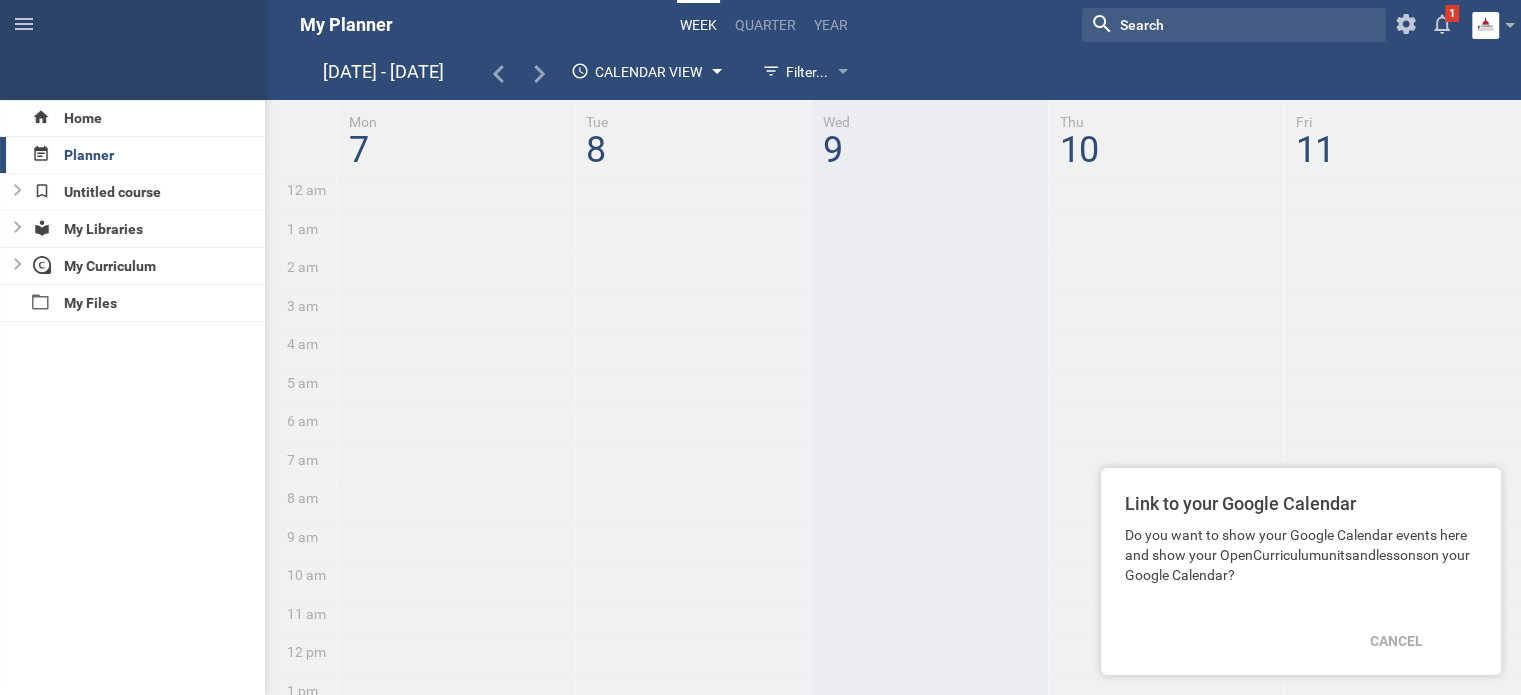 click at bounding box center [717, 73] 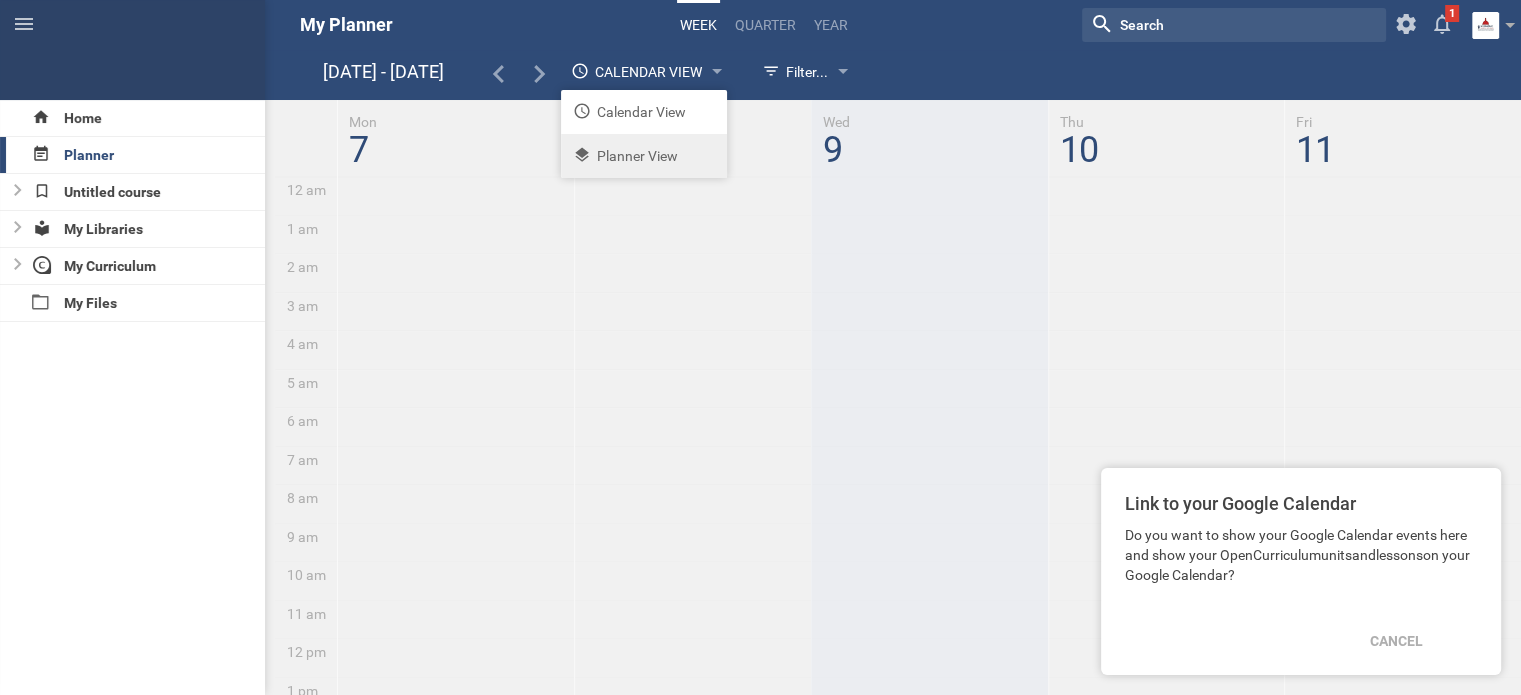 click on "Planner View" at bounding box center (644, 156) 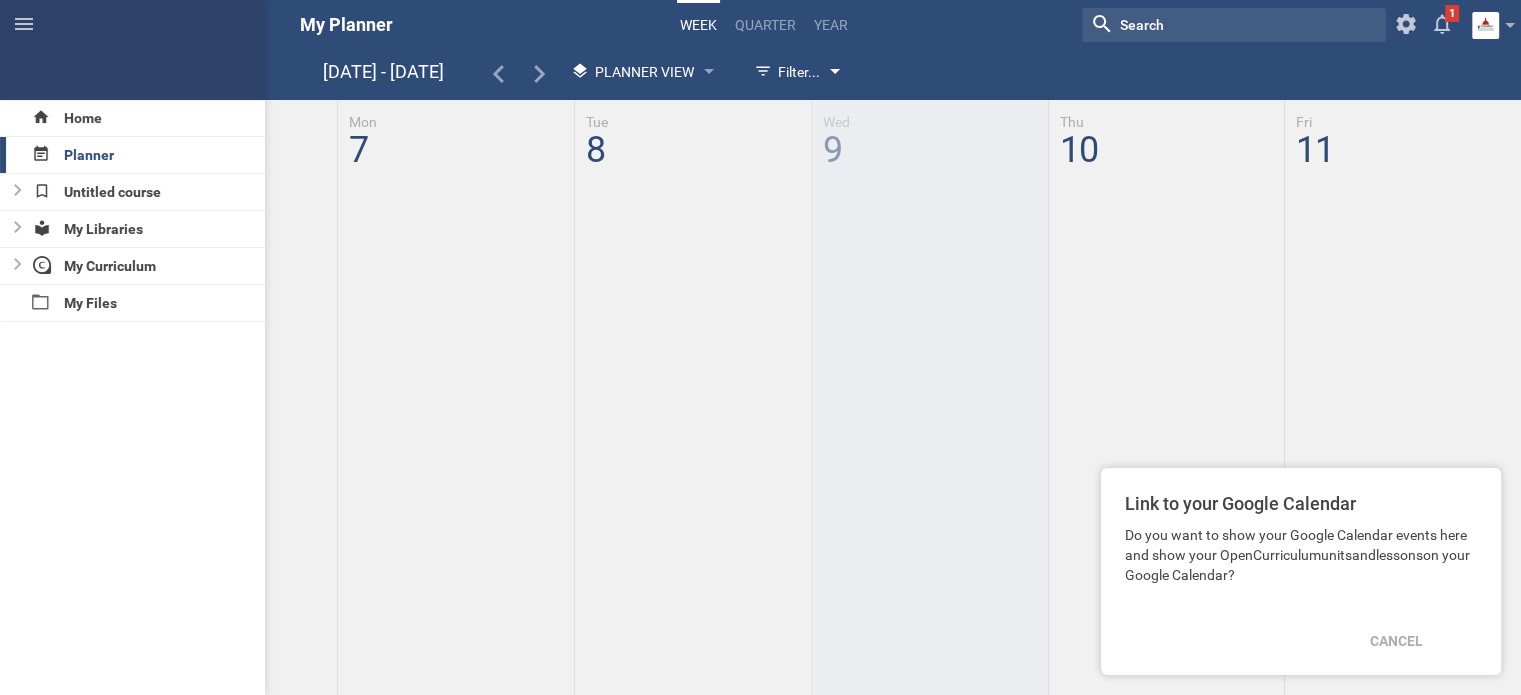 click at bounding box center [835, 73] 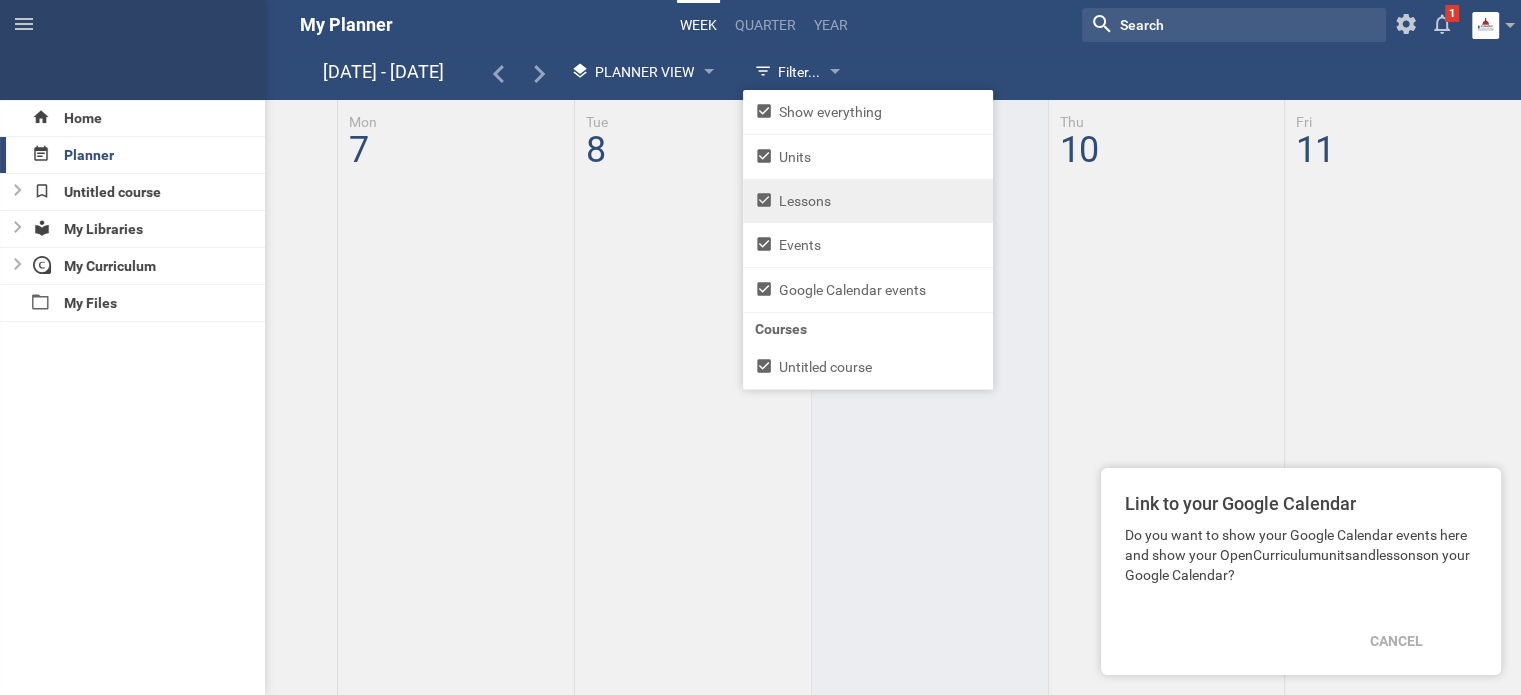 drag, startPoint x: 764, startPoint y: 202, endPoint x: 760, endPoint y: 215, distance: 13.601471 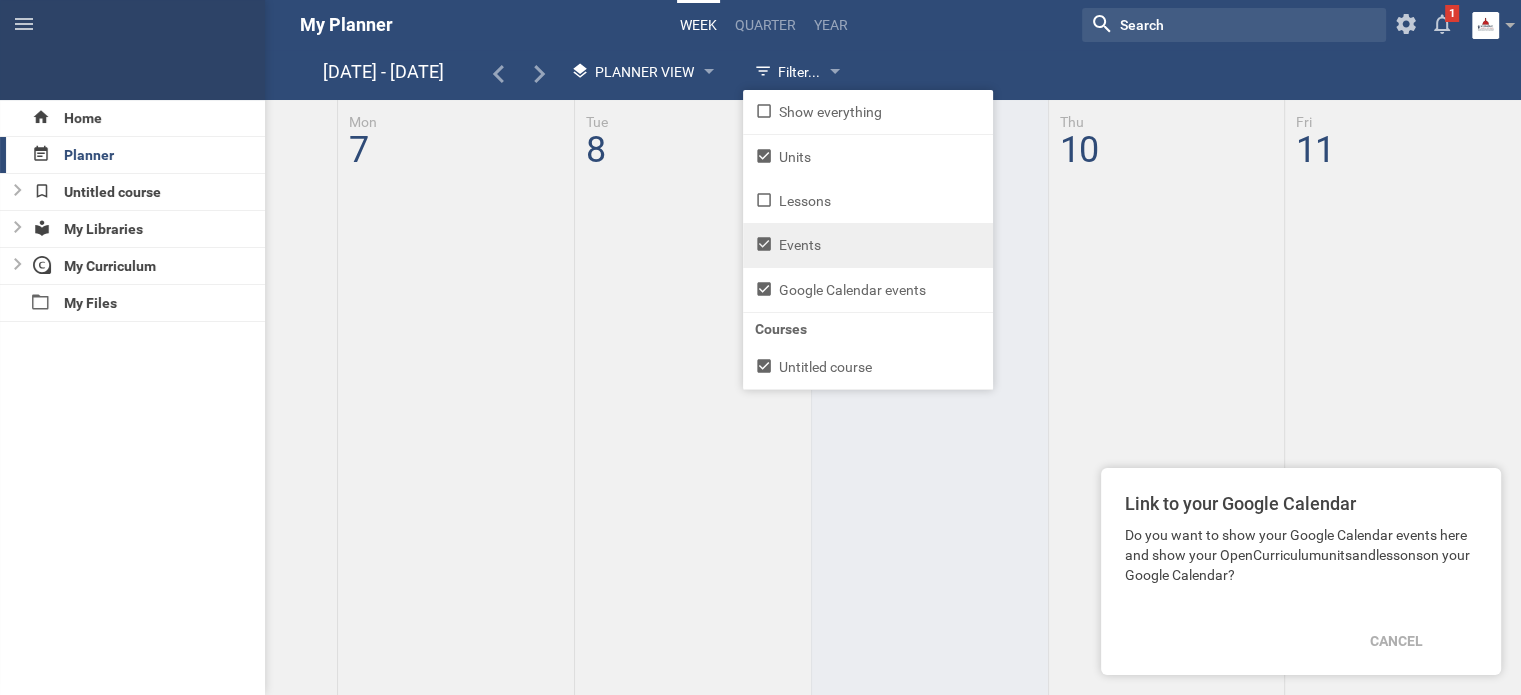click 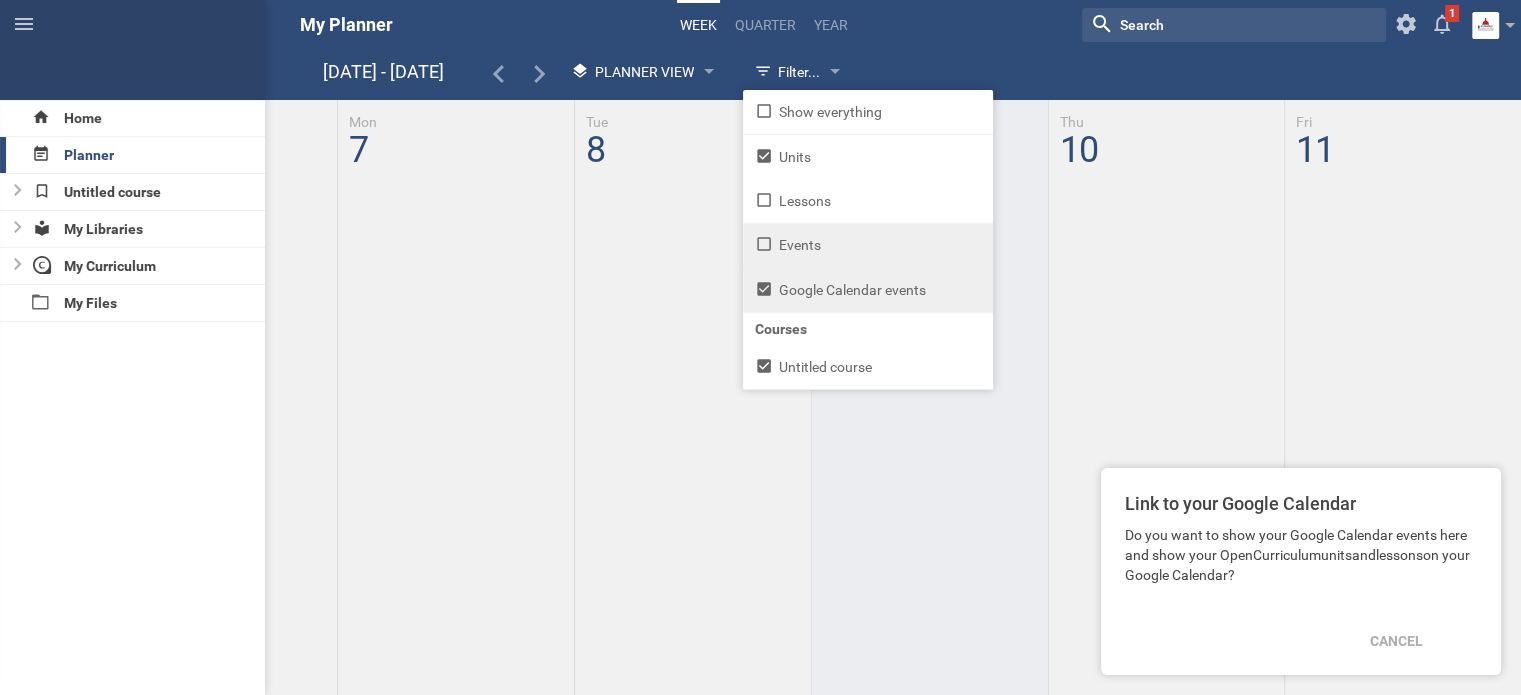 click 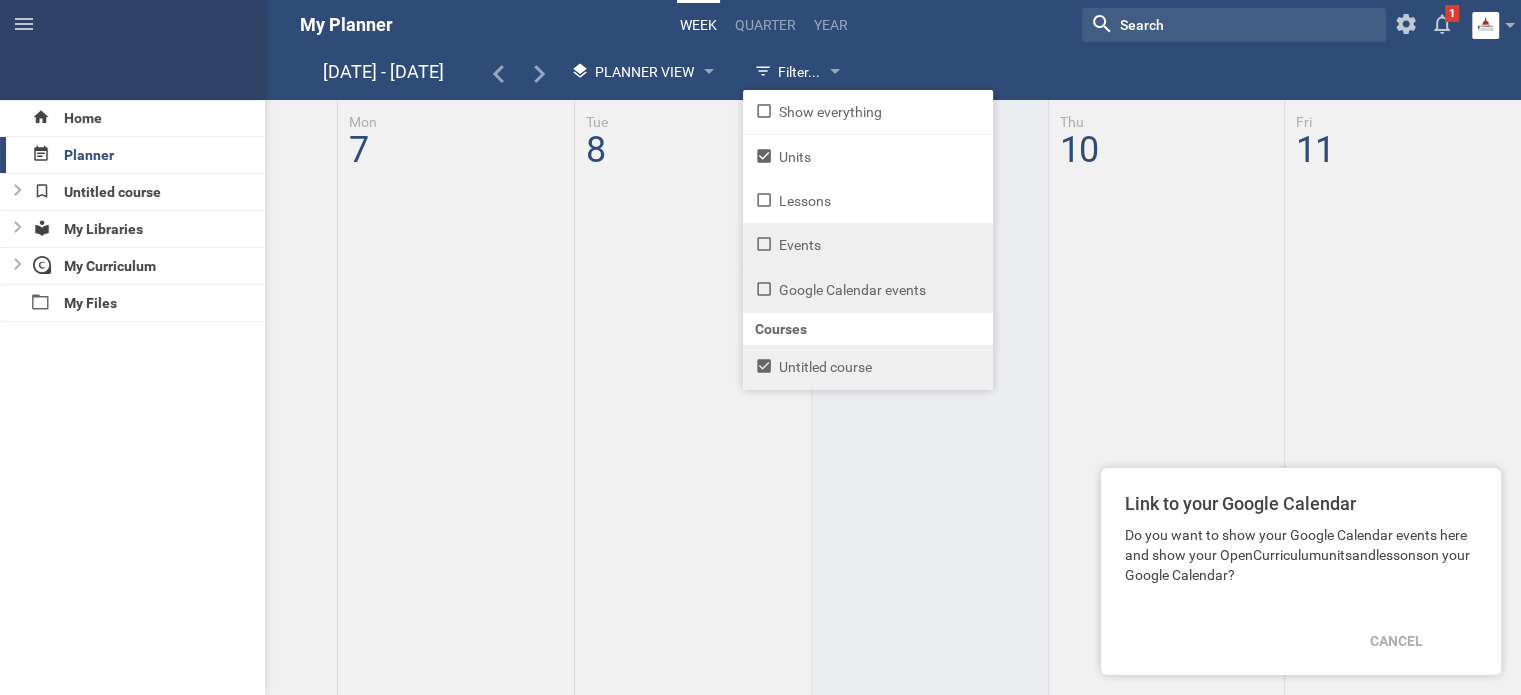 click 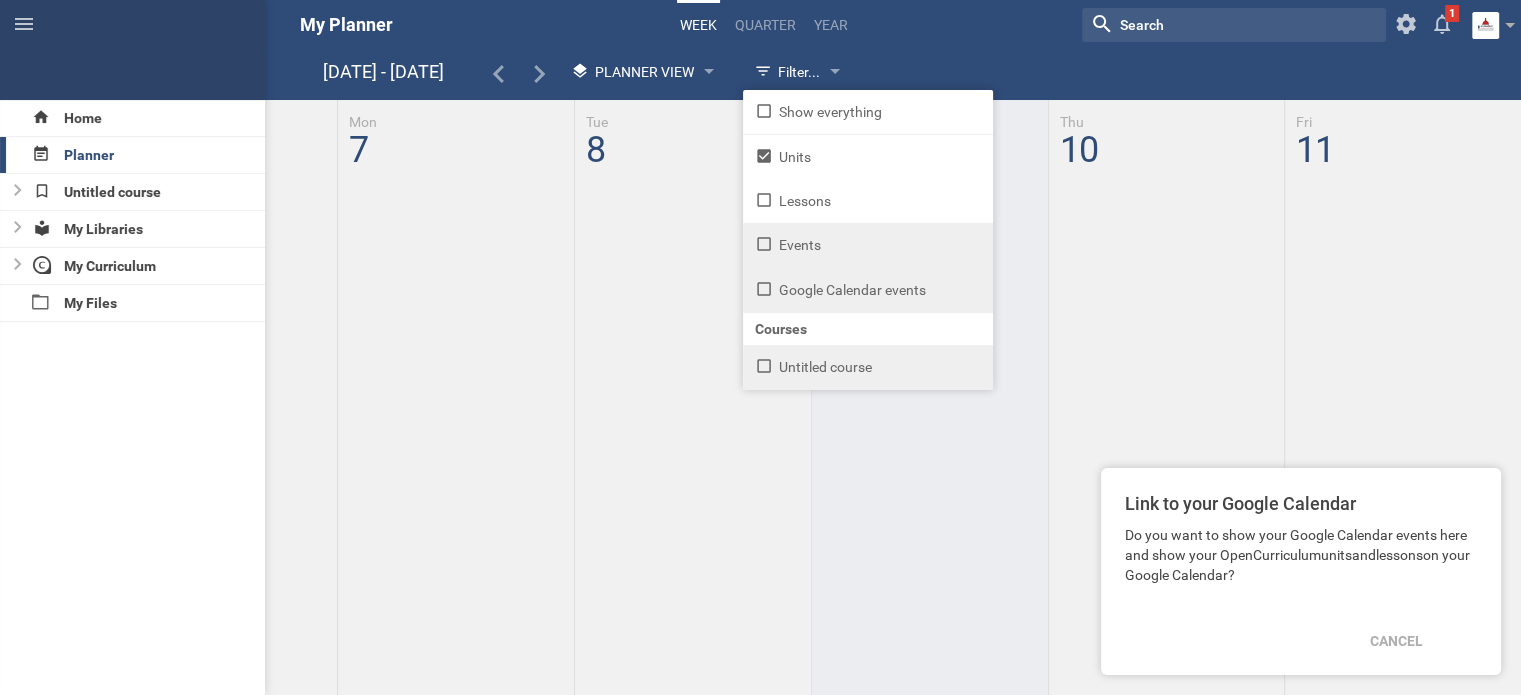 click at bounding box center [898, 600] 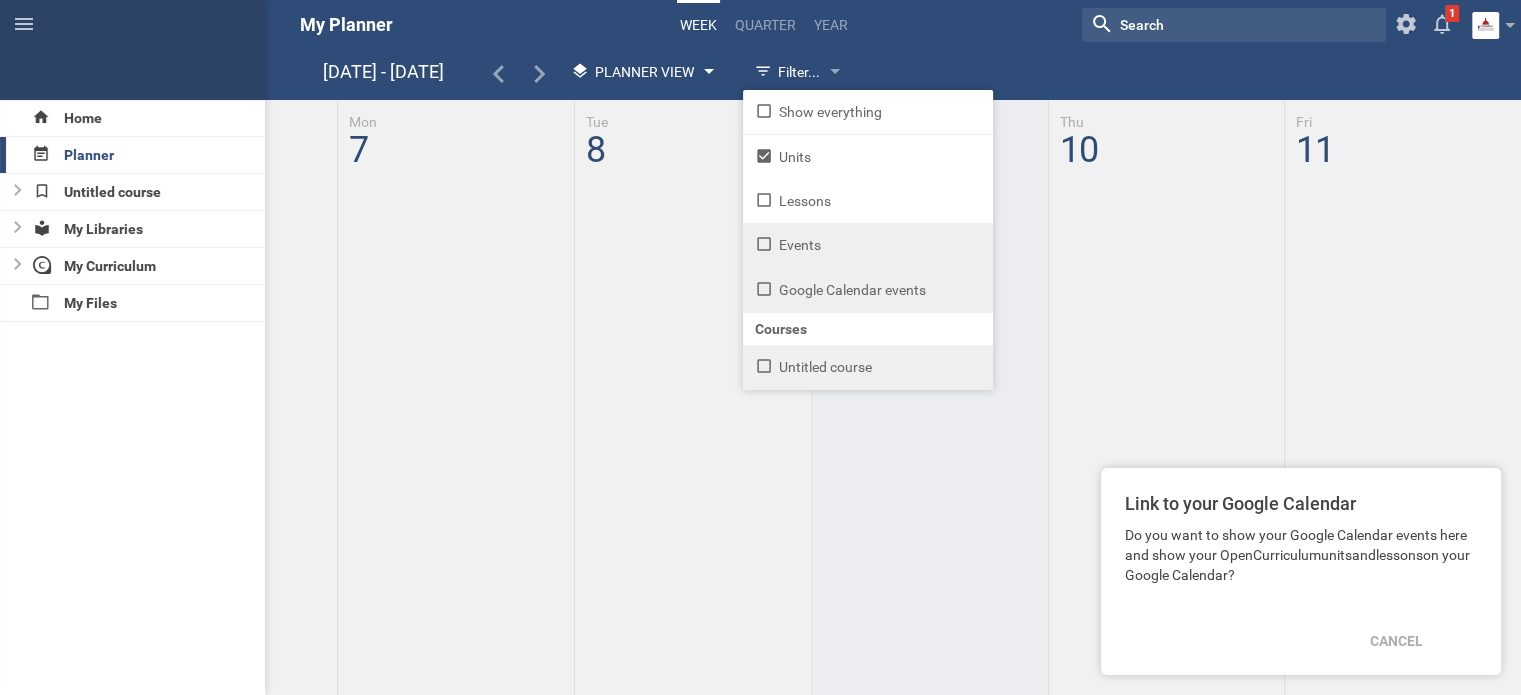 click at bounding box center [709, 73] 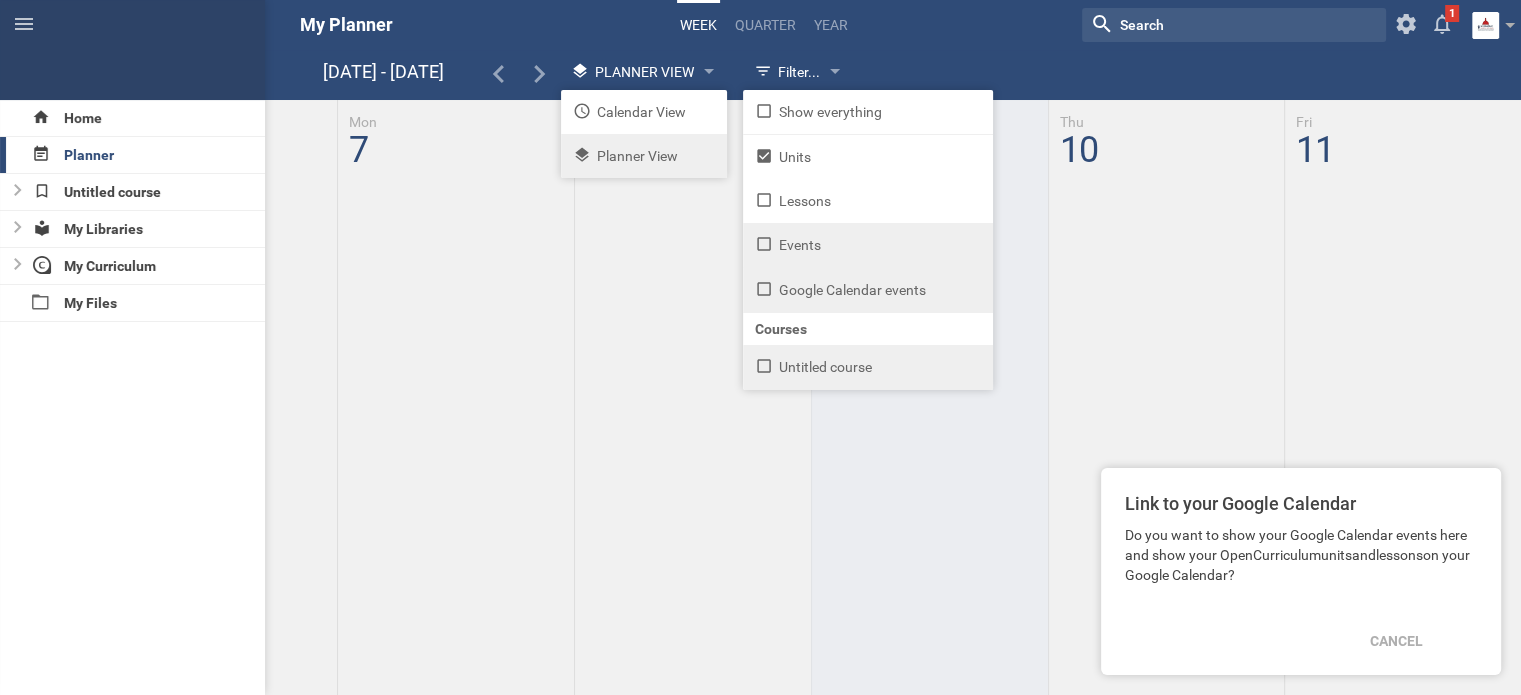 click on "Planner View" at bounding box center [644, 156] 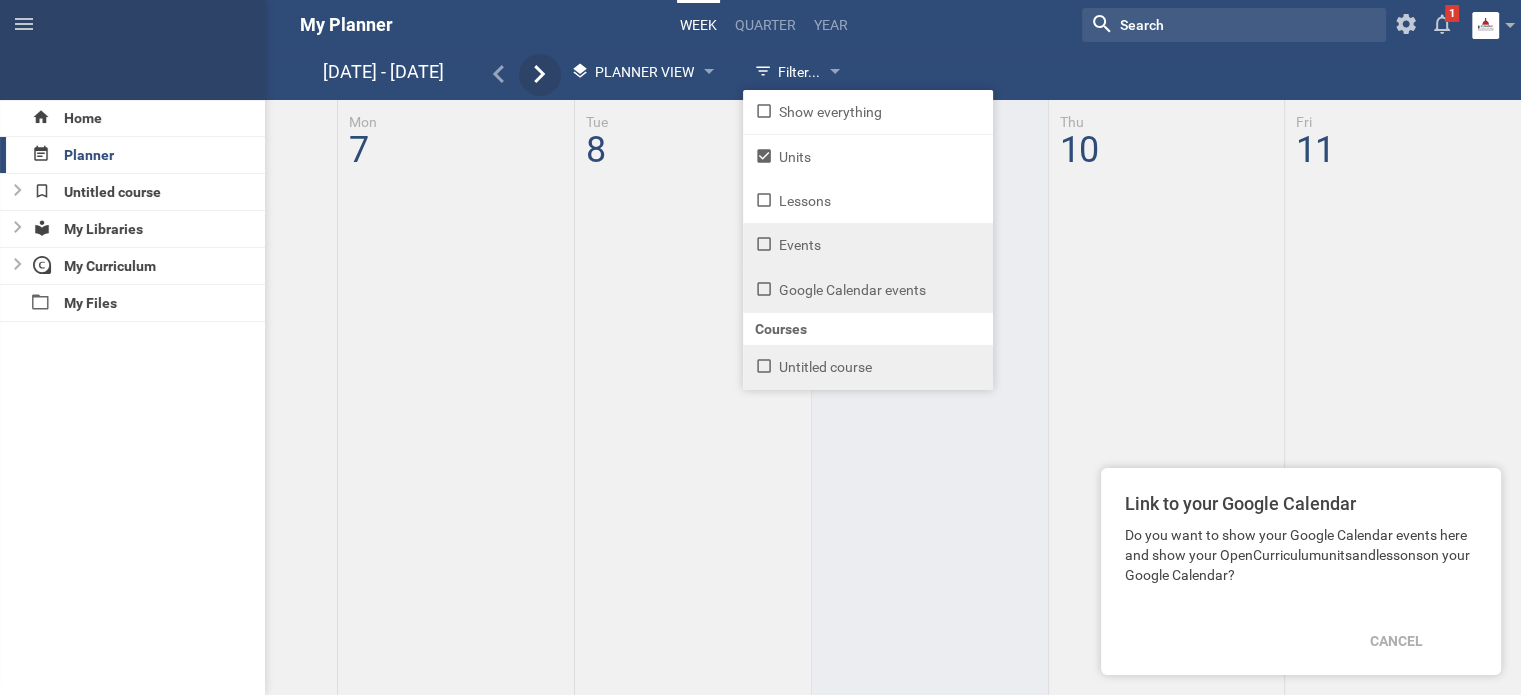 click 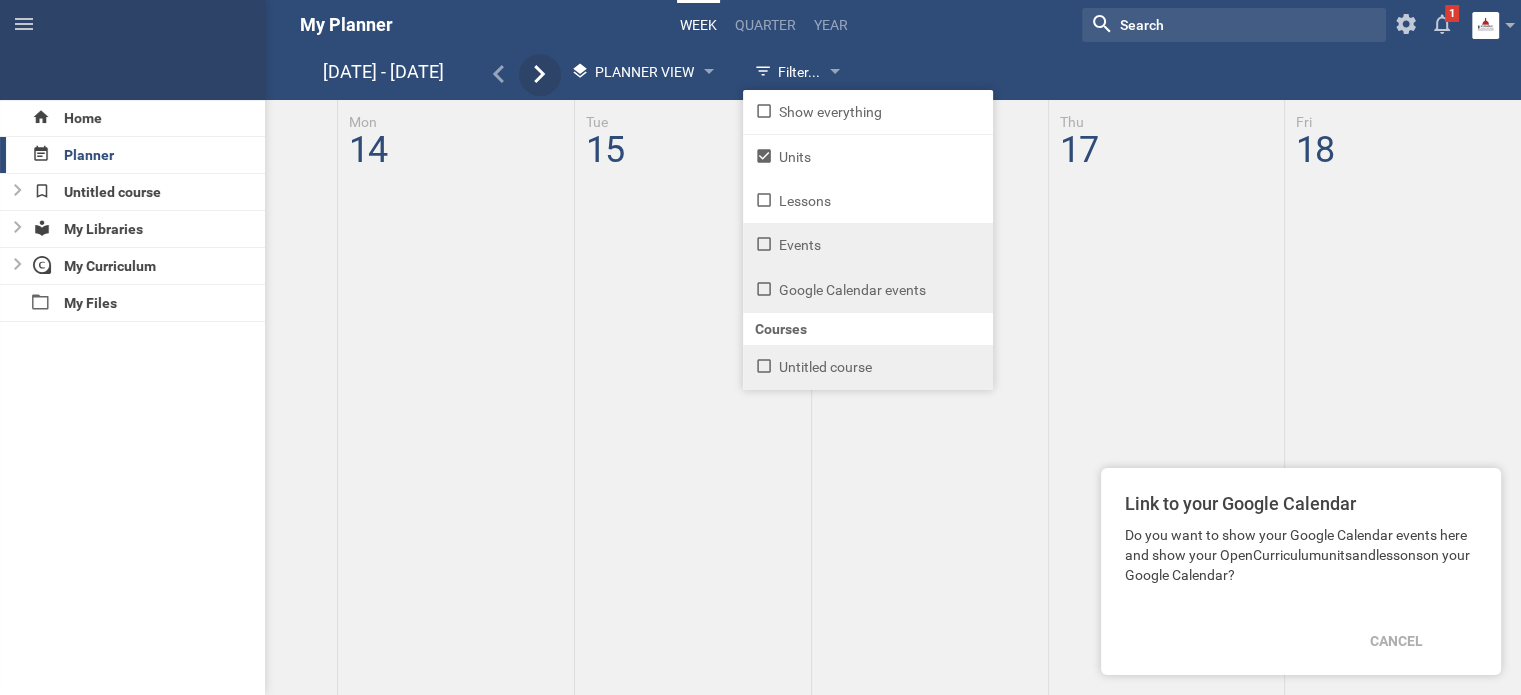 click 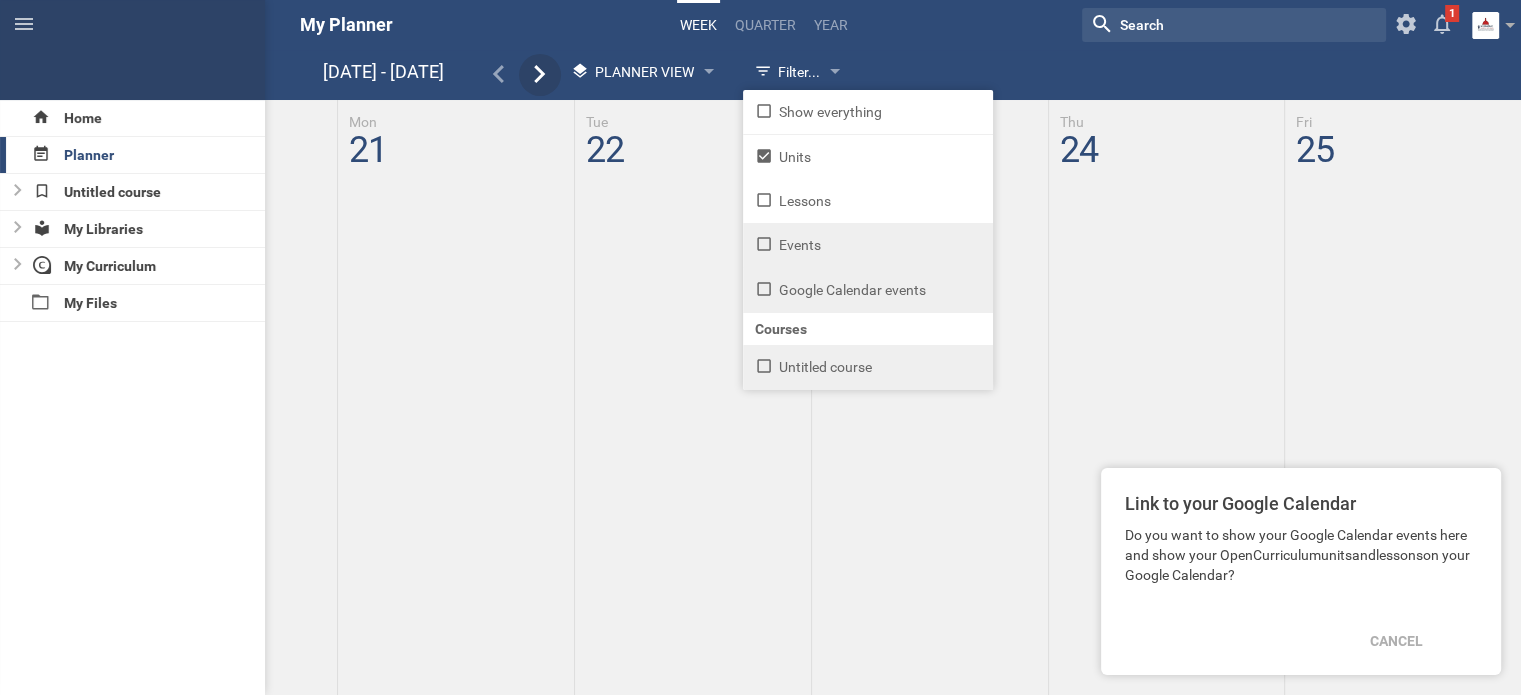 click 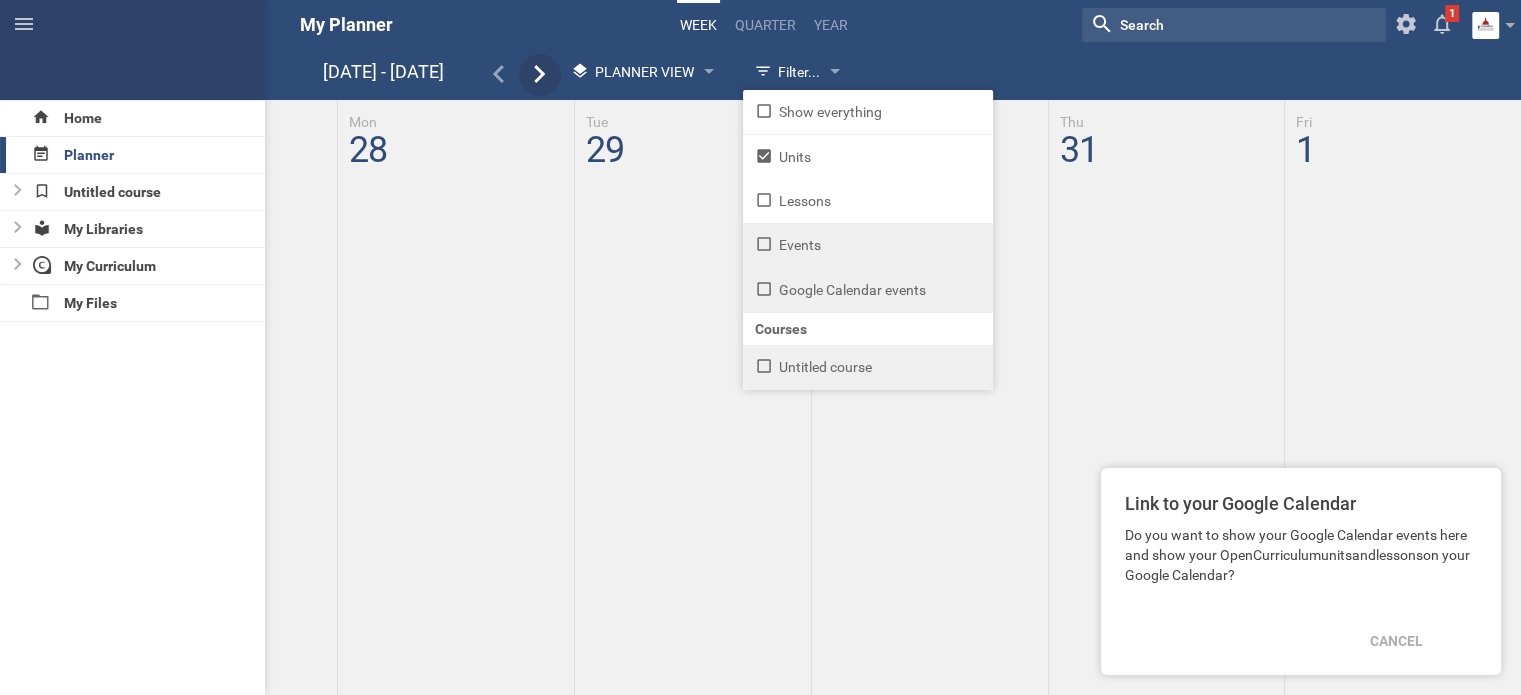 click 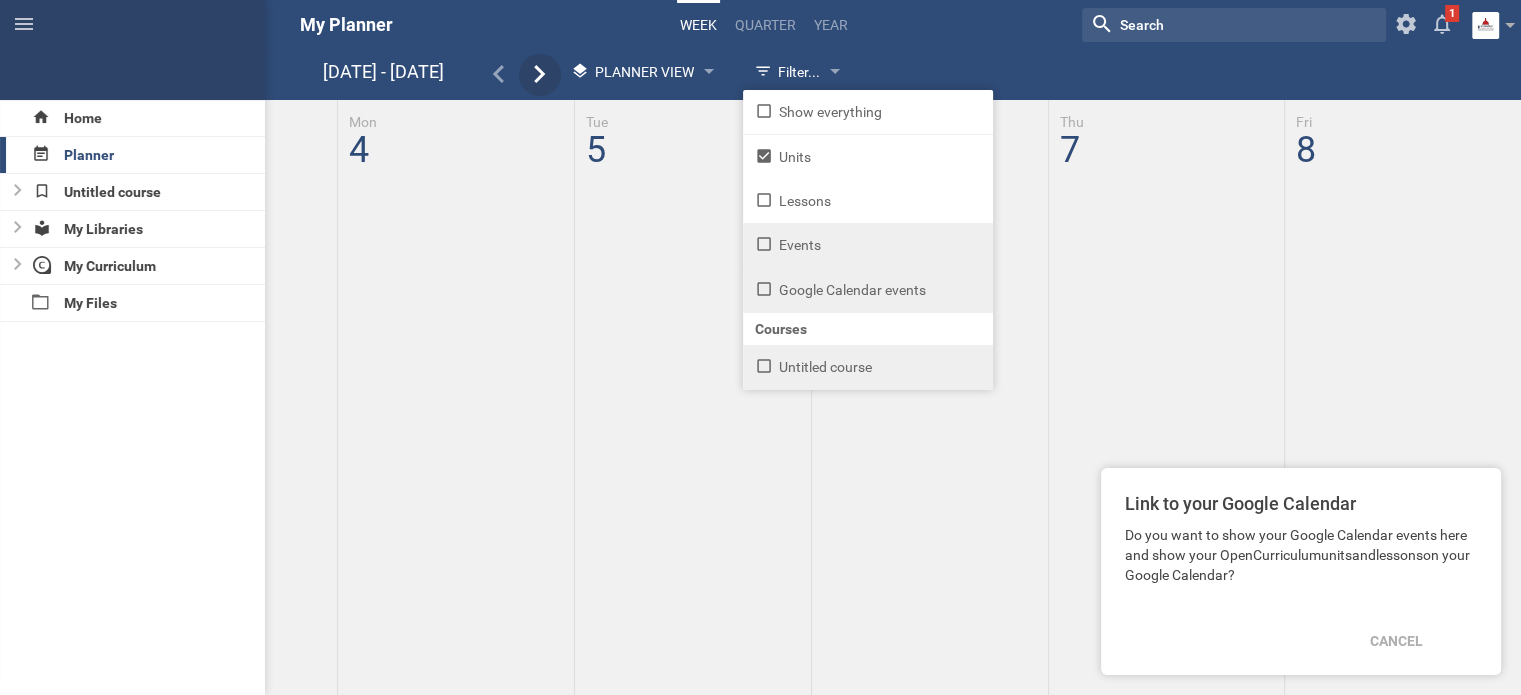click 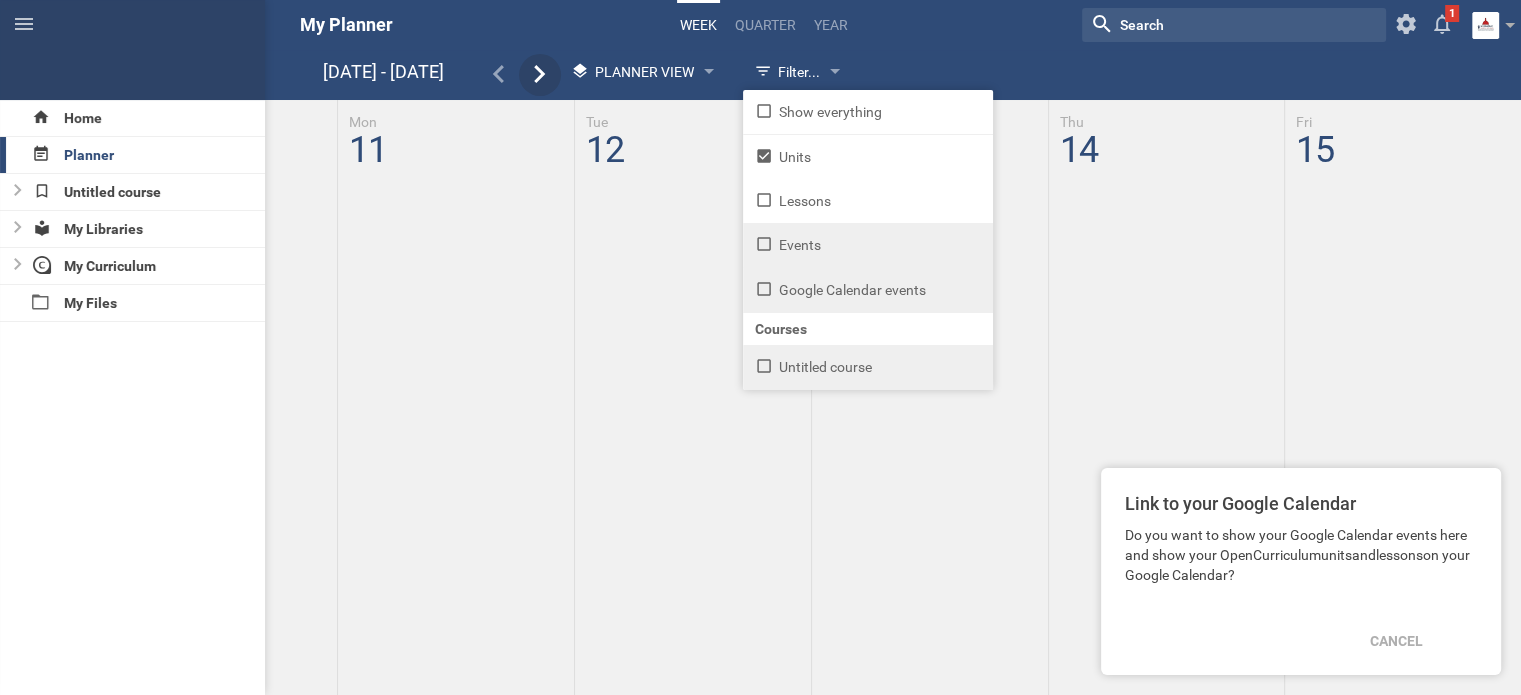 click 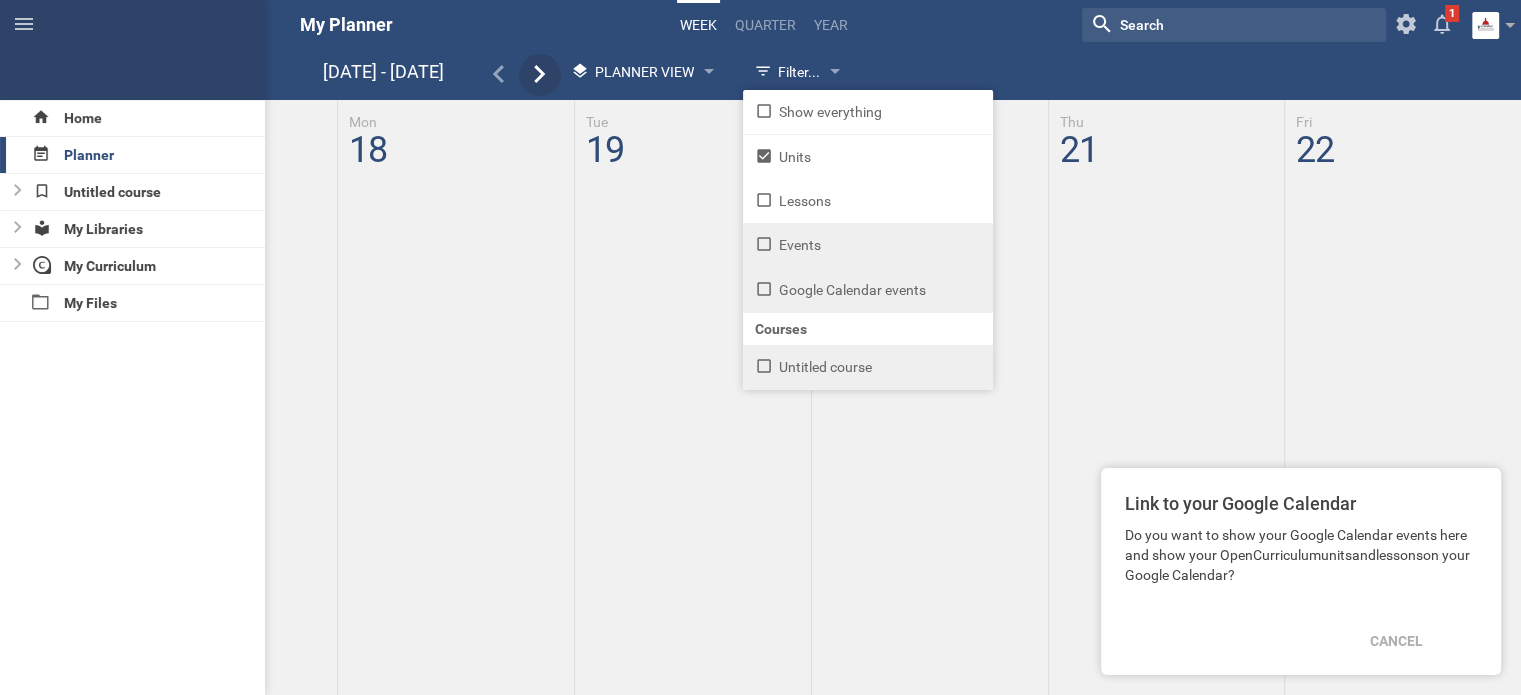 click 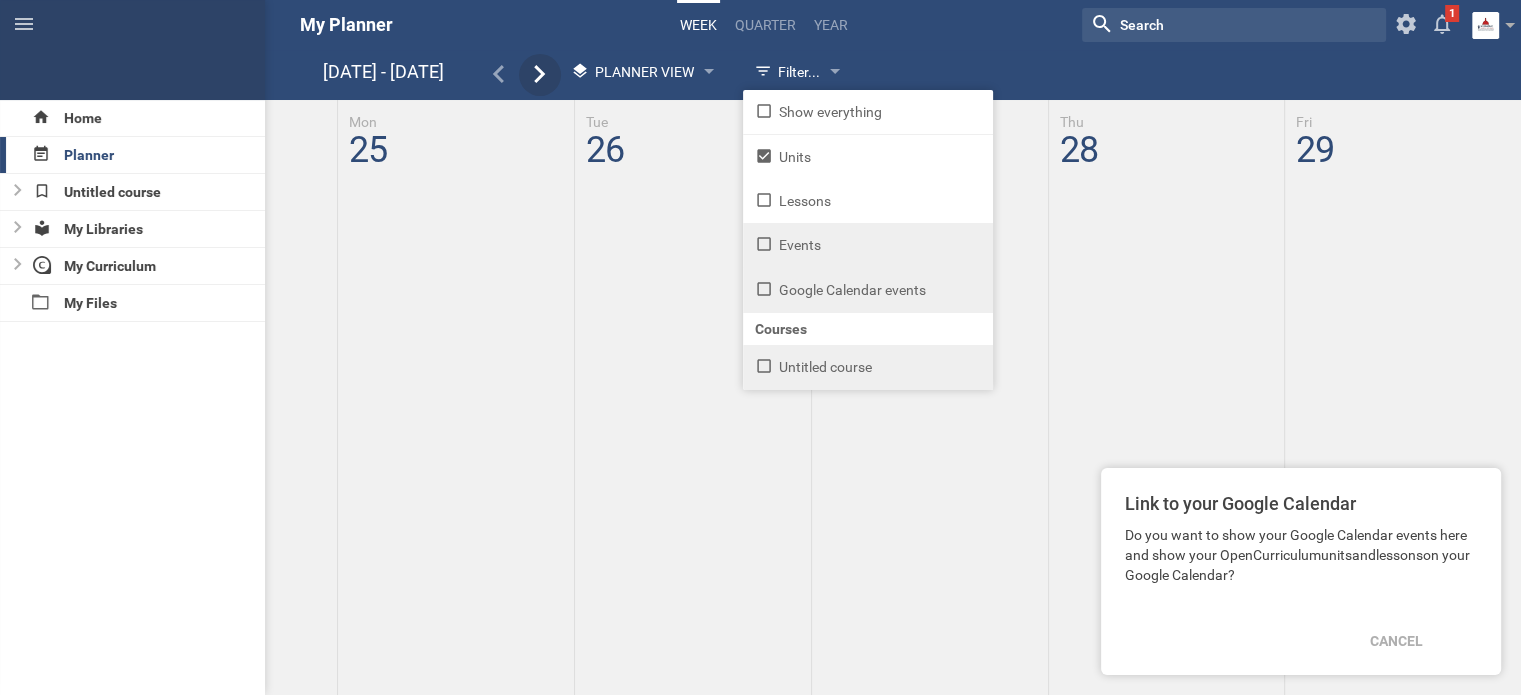 click 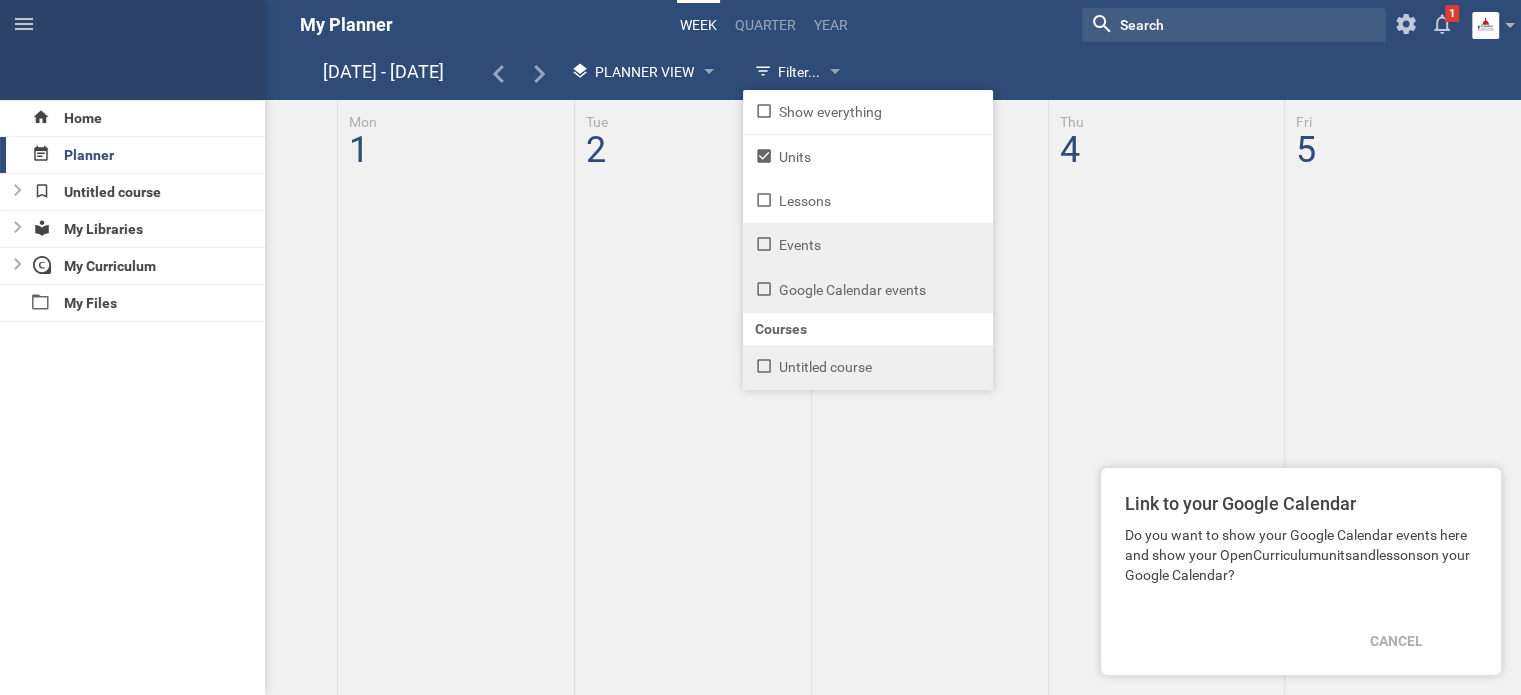 click at bounding box center [898, 600] 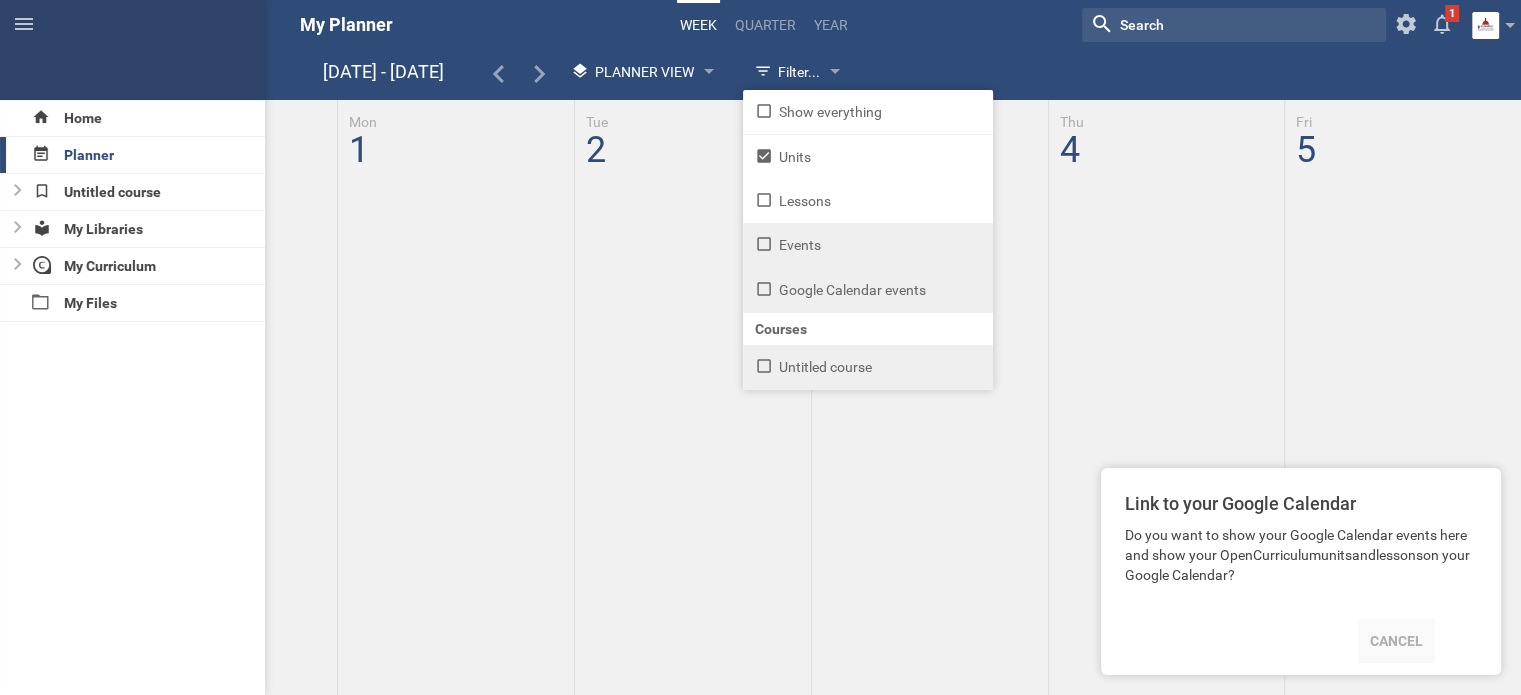 click on "Cancel" at bounding box center (1396, 641) 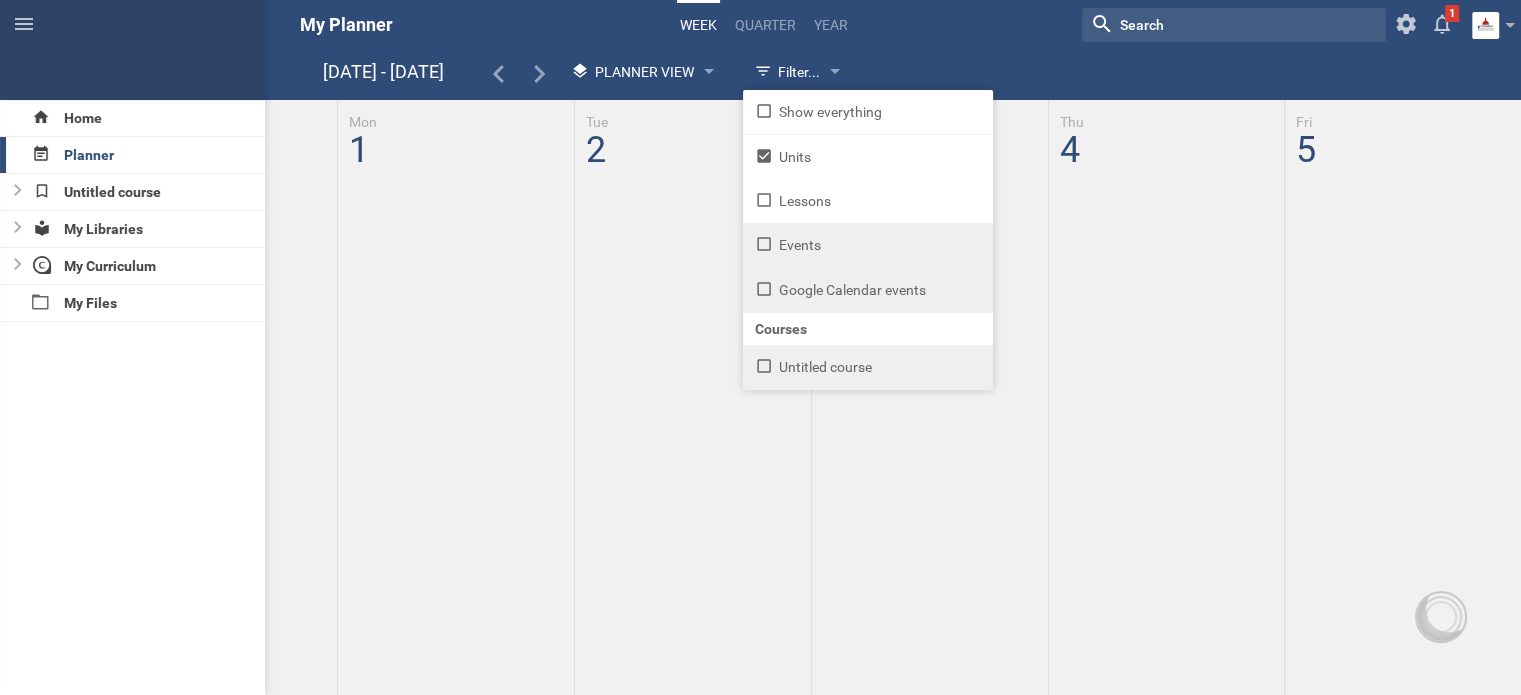 click at bounding box center [898, 600] 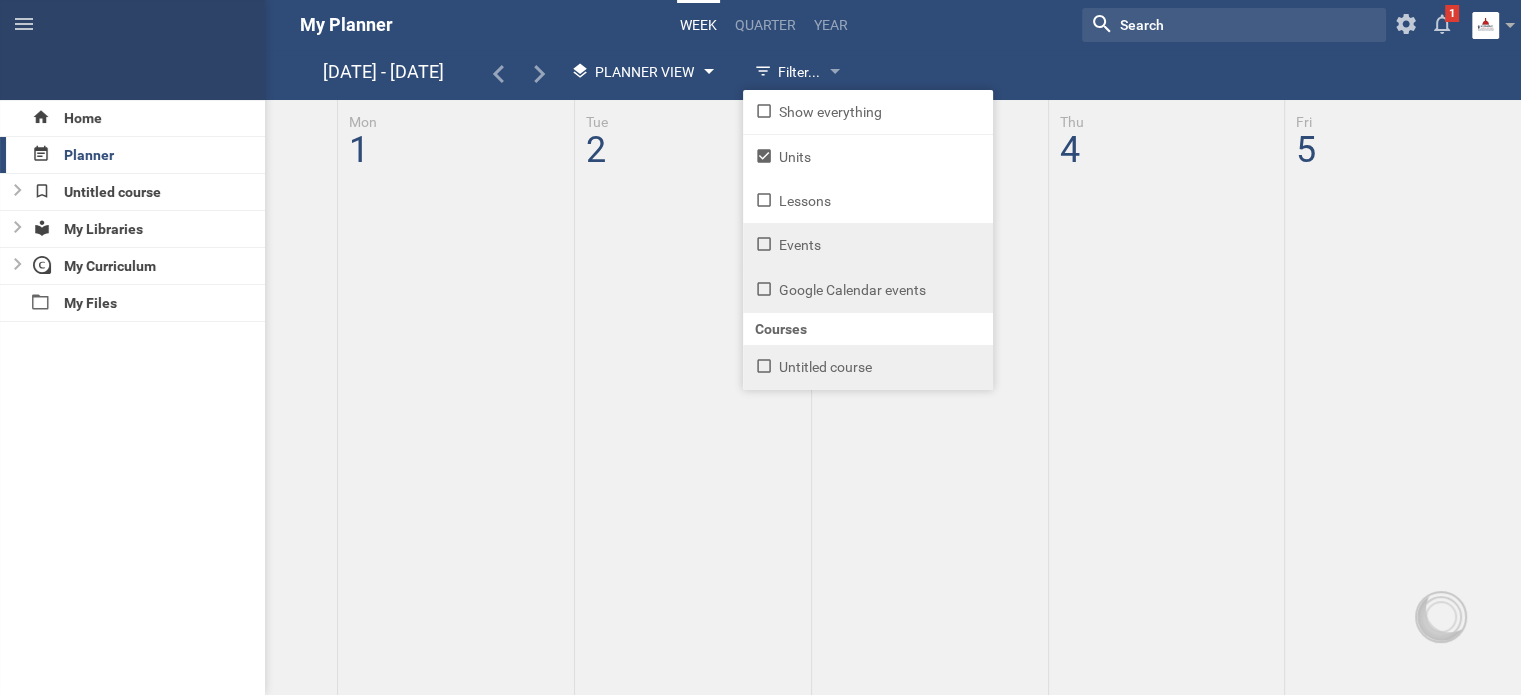 click at bounding box center [709, 73] 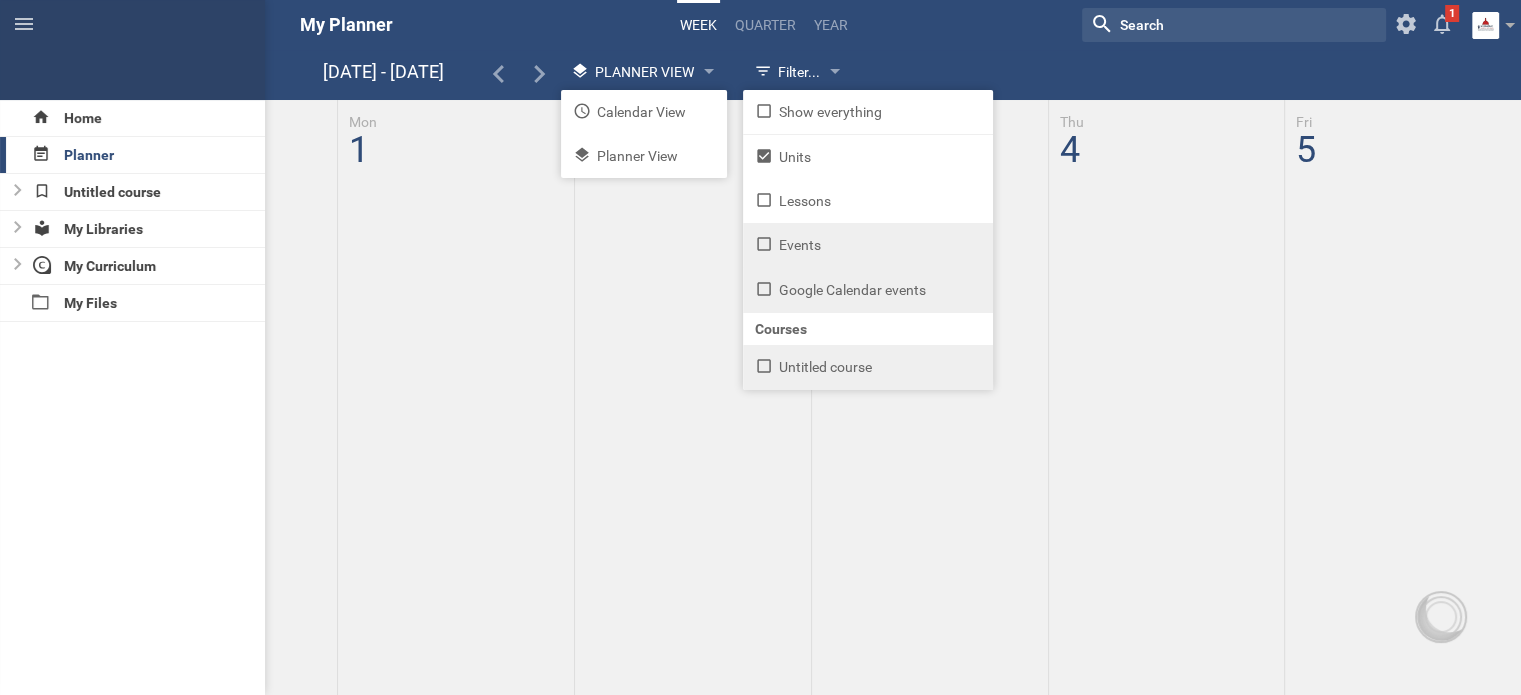 click at bounding box center [898, 600] 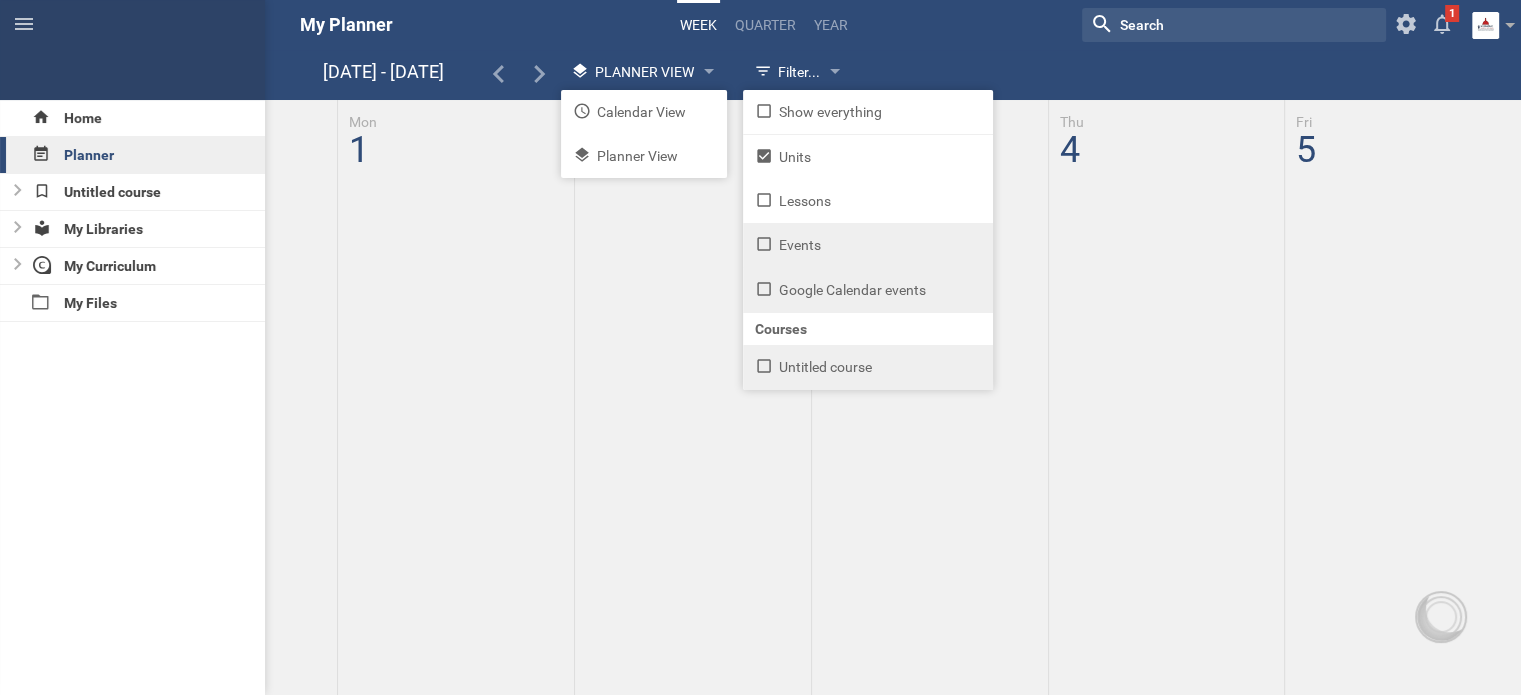 click on "Planner" at bounding box center (132, 155) 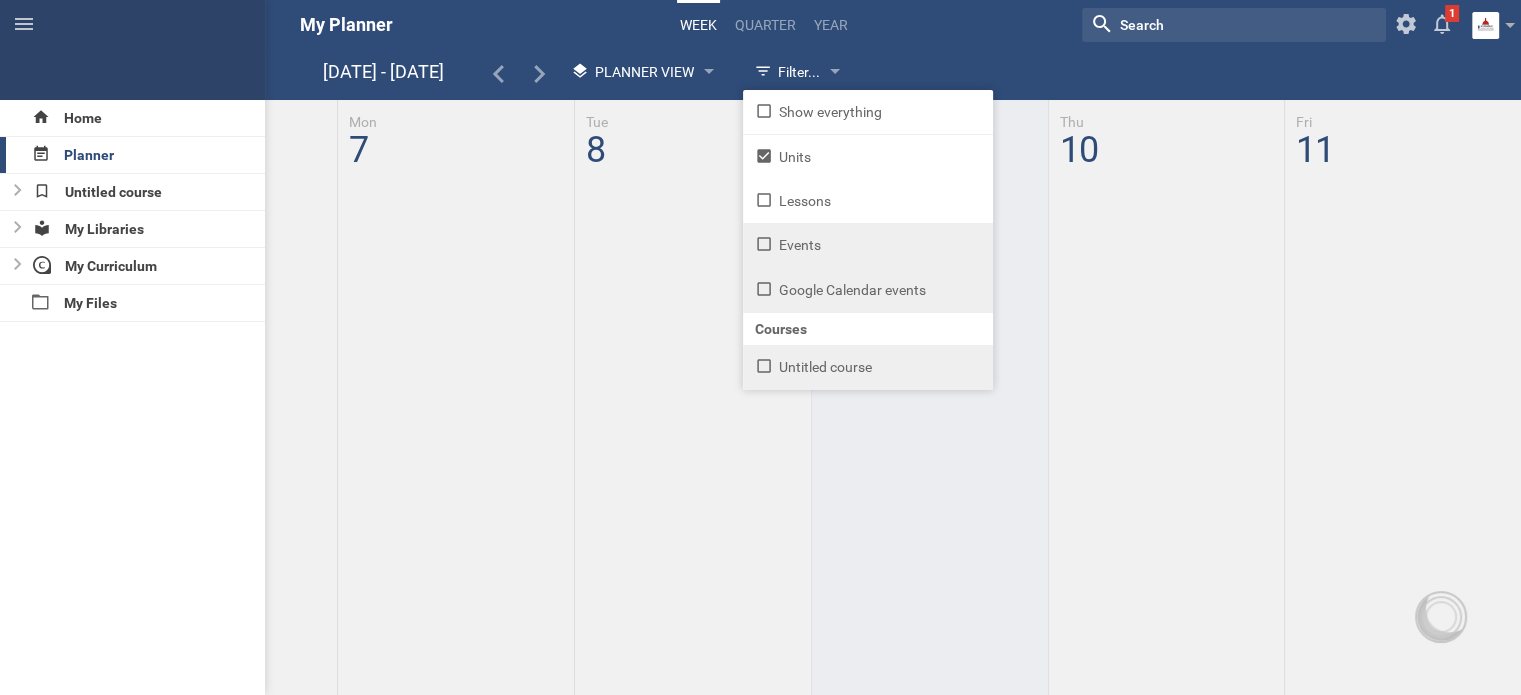 click at bounding box center (898, 600) 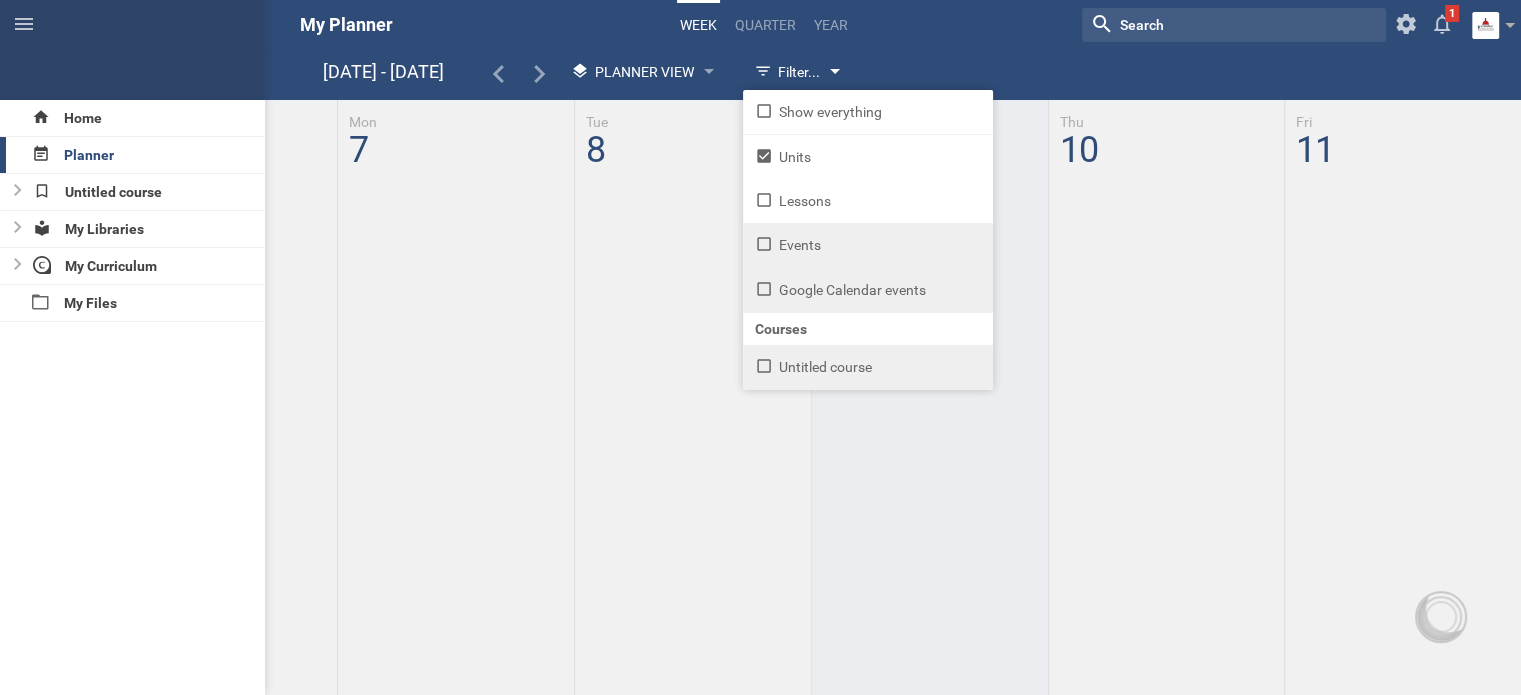 click on "Filter..." at bounding box center (795, 72) 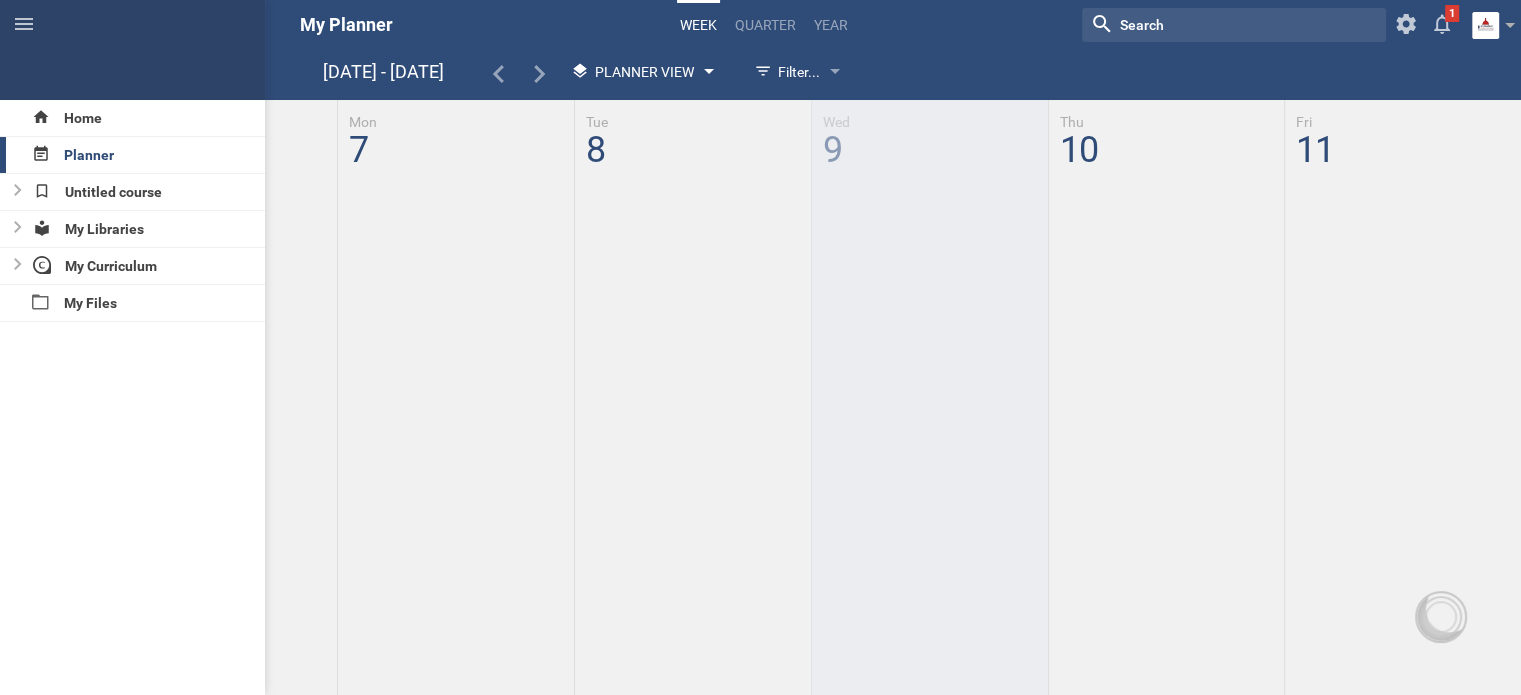 click on "Planner View" at bounding box center (640, 72) 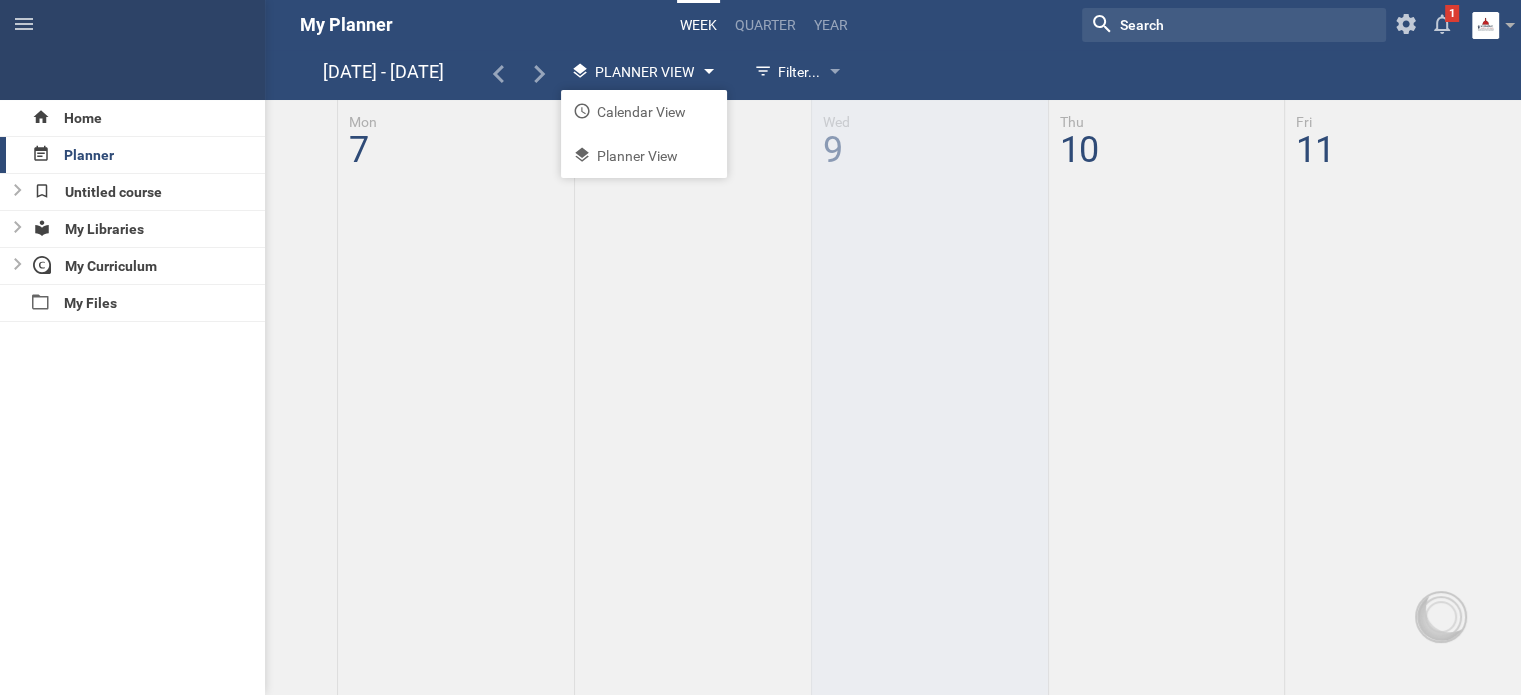click on "Planner View" at bounding box center (640, 72) 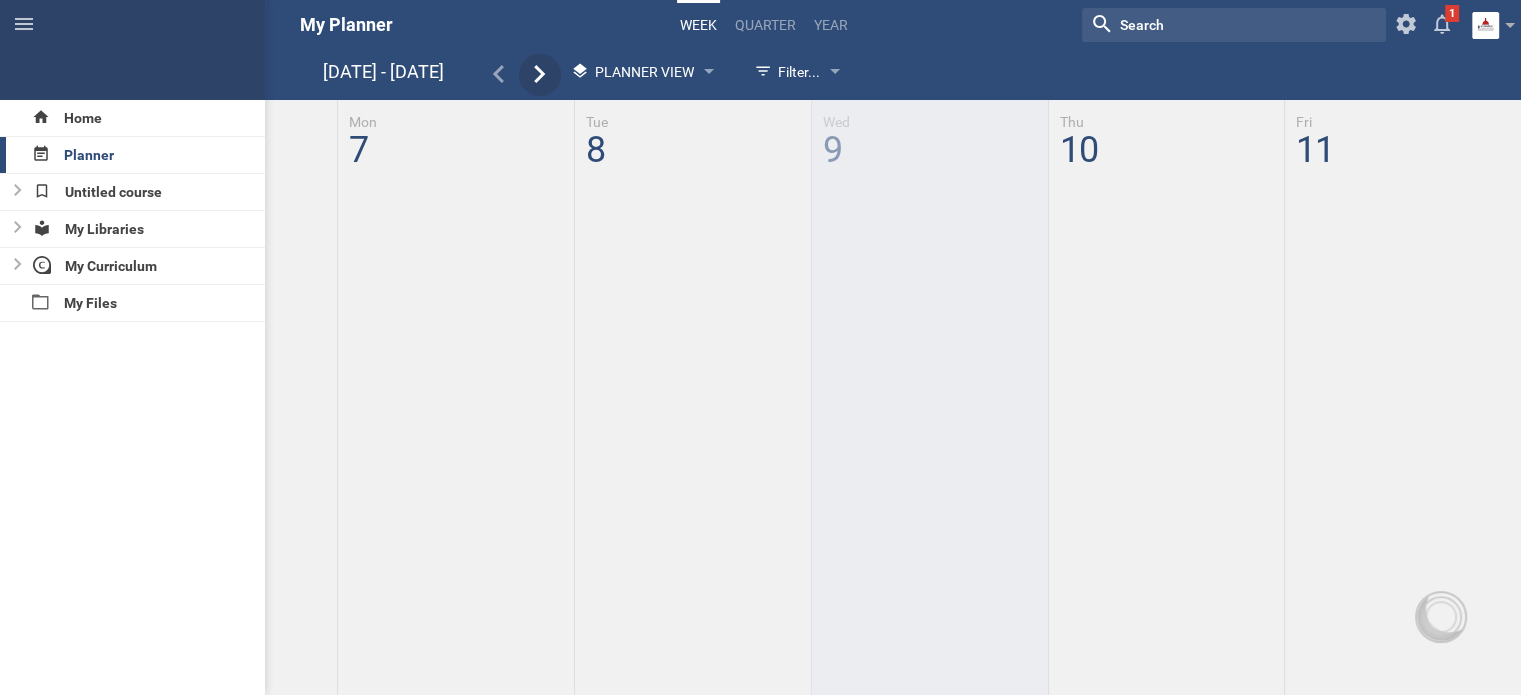 click 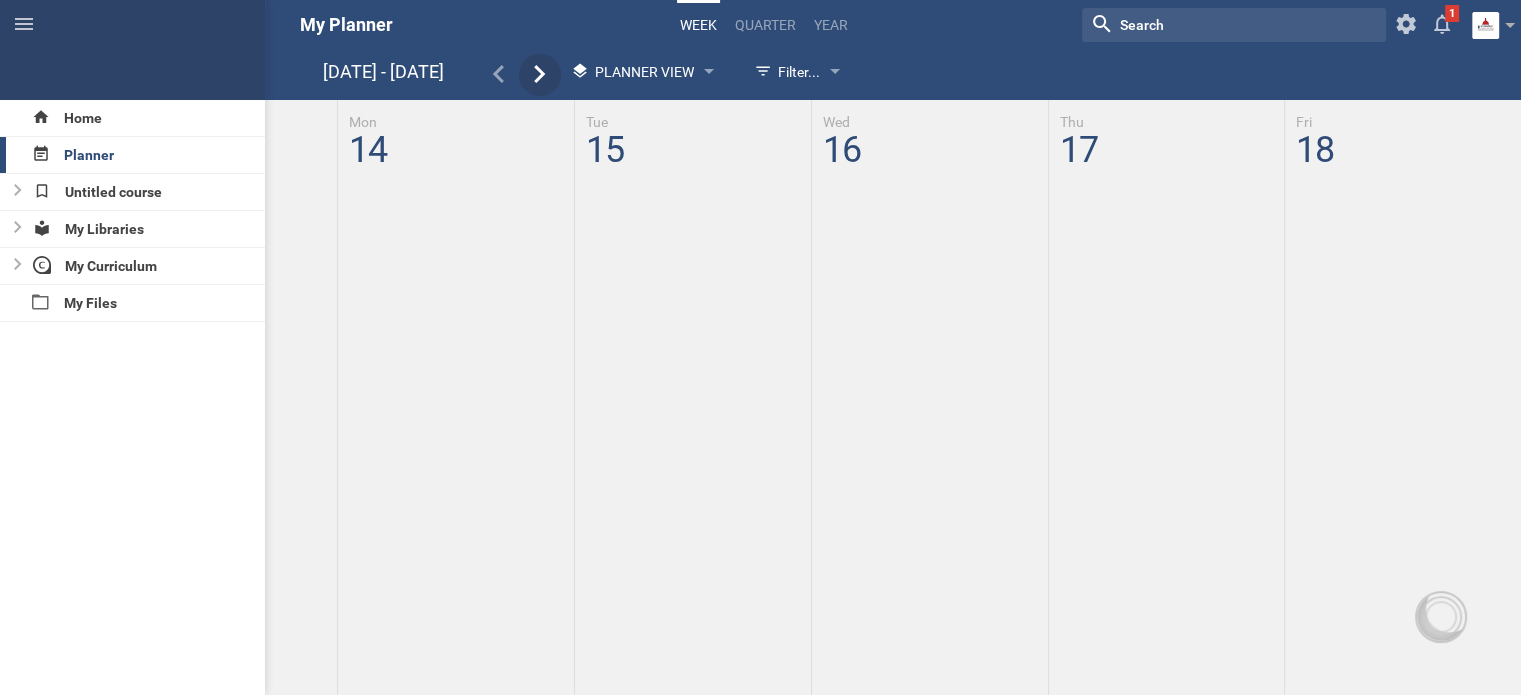 click 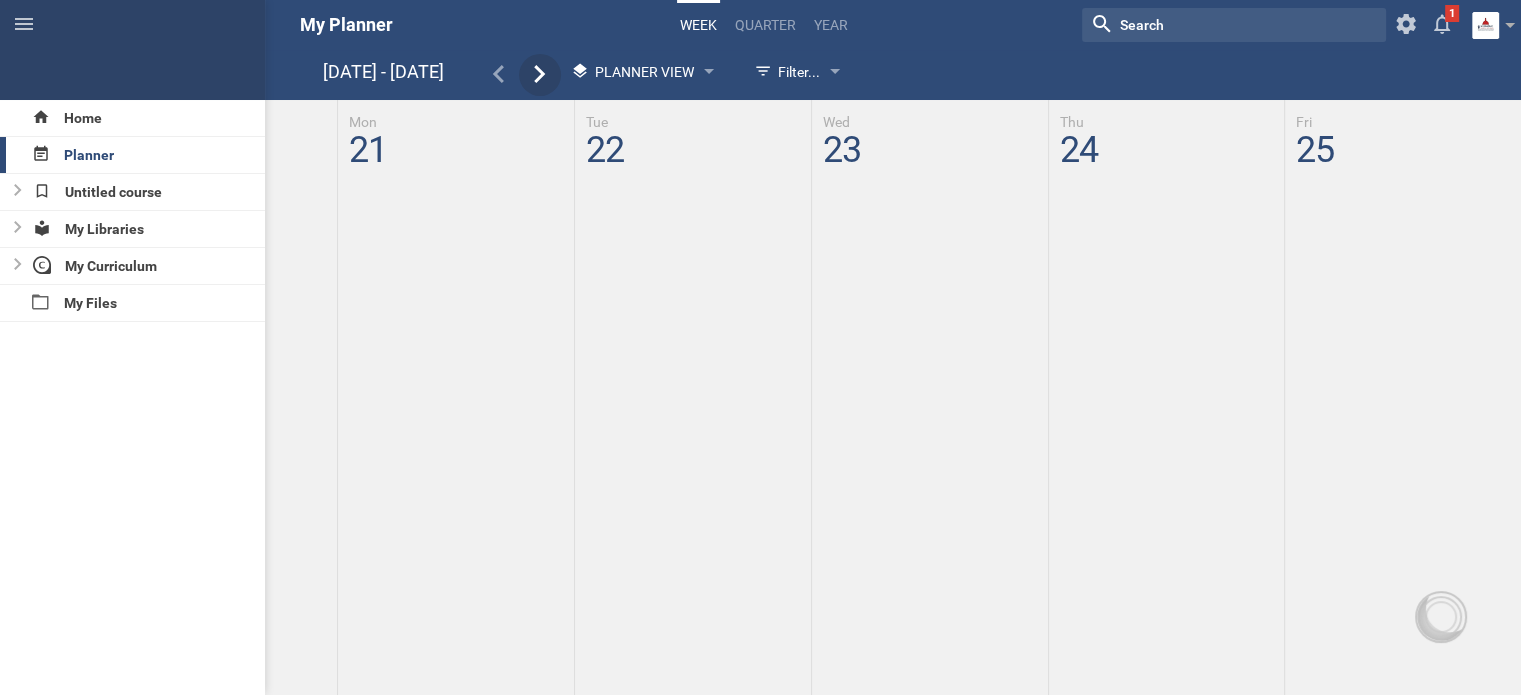 click 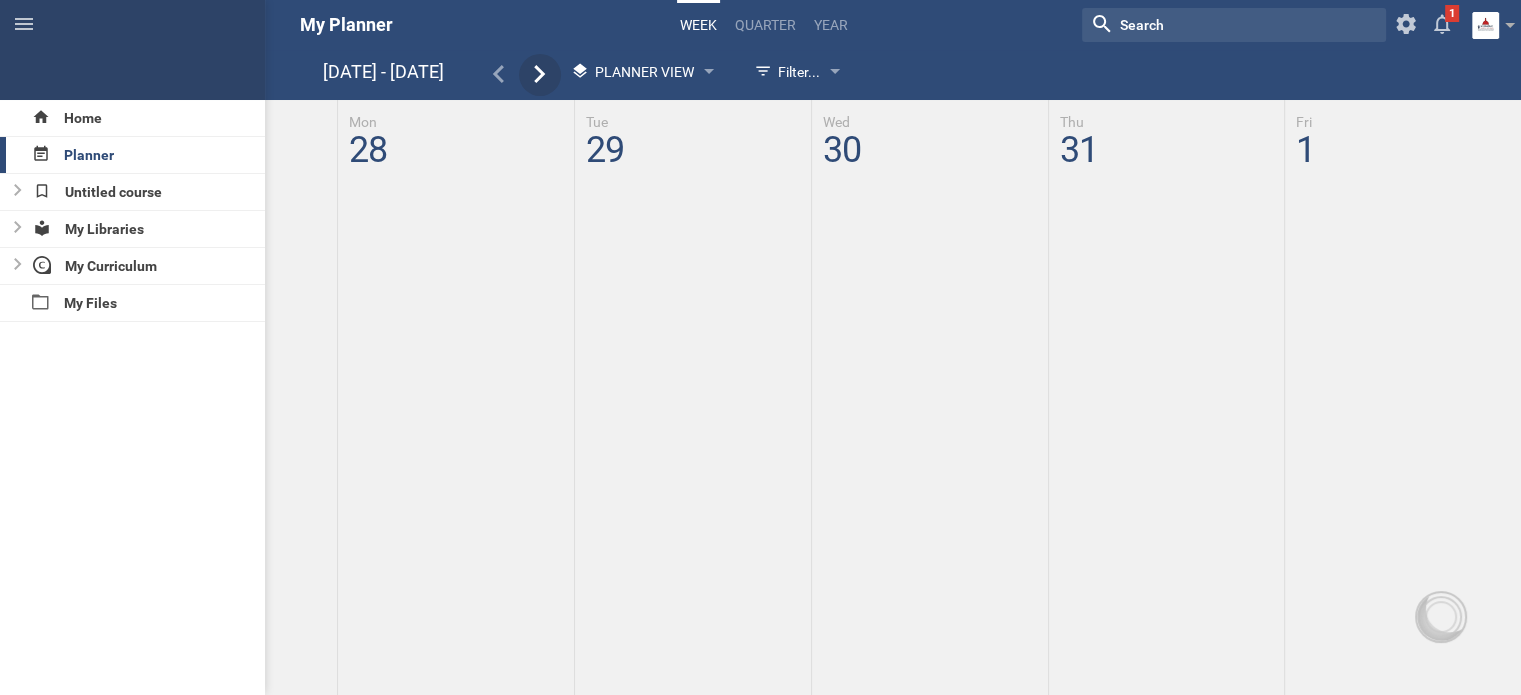 click 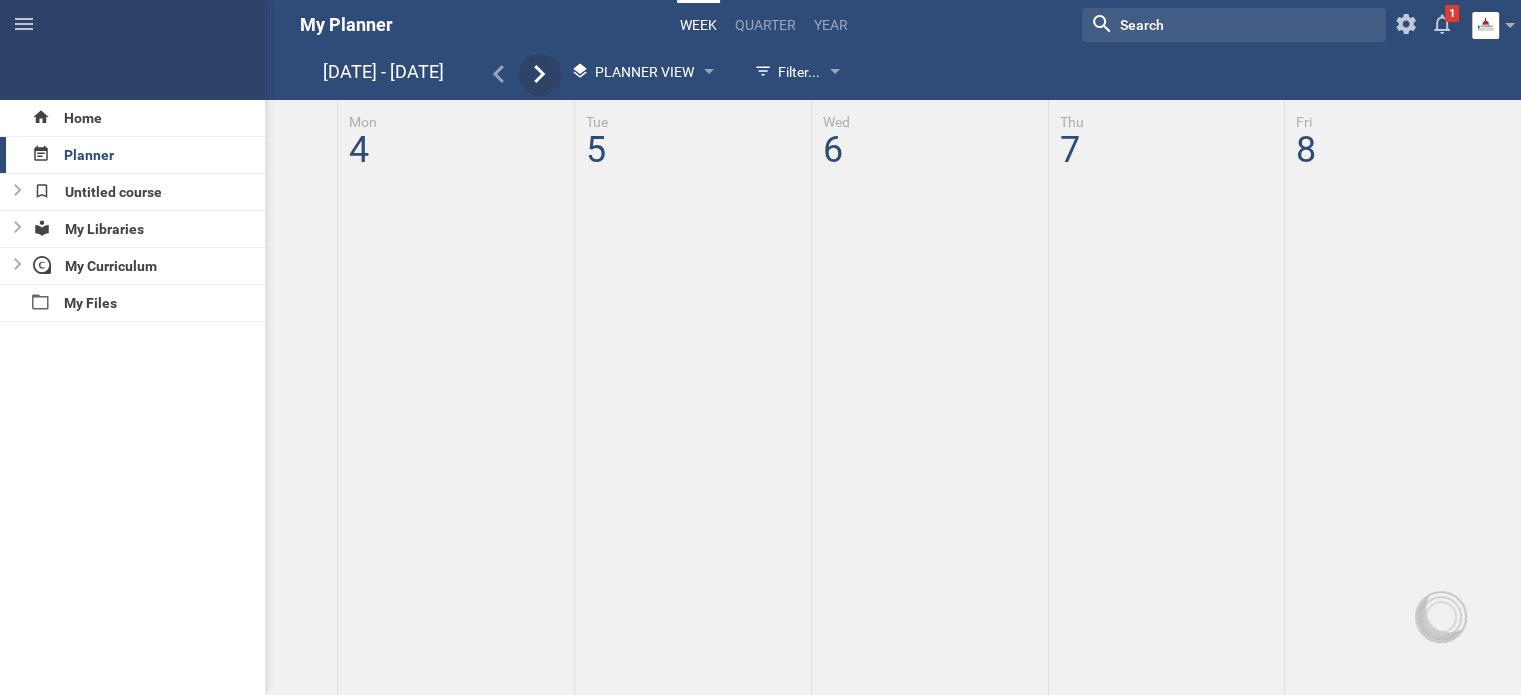 click 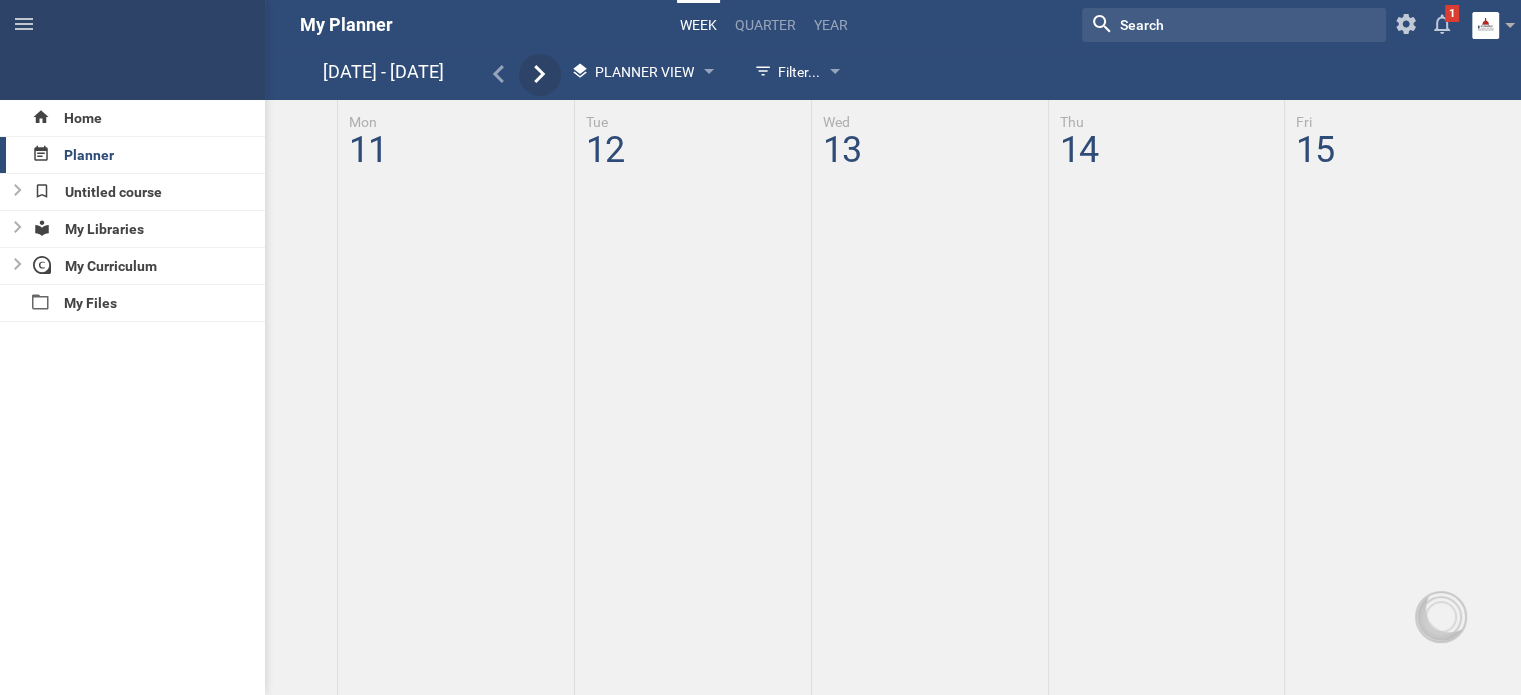 click 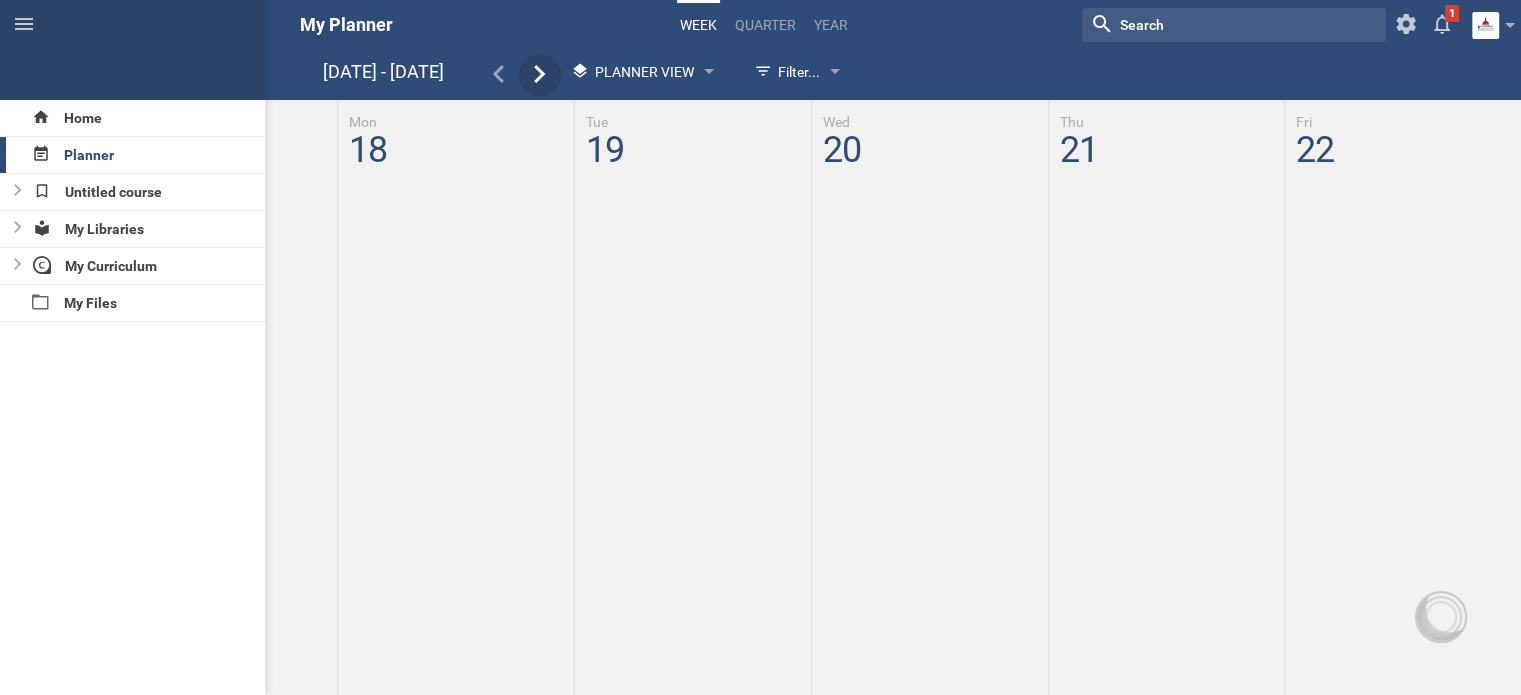 click 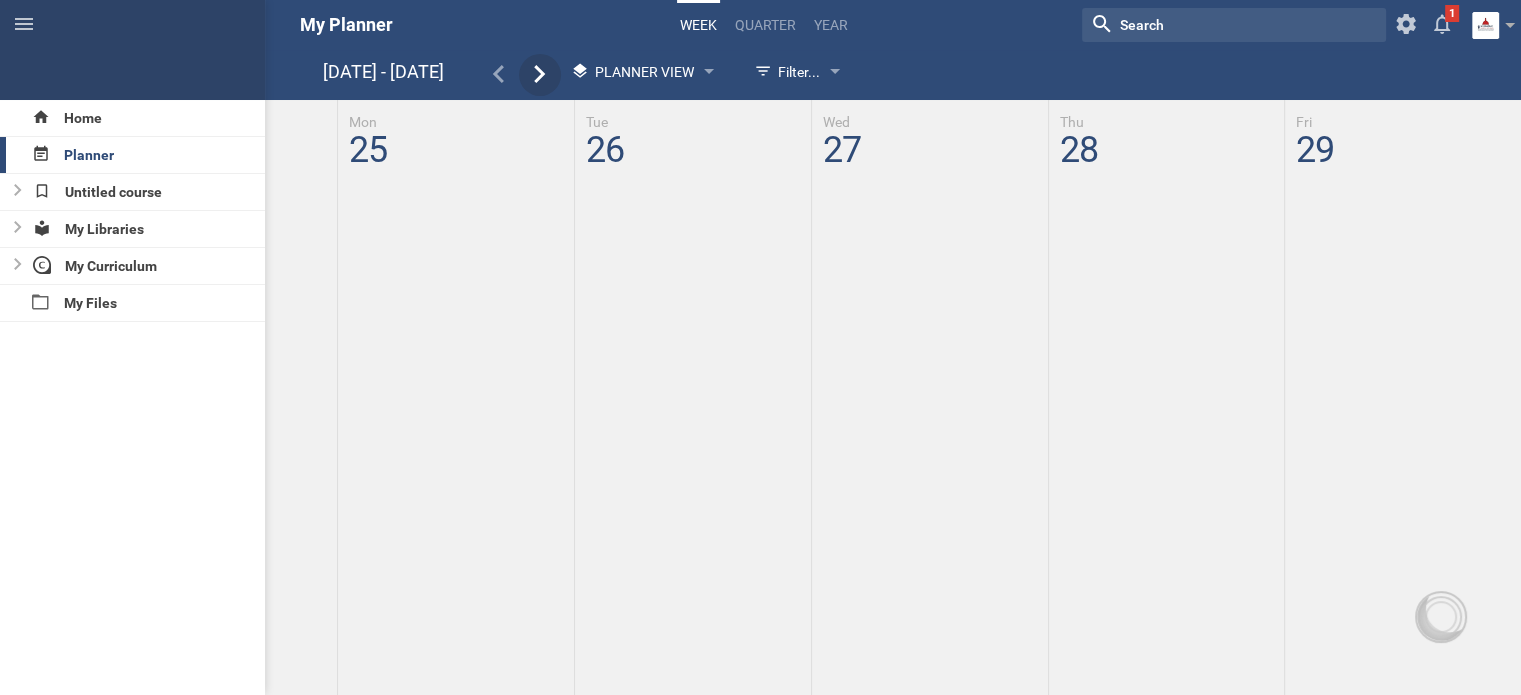 click 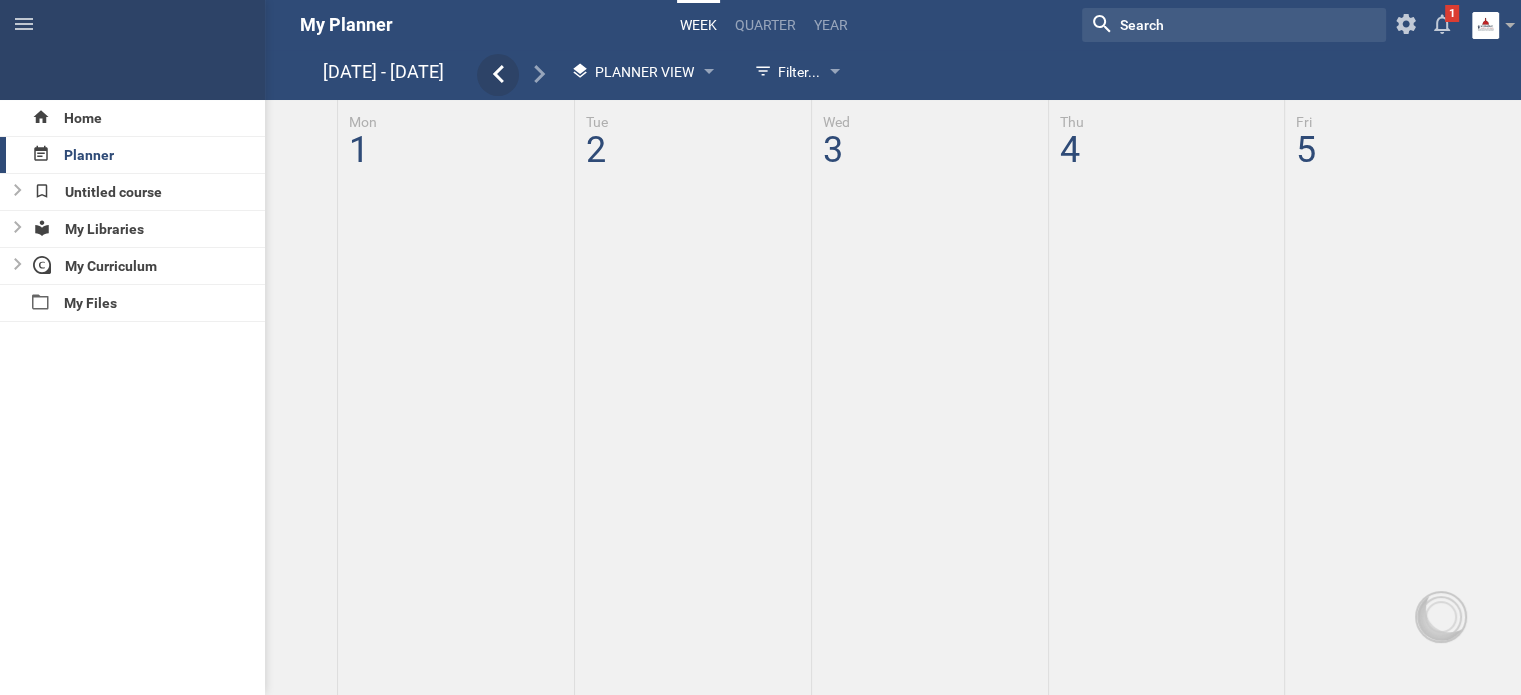 click 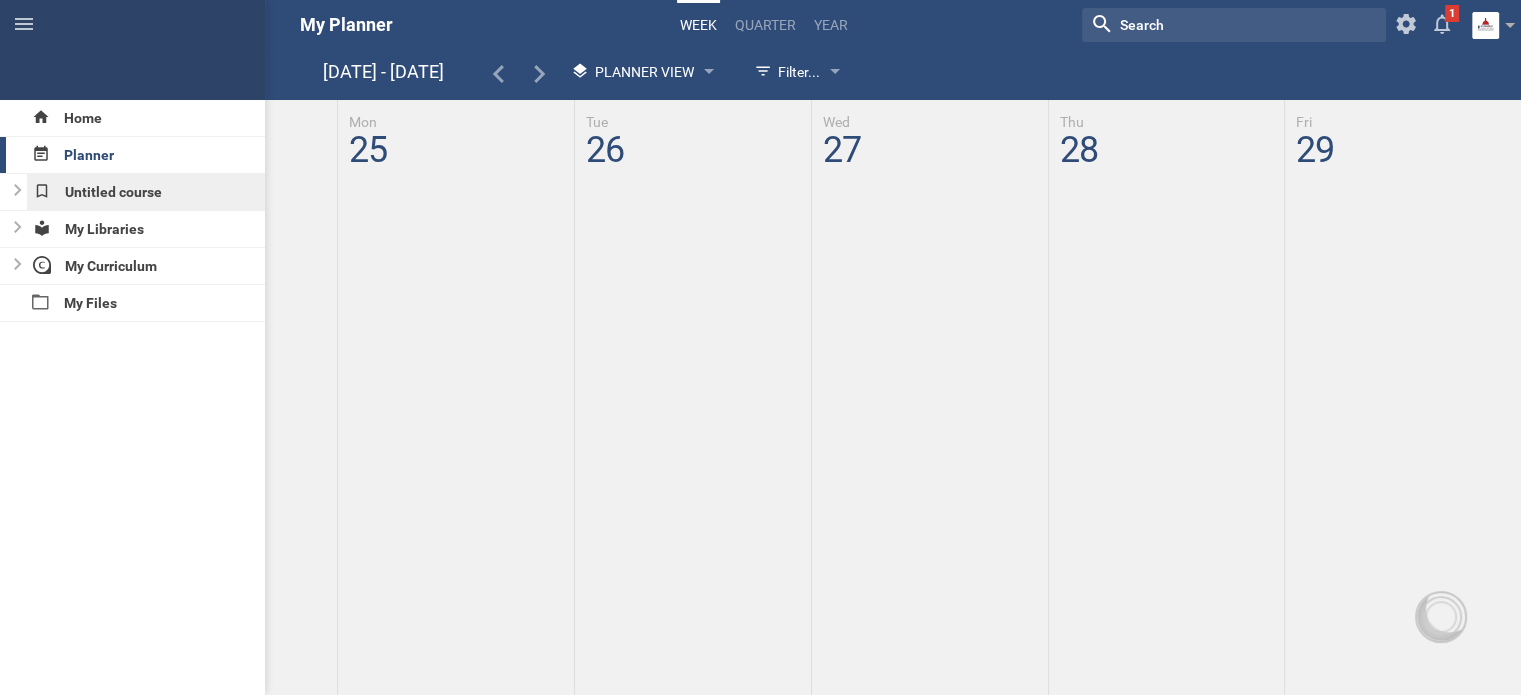 click on "Untitled course" at bounding box center (146, 192) 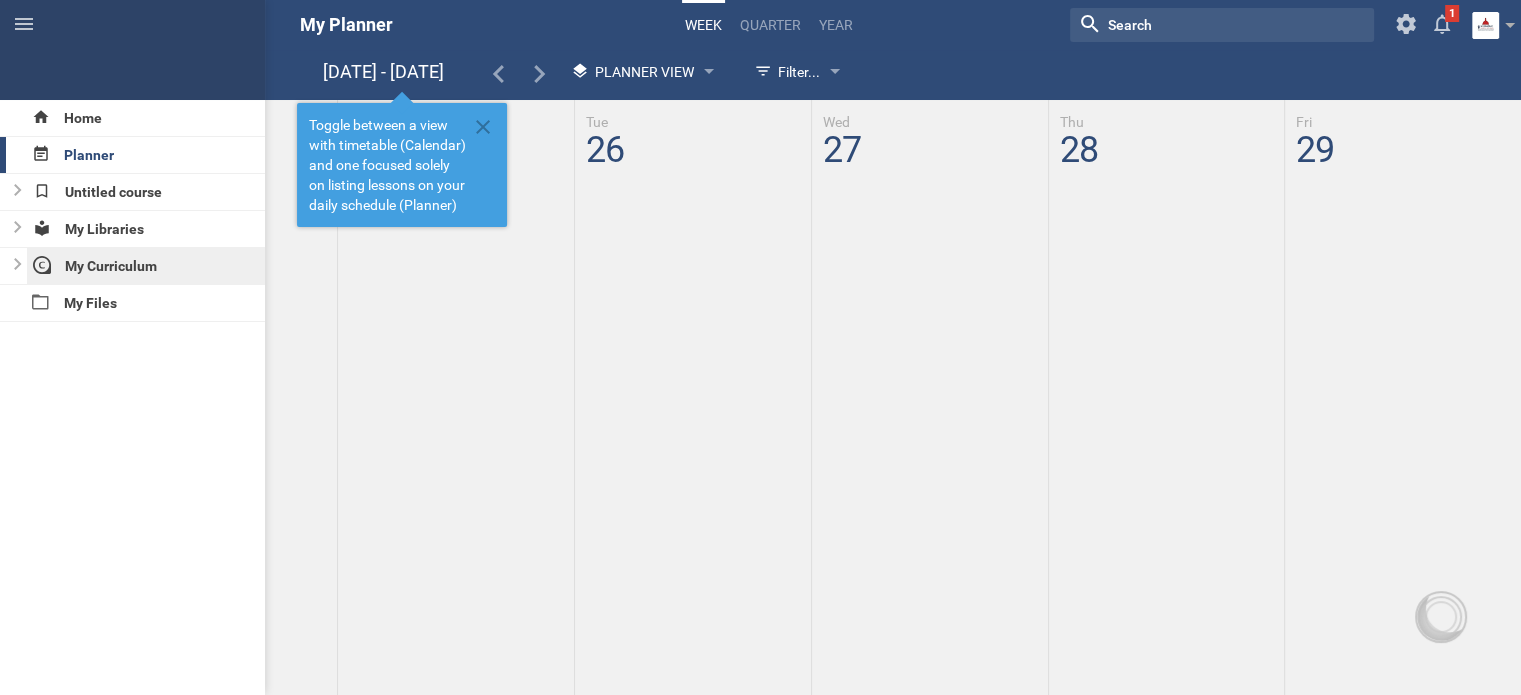 click on "My Curriculum" at bounding box center [146, 266] 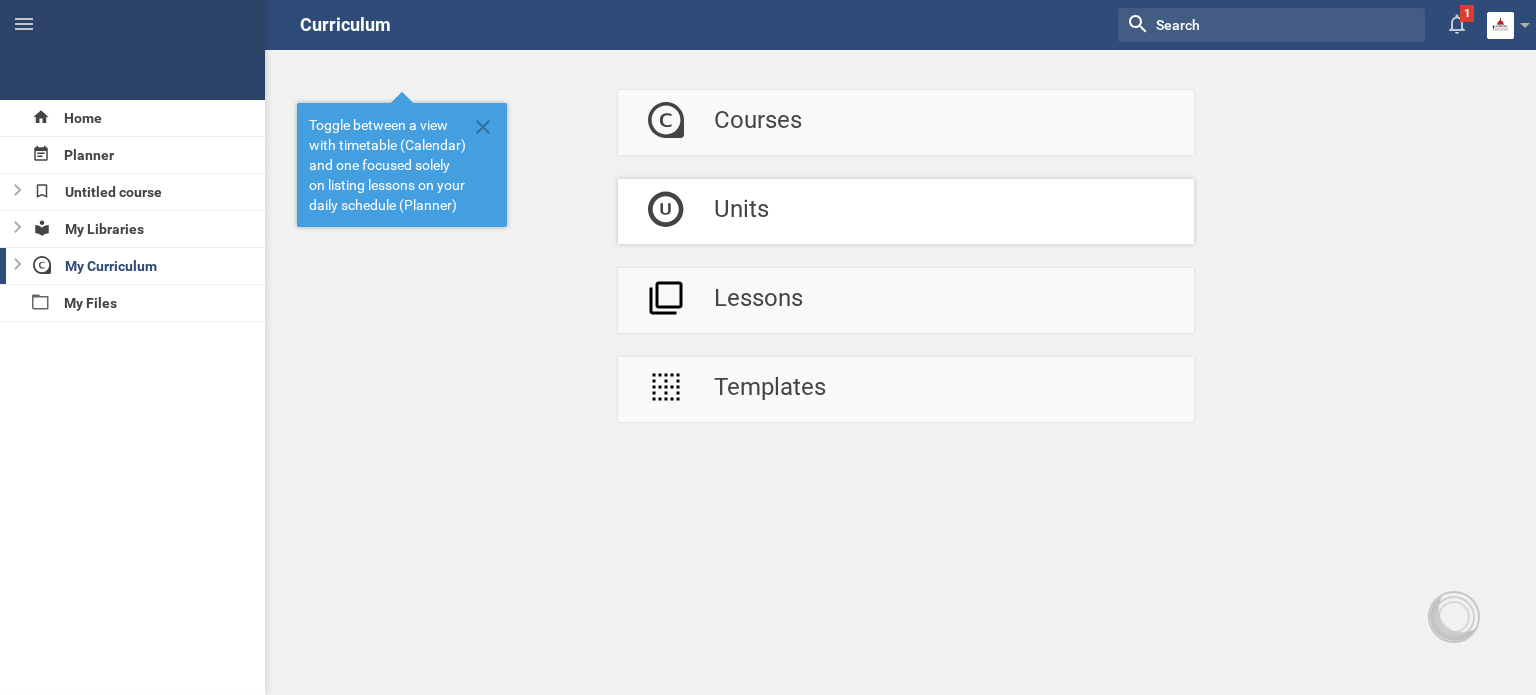 click on "Units" at bounding box center [906, 211] 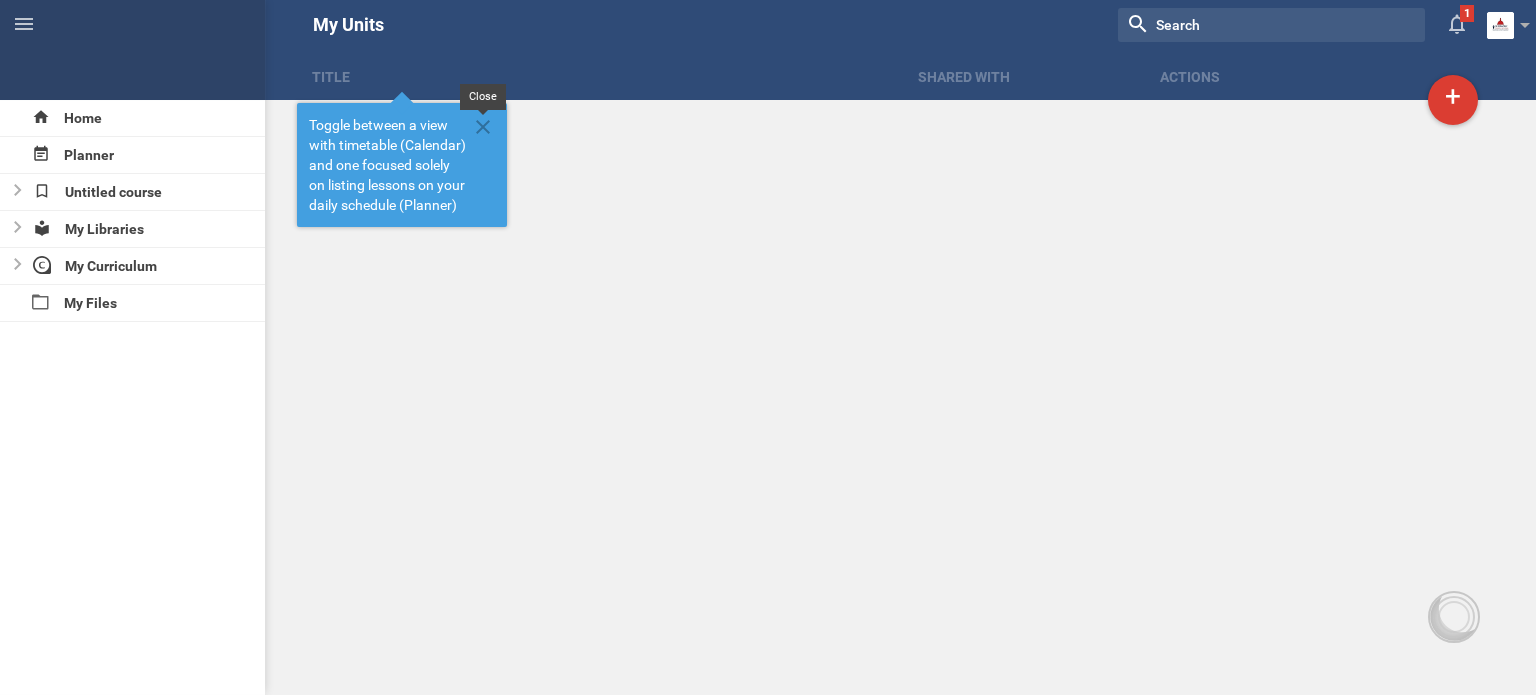 click 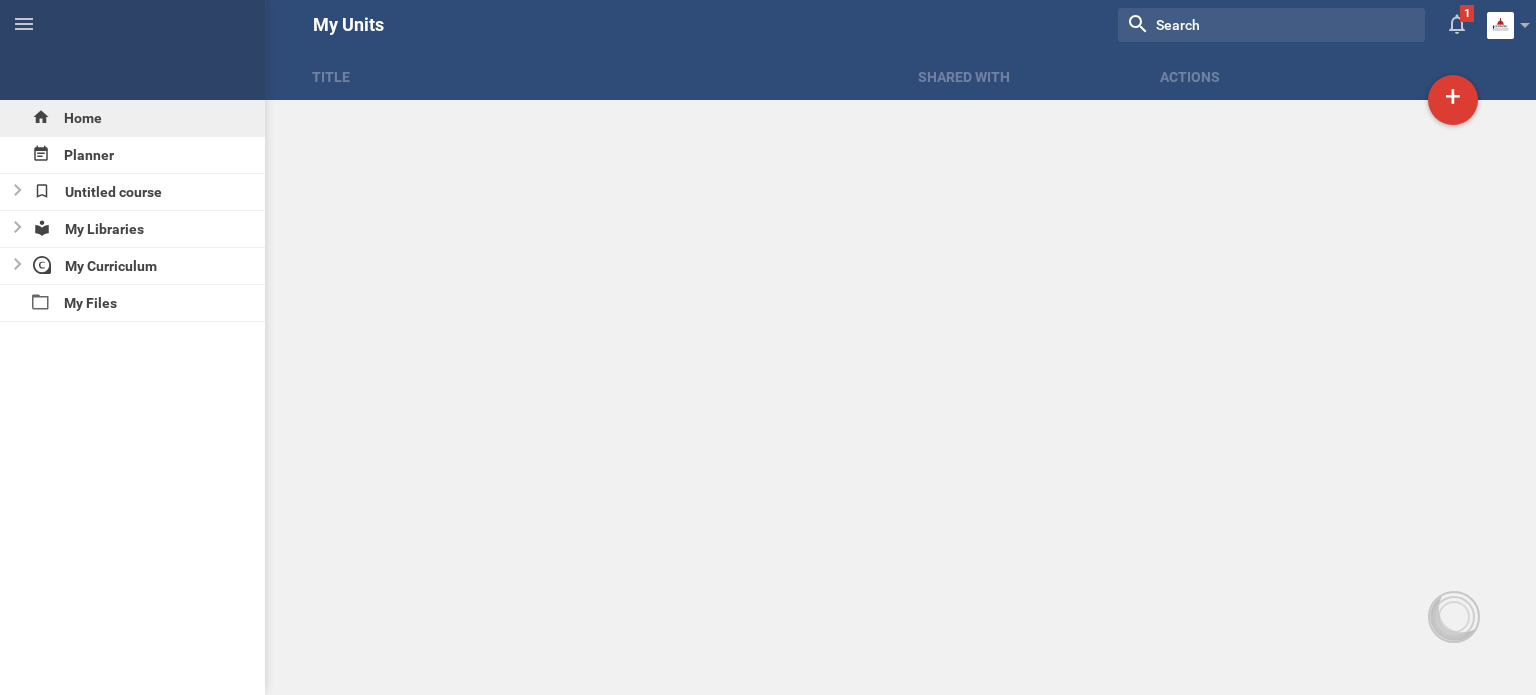 click on "Home" at bounding box center [132, 118] 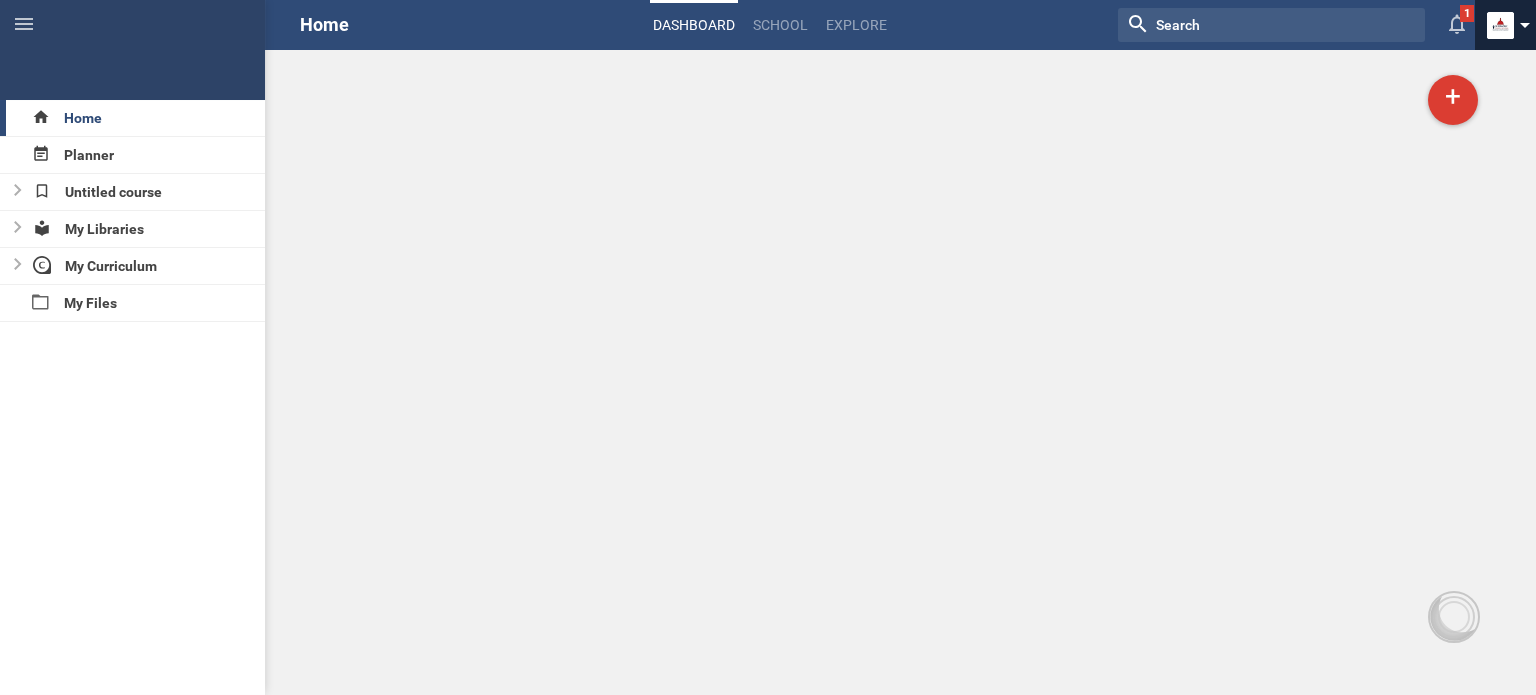 click at bounding box center [1525, 30] 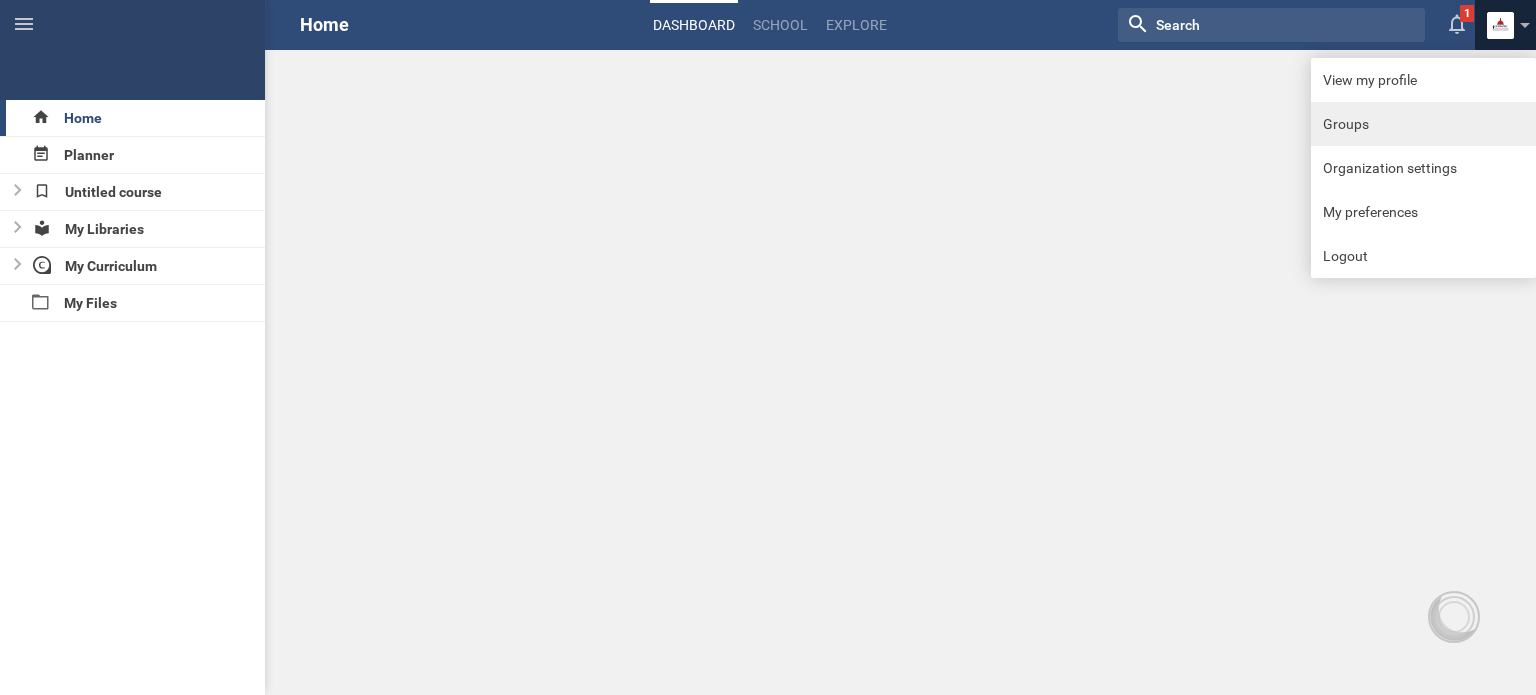 click on "Groups" at bounding box center [1423, 124] 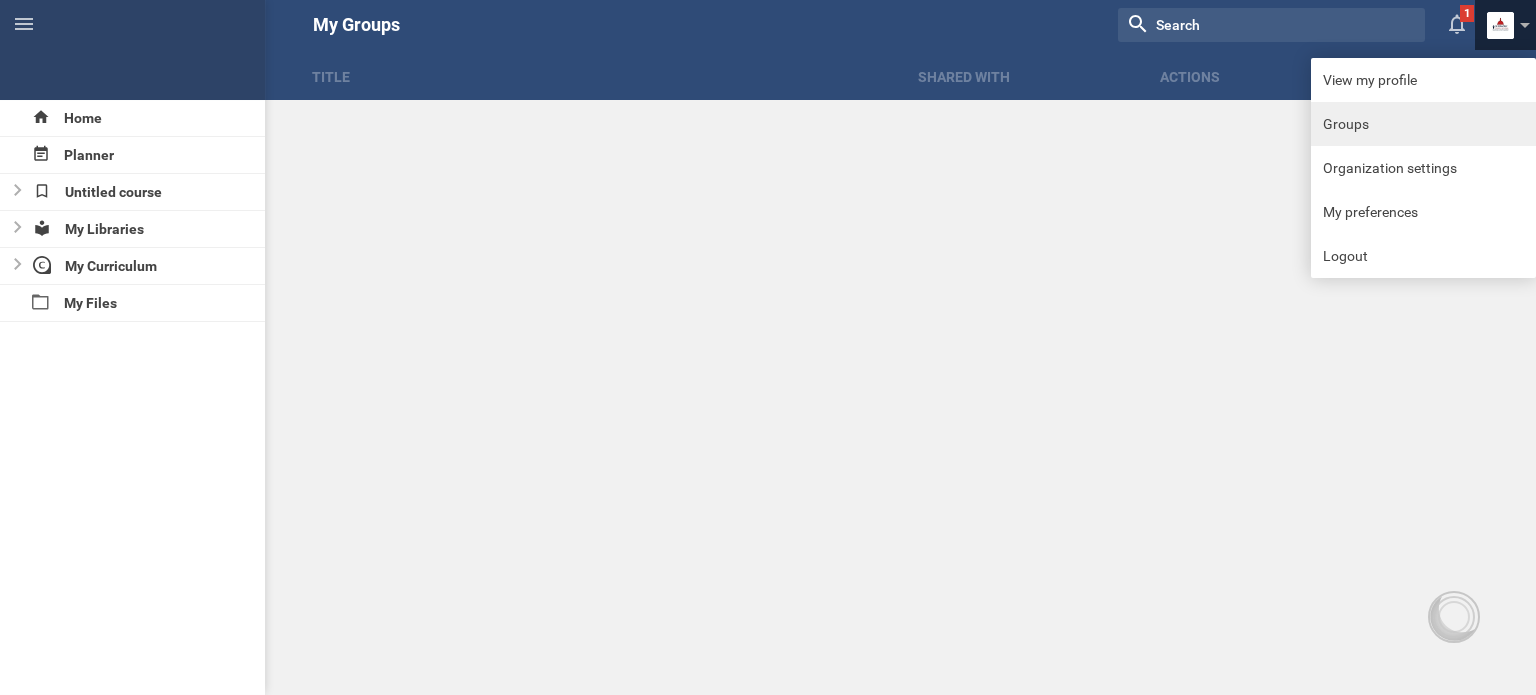 click on "Groups" at bounding box center (1423, 124) 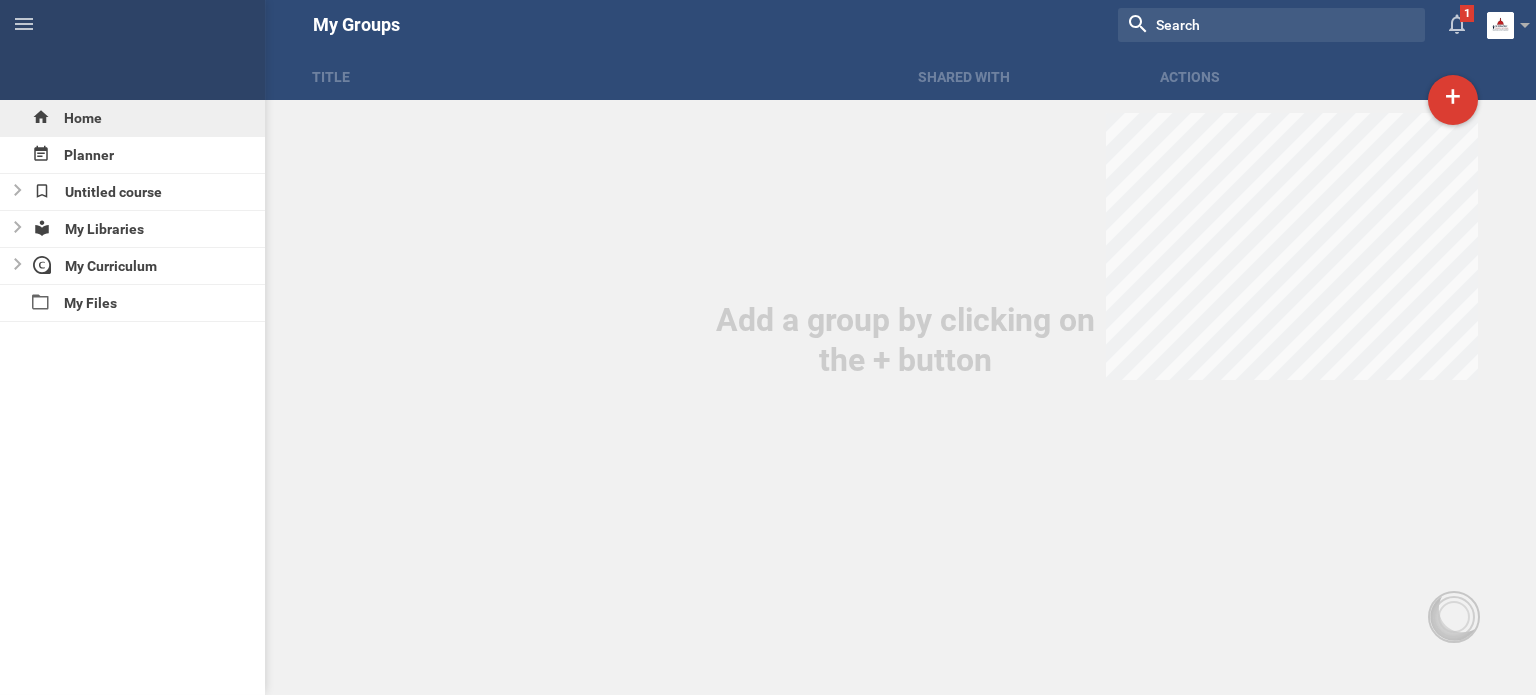 click on "Home" at bounding box center [132, 118] 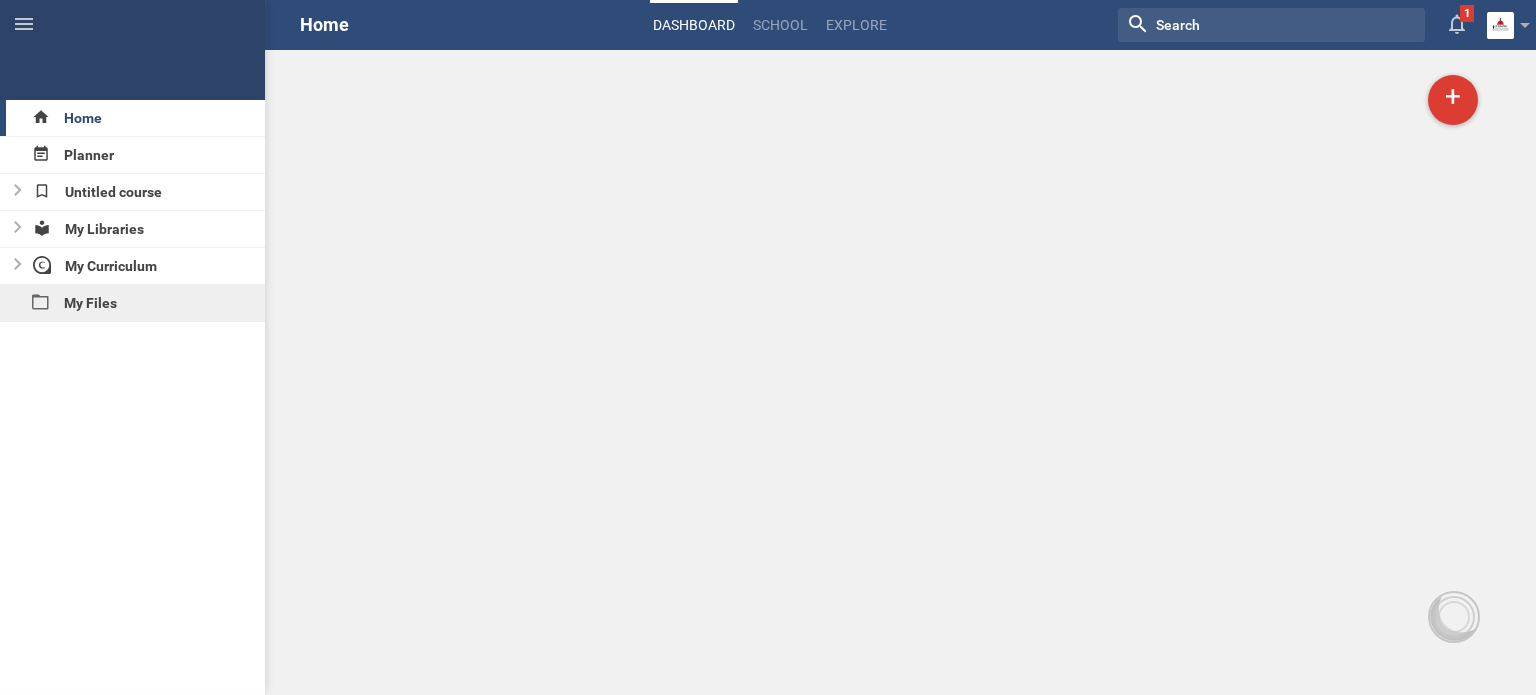 click on "My Files" at bounding box center [132, 303] 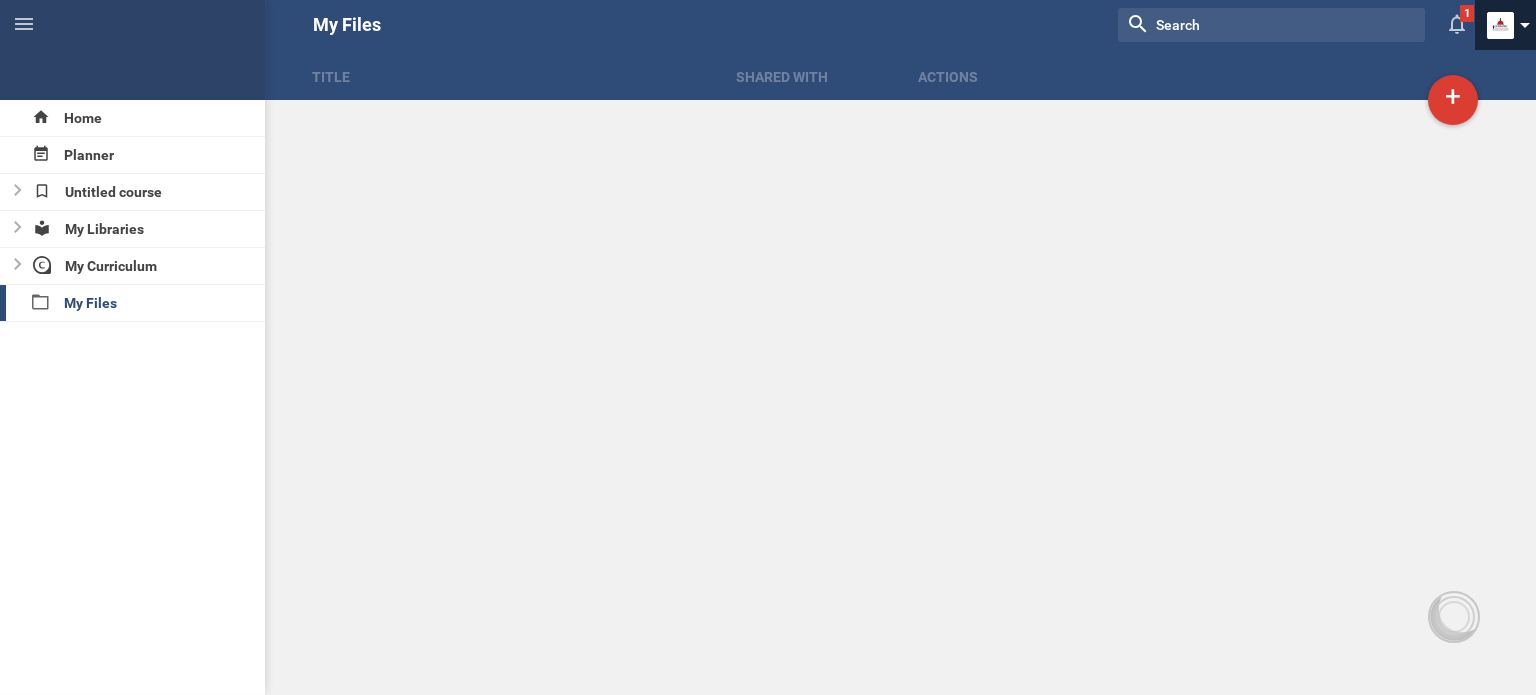 click at bounding box center (1511, 25) 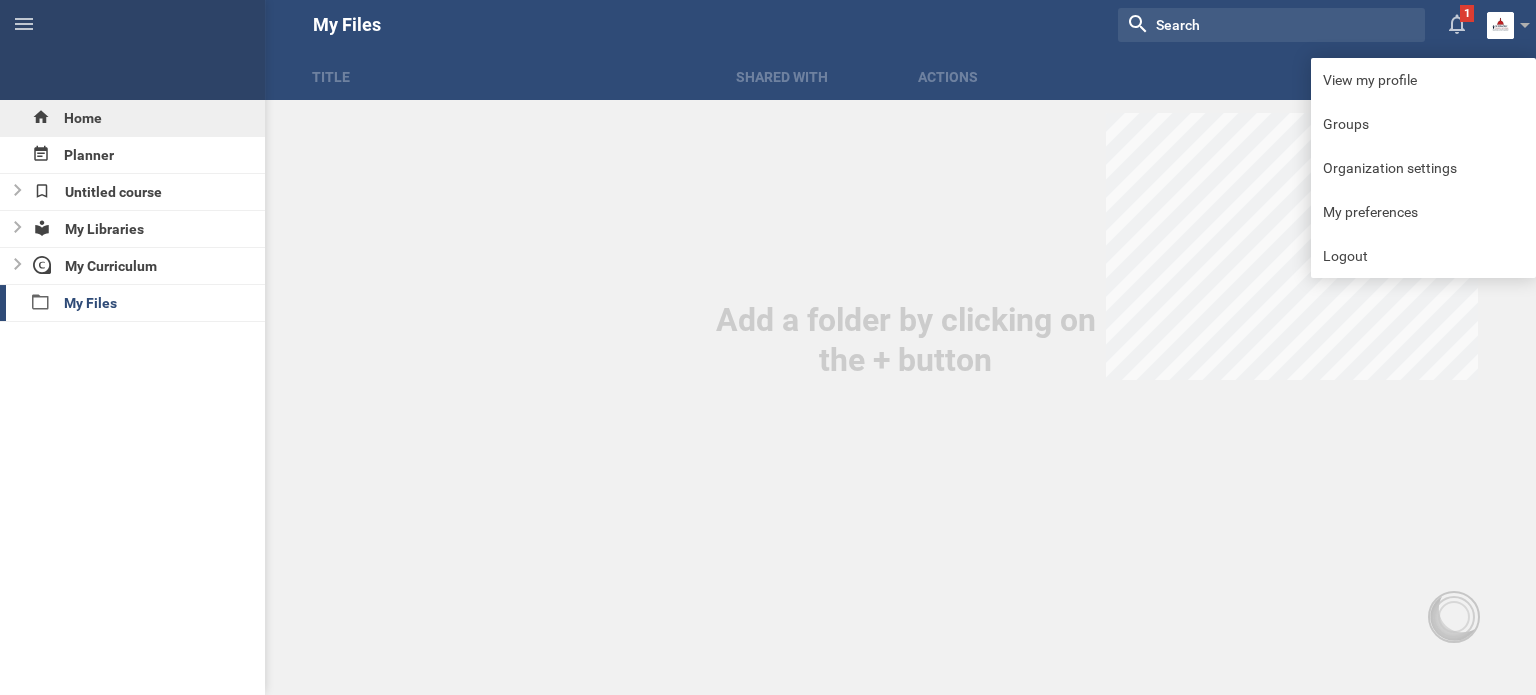 click on "Home" at bounding box center (132, 118) 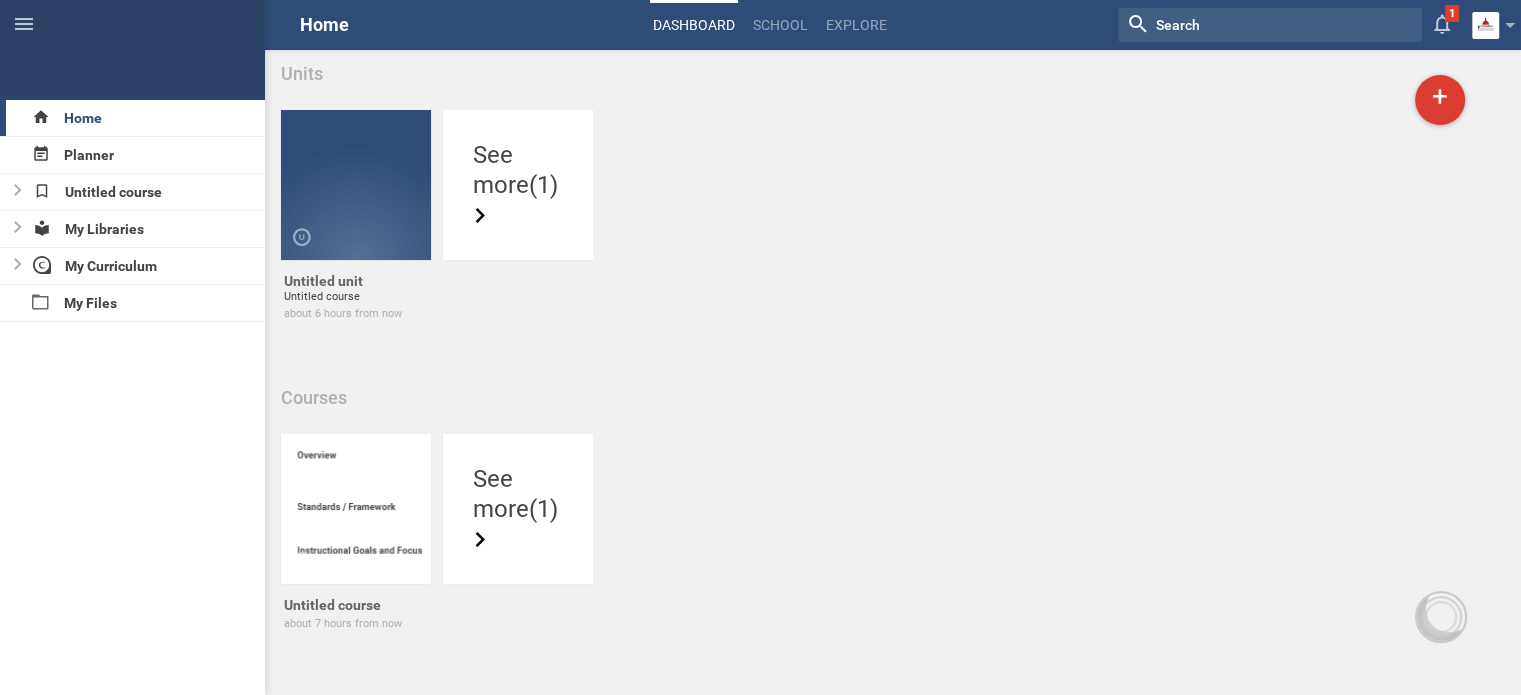 scroll, scrollTop: 71, scrollLeft: 0, axis: vertical 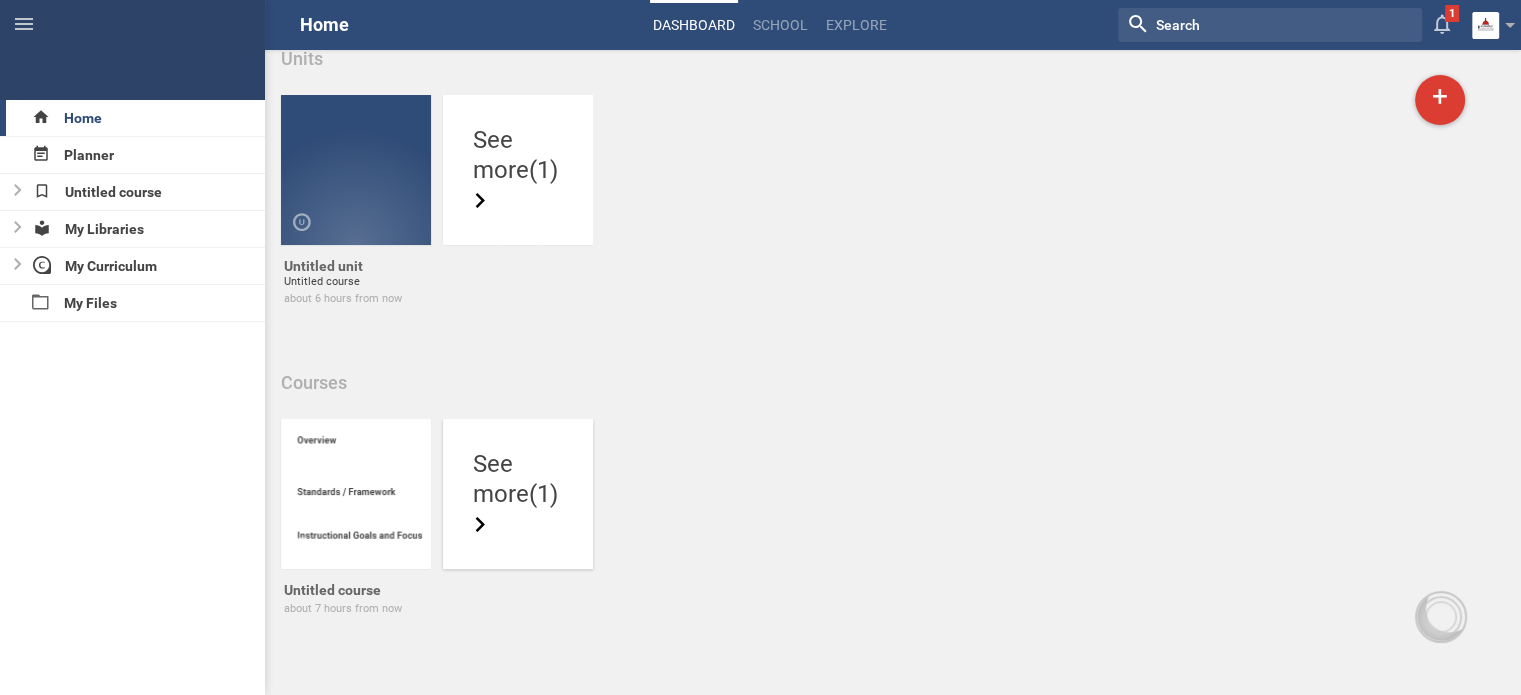 click on "more  (1)" at bounding box center [518, 509] 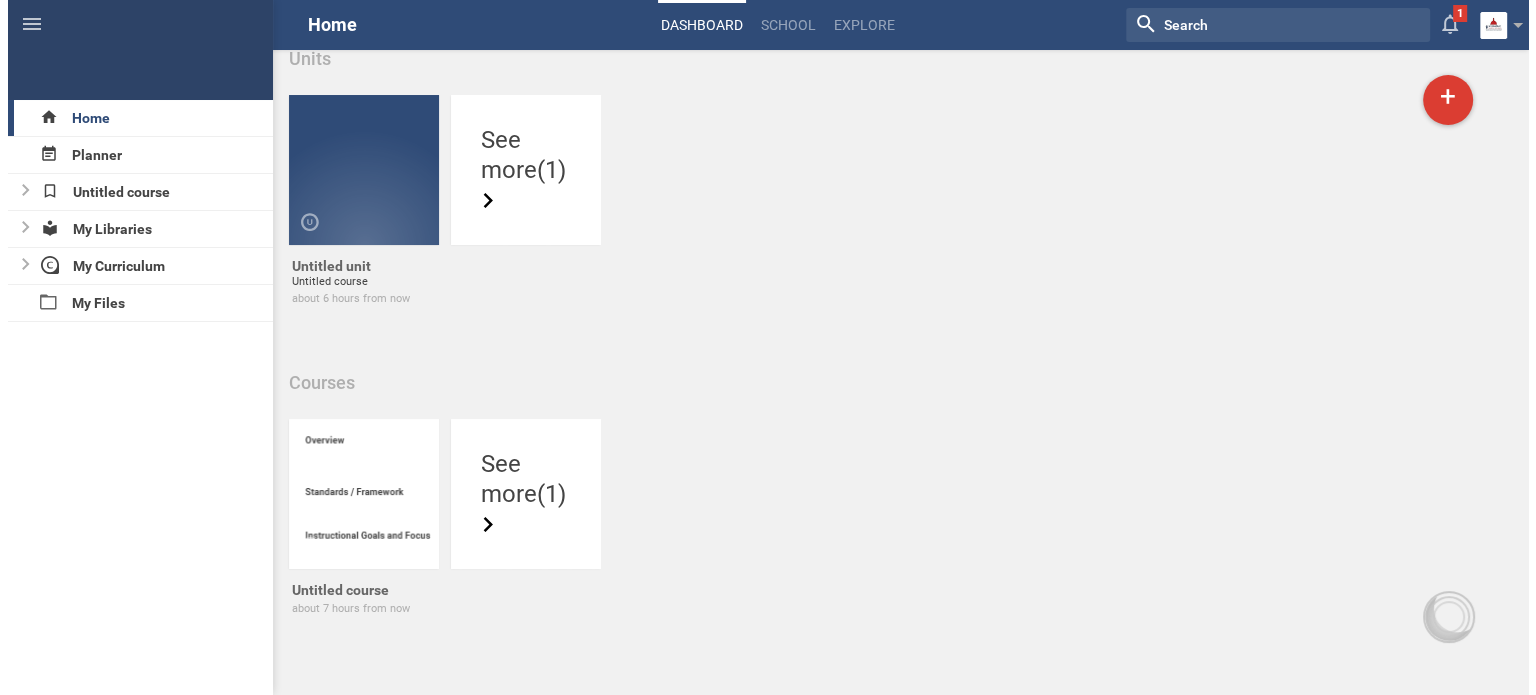 scroll, scrollTop: 0, scrollLeft: 0, axis: both 